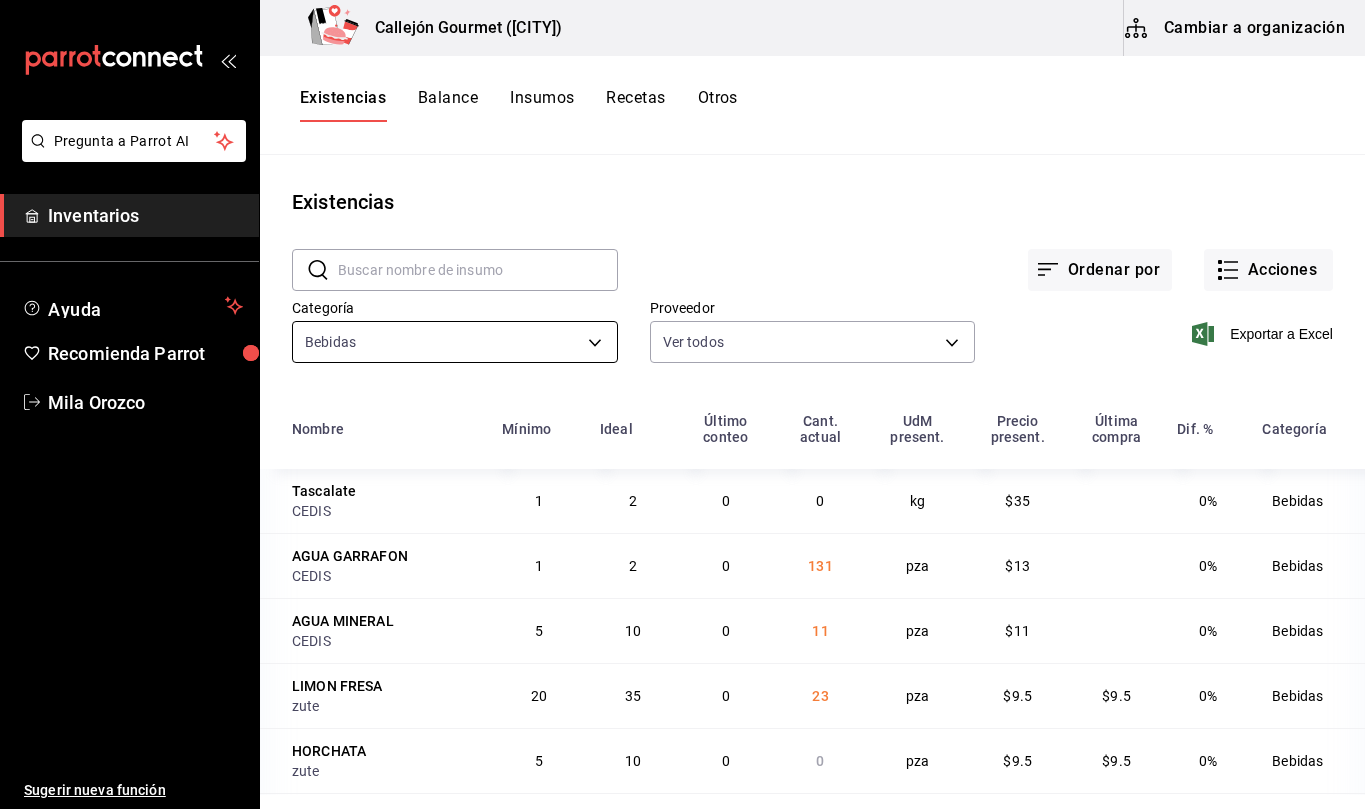 scroll, scrollTop: 0, scrollLeft: 0, axis: both 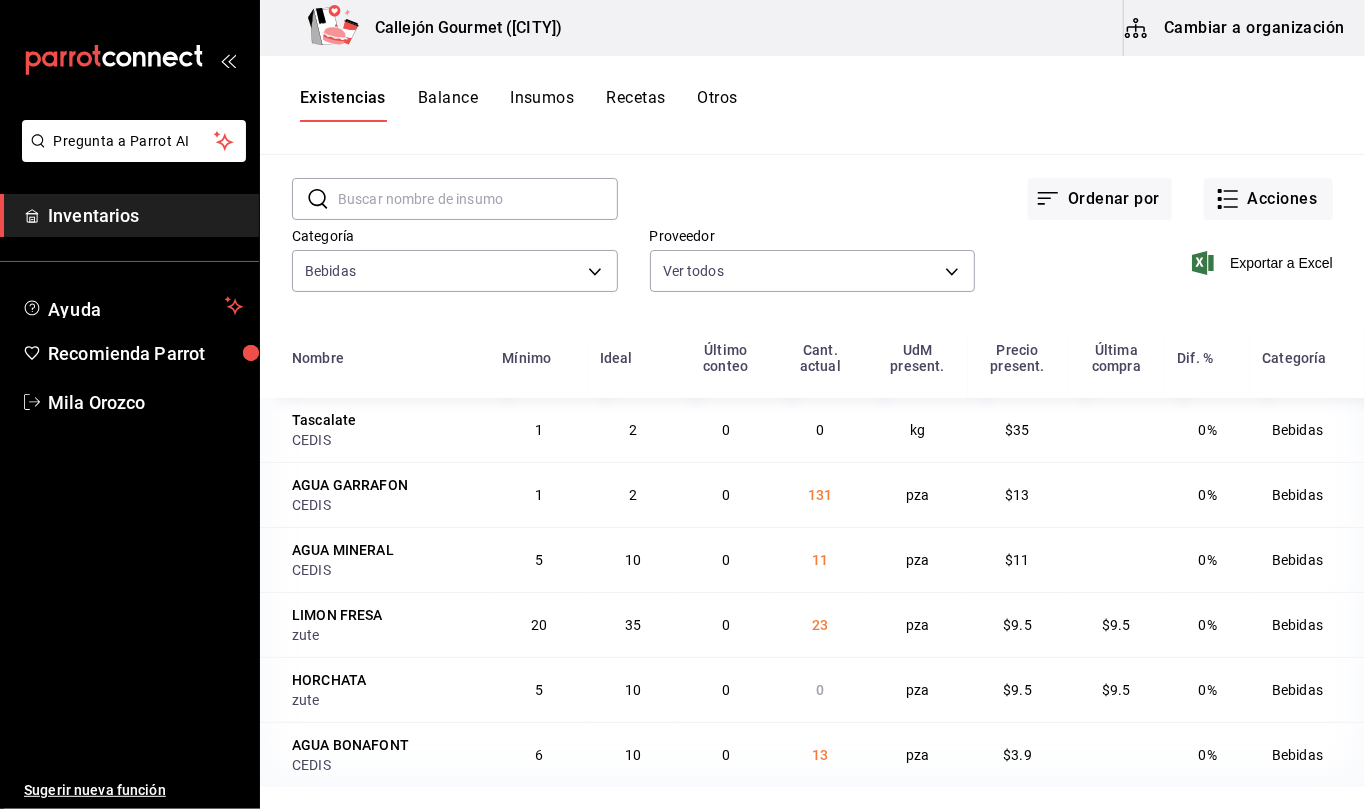 click on "Cambiar a organización" at bounding box center (1236, 28) 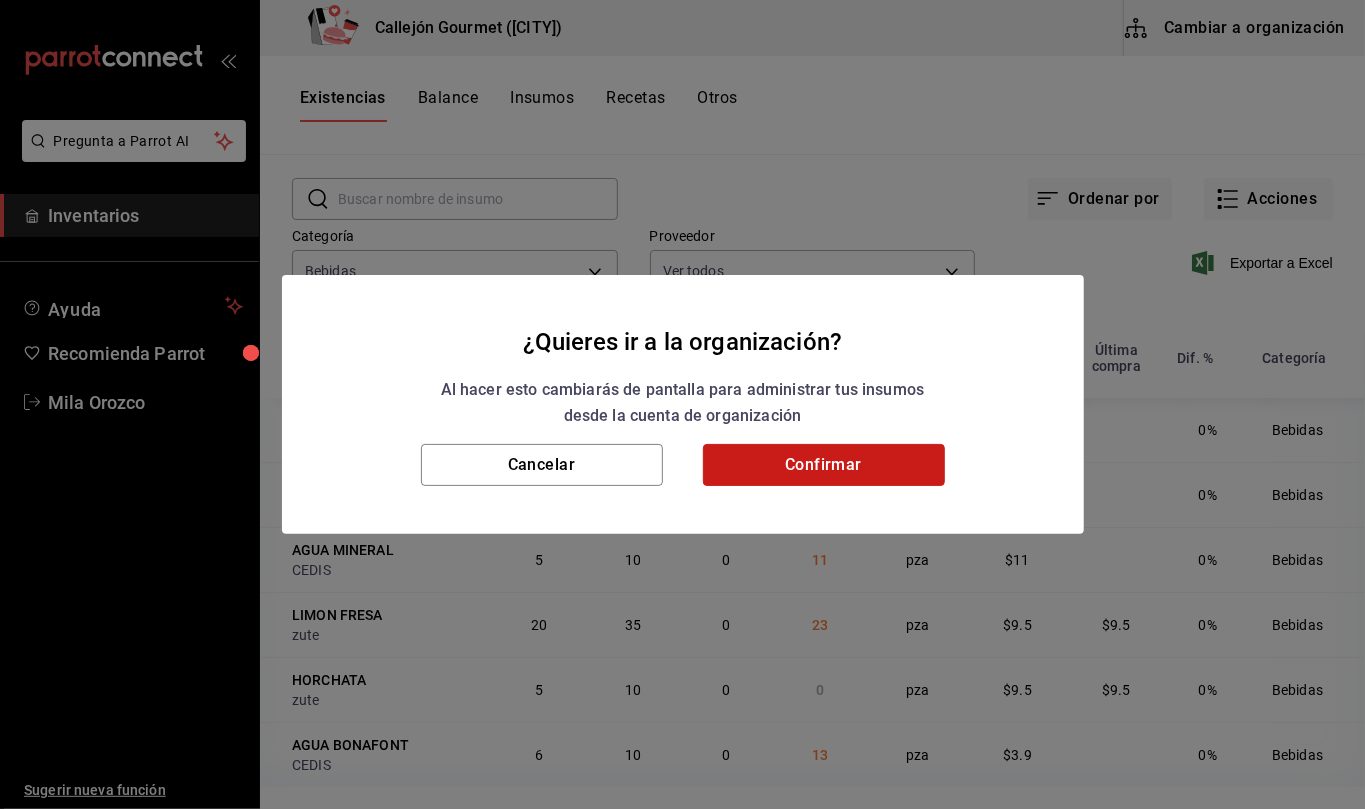 click on "Confirmar" at bounding box center (824, 465) 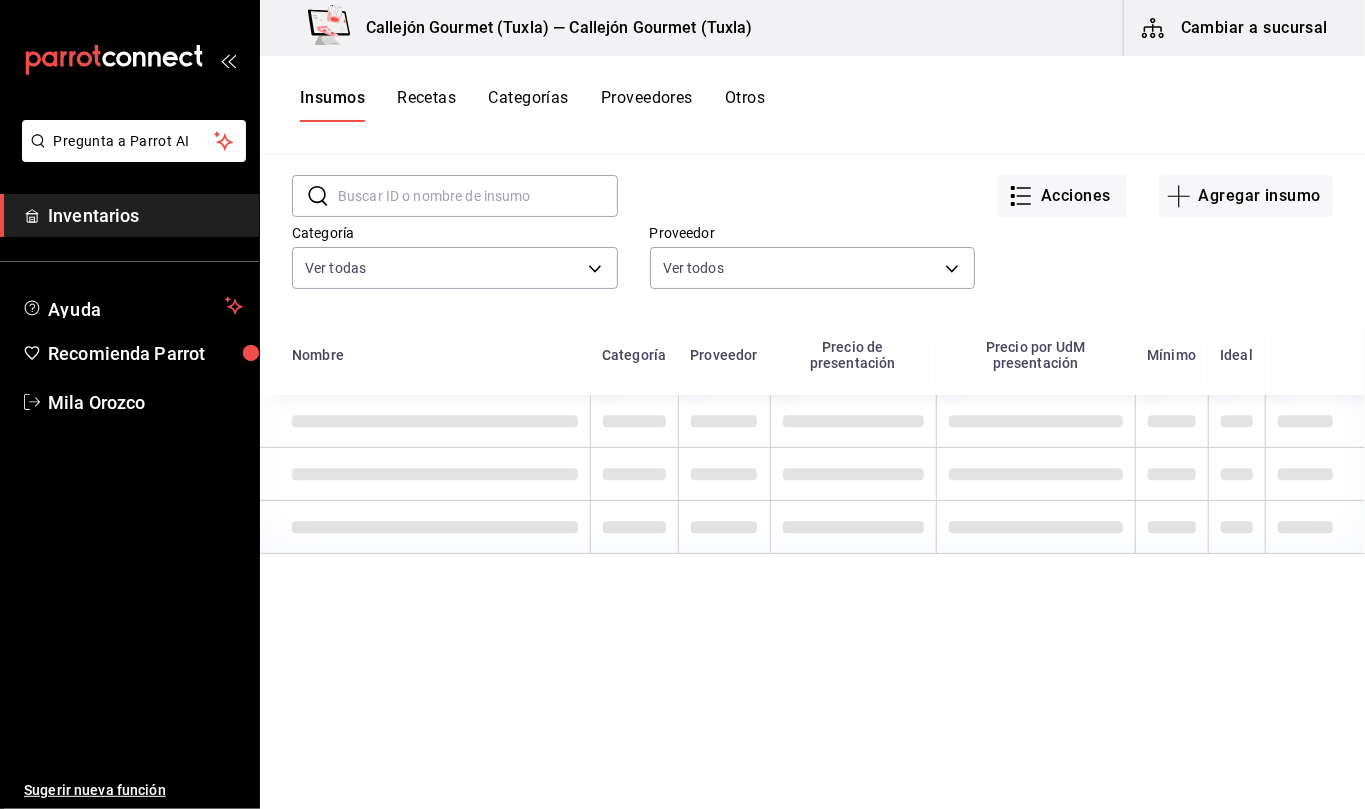 click on "Otros" at bounding box center (745, 105) 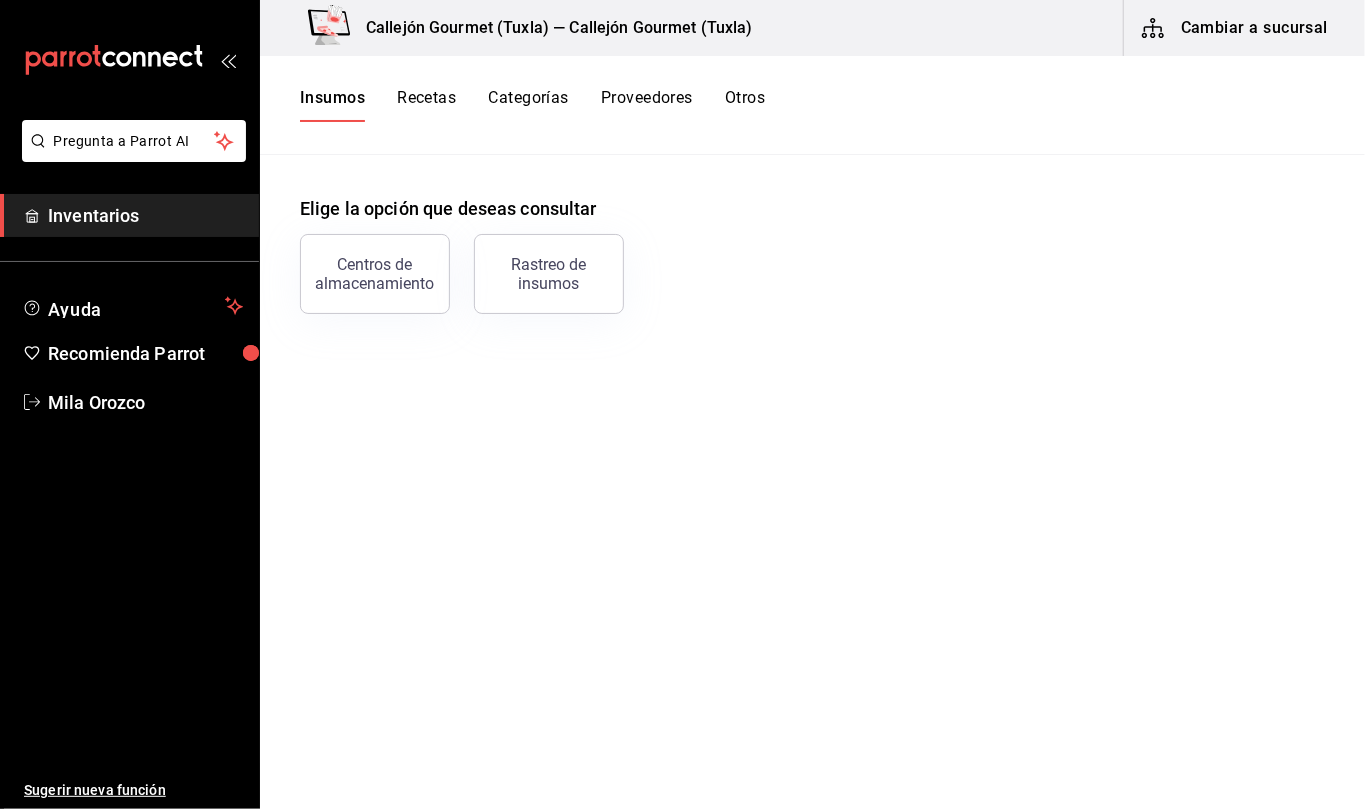 scroll, scrollTop: 0, scrollLeft: 0, axis: both 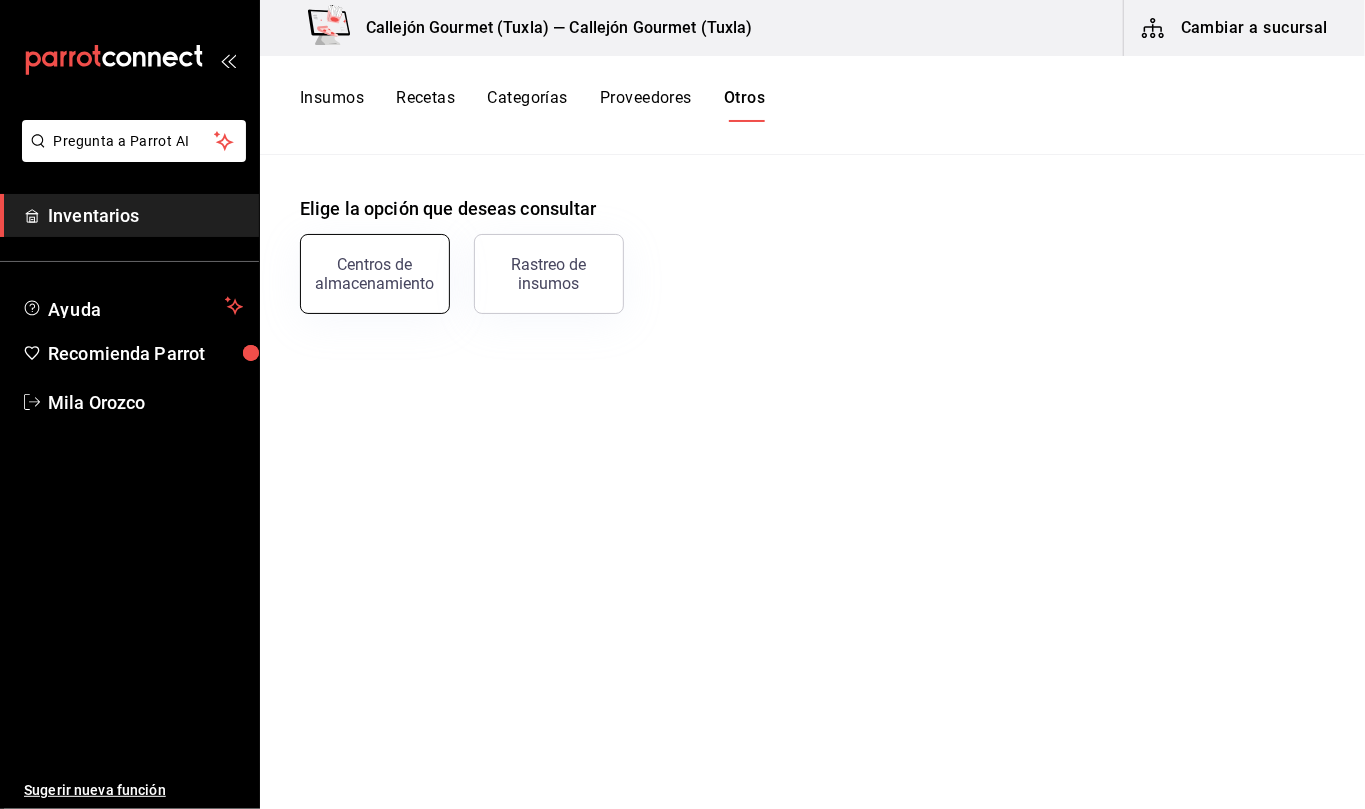 click on "Centros de almacenamiento" at bounding box center [375, 274] 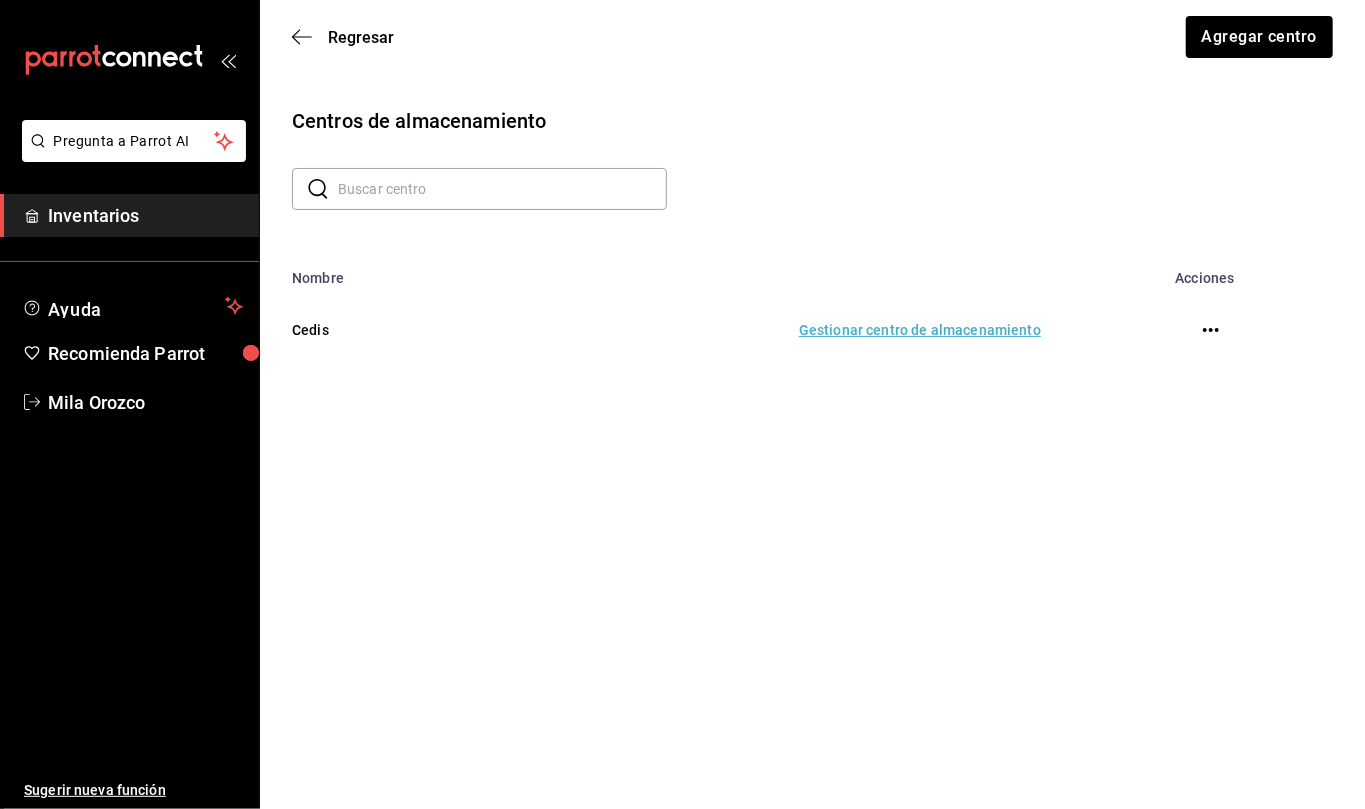 click on "Gestionar centro de almacenamiento" at bounding box center (762, 330) 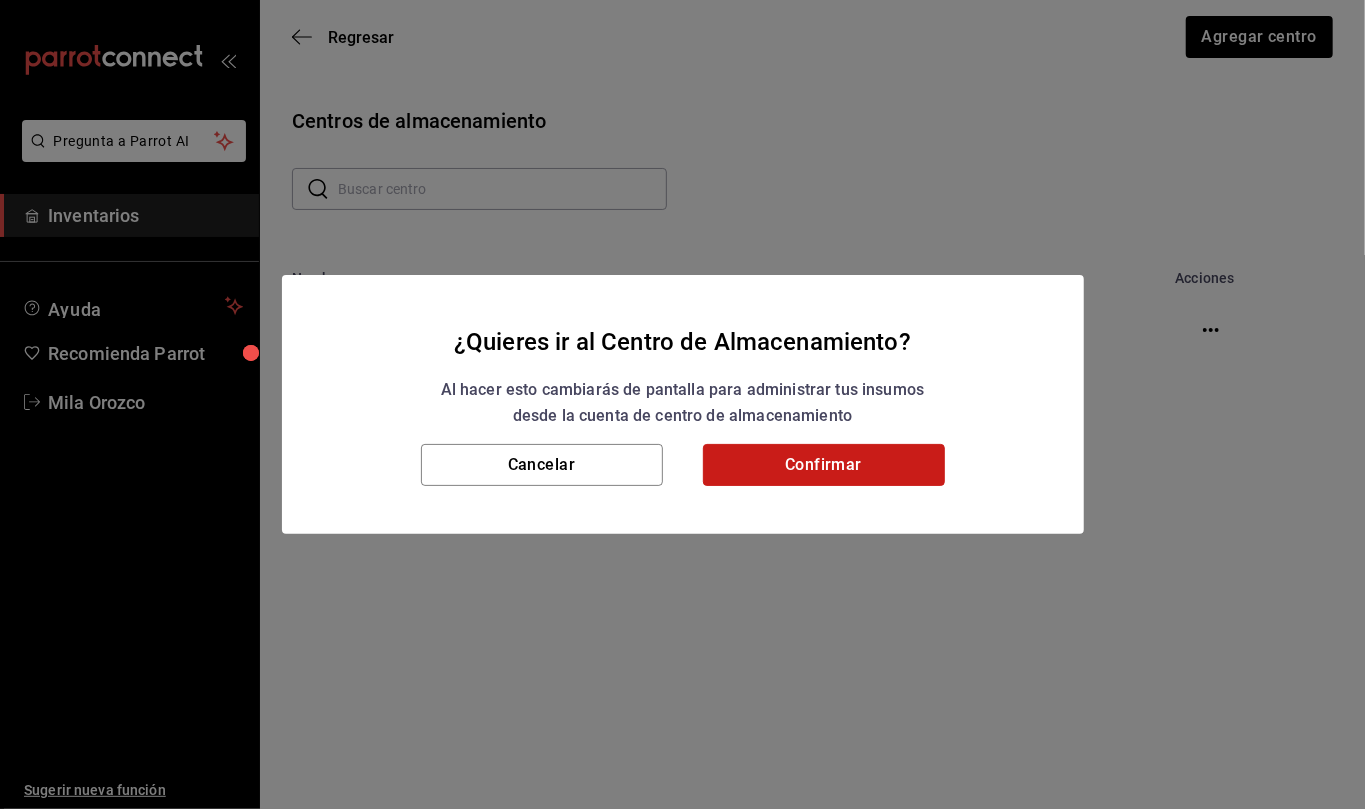 click on "Confirmar" at bounding box center (824, 465) 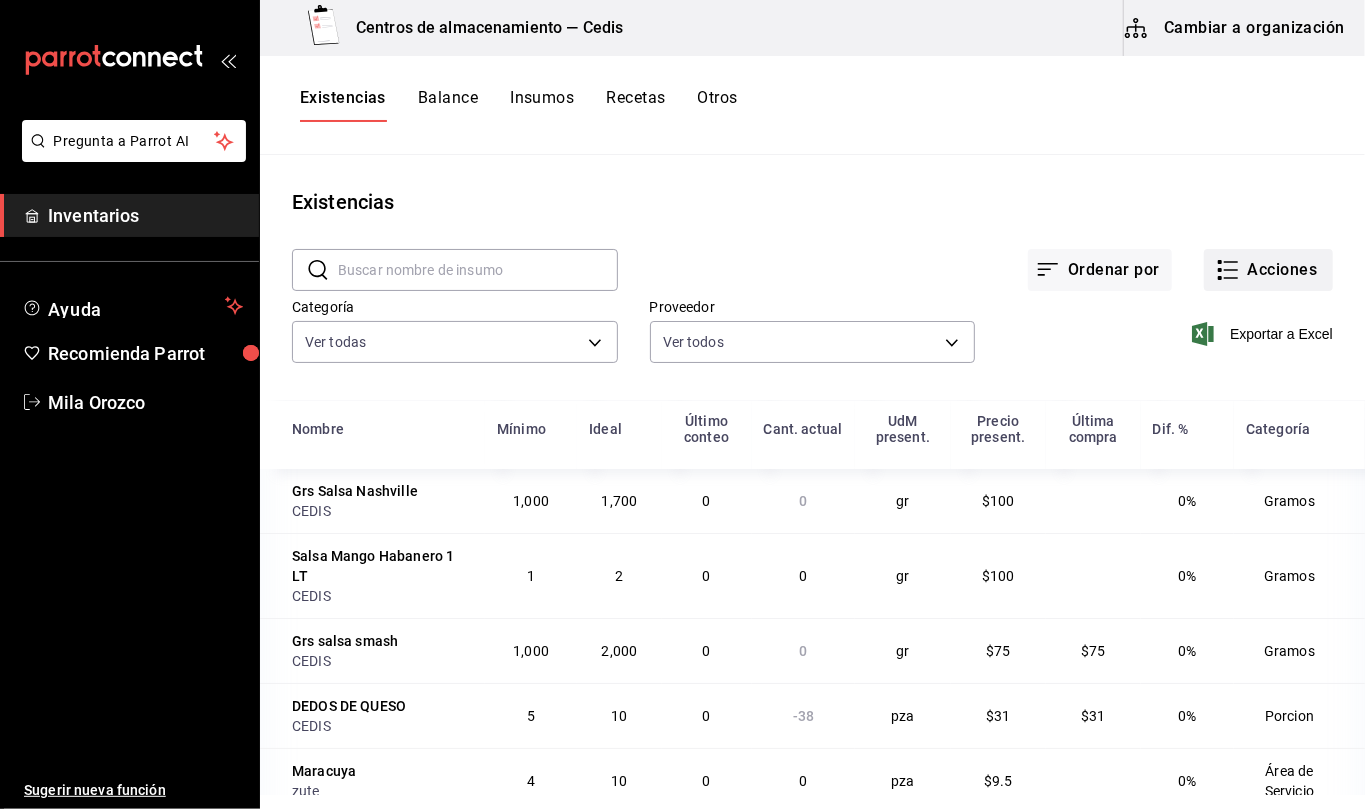 click on "Acciones" at bounding box center [1268, 270] 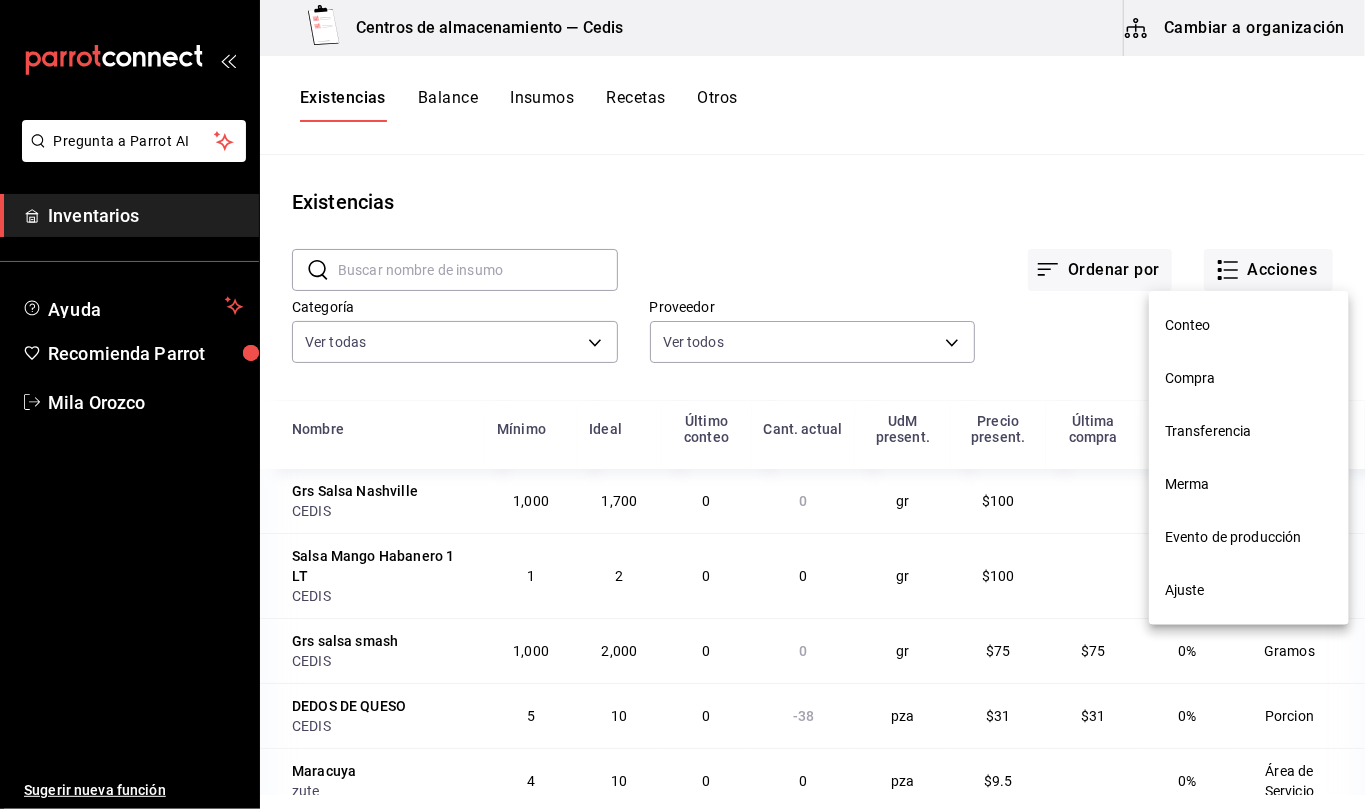 click on "Transferencia" at bounding box center [1249, 431] 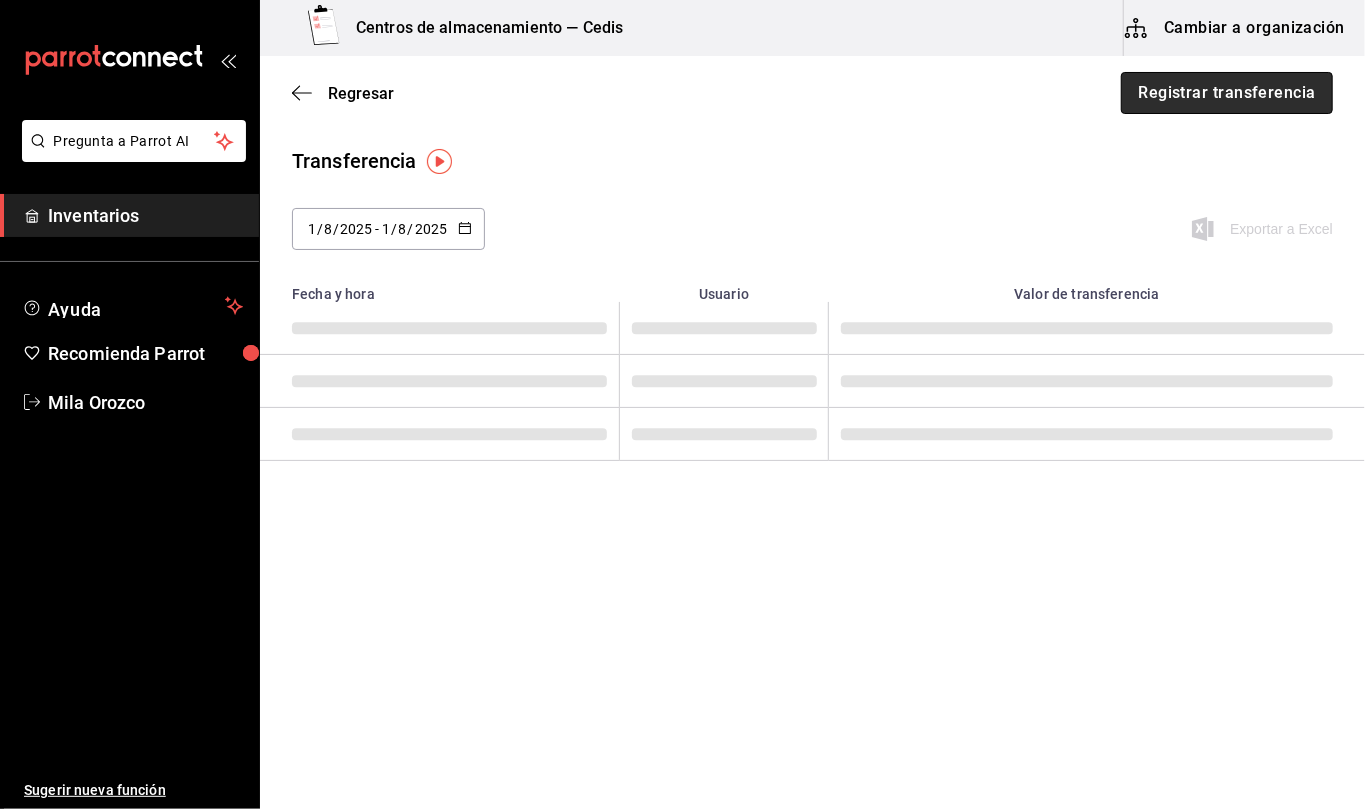 click on "Registrar transferencia" at bounding box center [1227, 93] 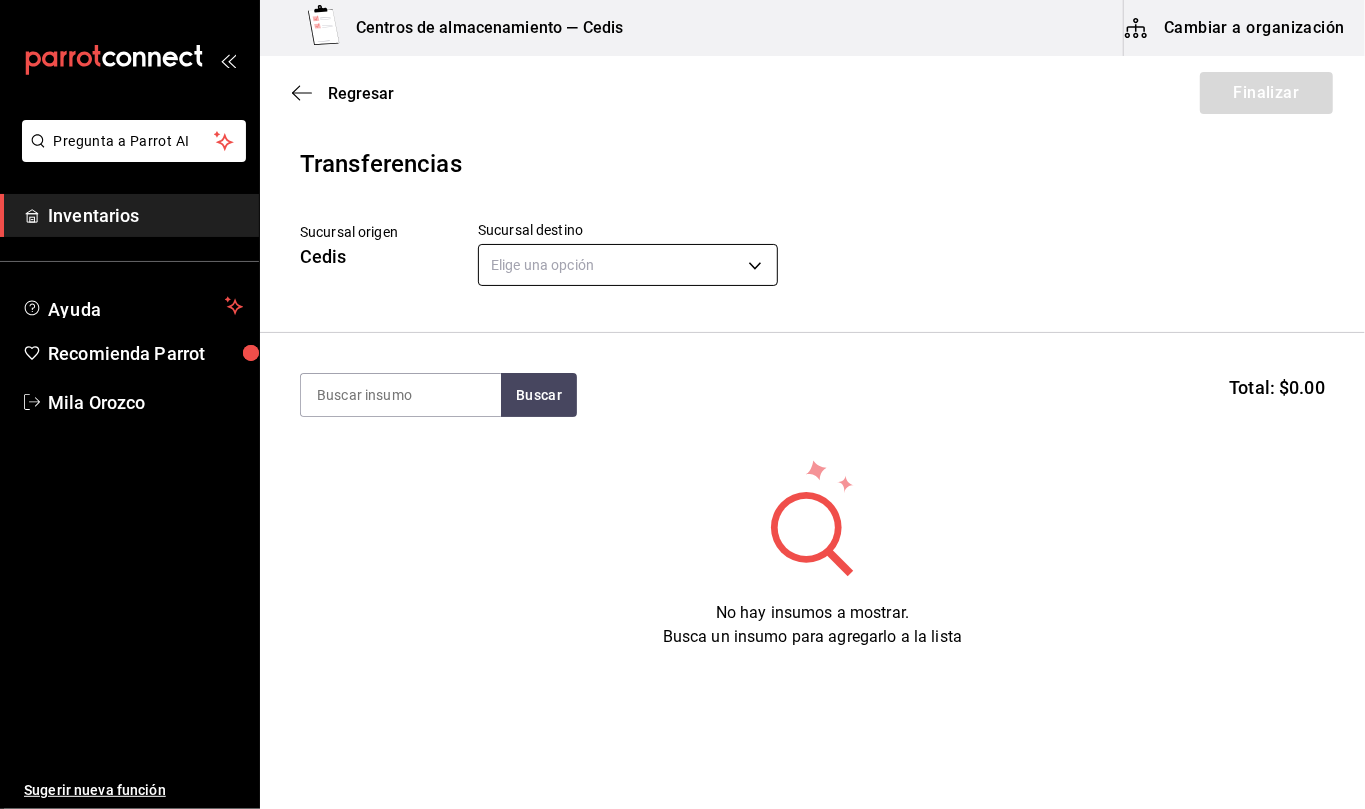 click on "Pregunta a Parrot AI Inventarios   Ayuda Recomienda Parrot   Mila Orozco   Sugerir nueva función   Centros de almacenamiento — Cedis Cambiar a organización Regresar Finalizar Transferencias Sucursal origen Cedis Sucursal destino Elige una opción default Buscar Total: $0.00 No hay insumos a mostrar. Busca un insumo para agregarlo a la lista GANA 1 MES GRATIS EN TU SUSCRIPCIÓN AQUÍ ¿Recuerdas cómo empezó tu restaurante?
Hoy puedes ayudar a un colega a tener el mismo cambio que tú viviste.
Recomienda Parrot directamente desde tu Portal Administrador.
Es fácil y rápido.
🎁 Por cada restaurante que se una, ganas 1 mes gratis. Pregunta a Parrot AI Inventarios   Ayuda Recomienda Parrot   Mila Orozco   Sugerir nueva función   Editar Eliminar Visitar centro de ayuda (81) 2046 6363 soporte@parrotsoftware.io Visitar centro de ayuda (81) 2046 6363 soporte@parrotsoftware.io" at bounding box center [682, 348] 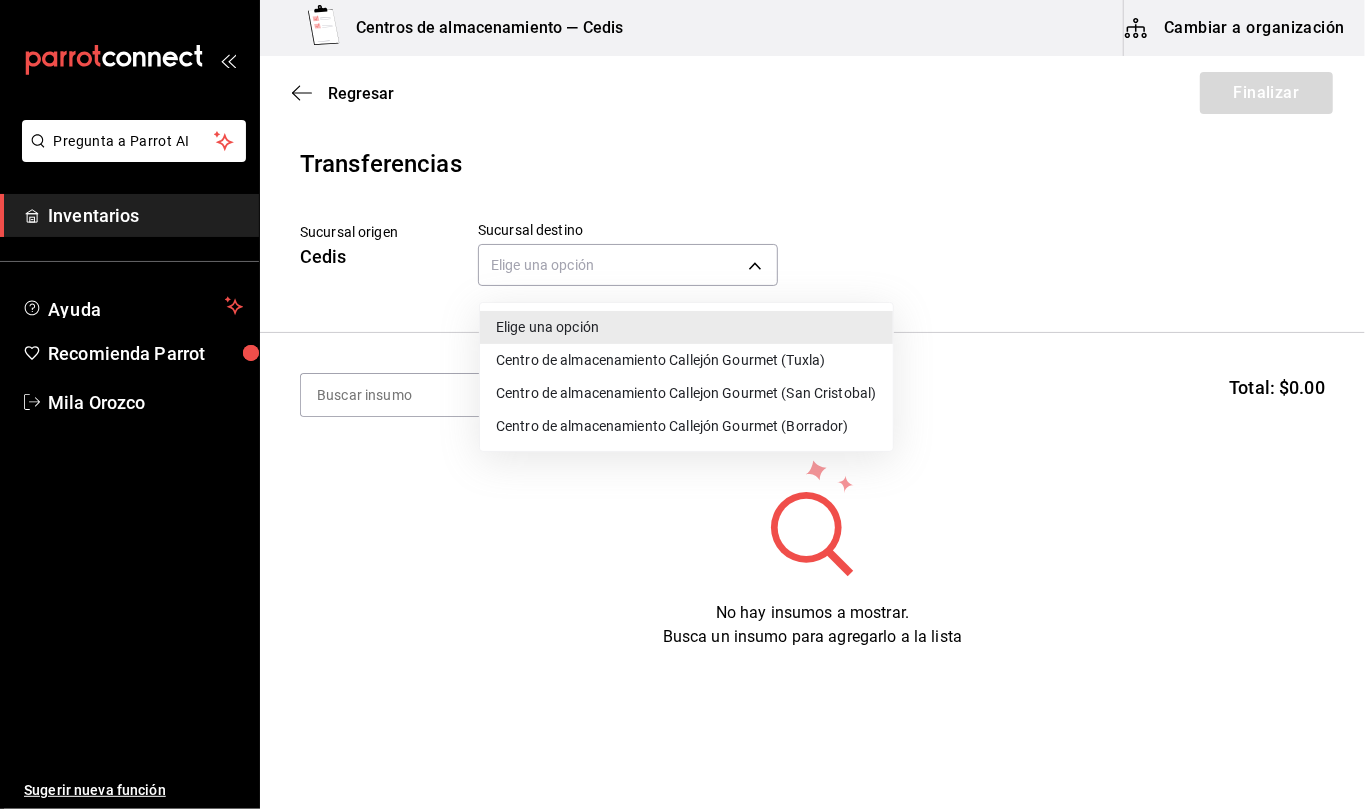 click on "Centro de almacenamiento Callejón Gourmet (Tuxla)" at bounding box center (686, 360) 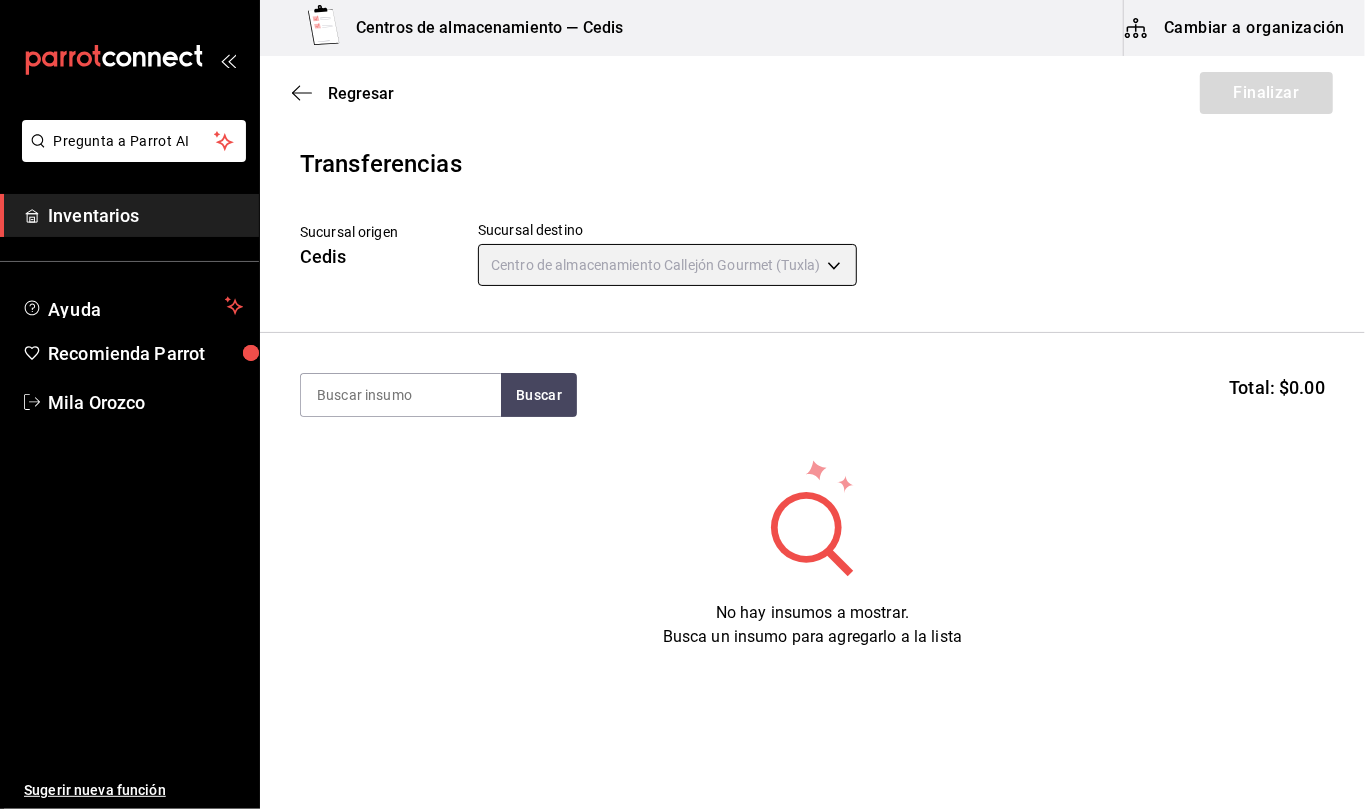 type on "d2402ae1-2240-4bf4-a726-90d4a248e191" 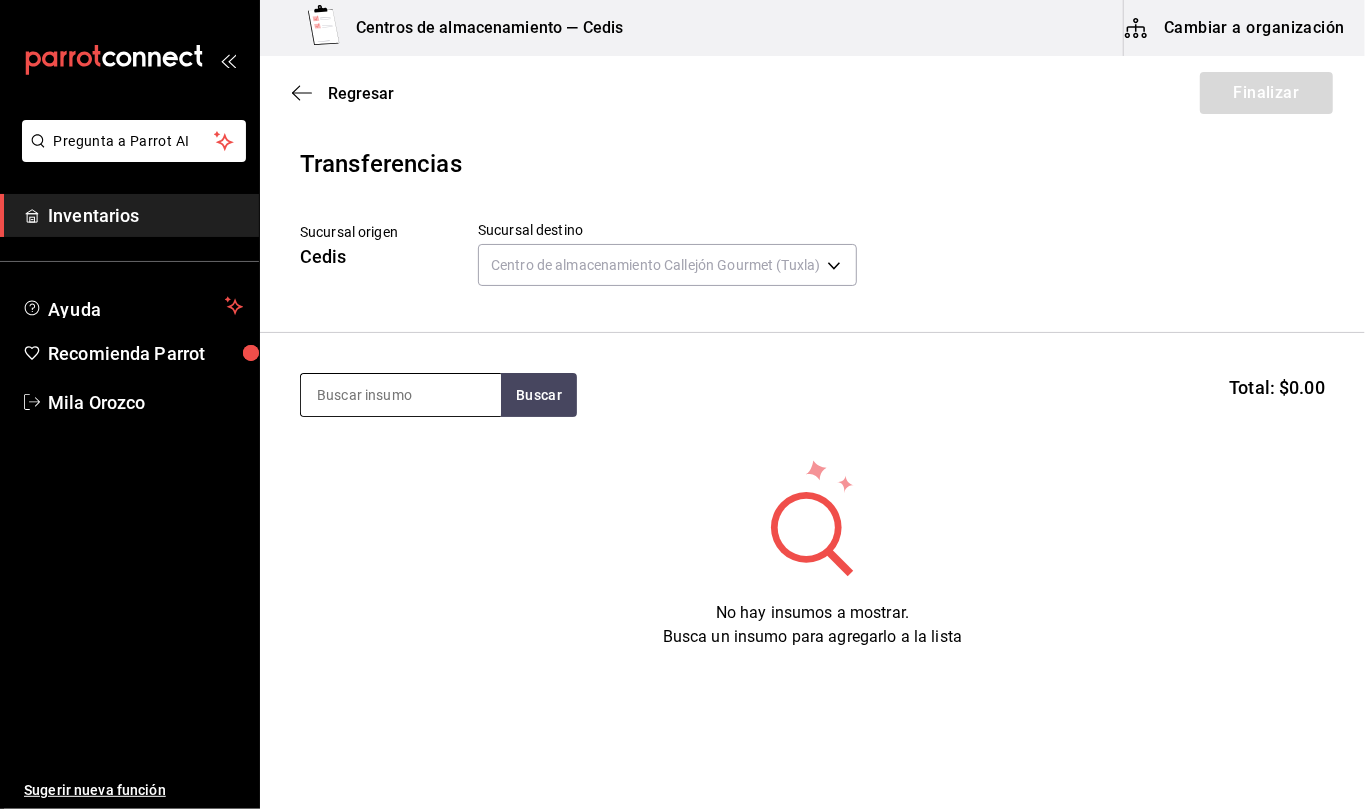 click at bounding box center [401, 395] 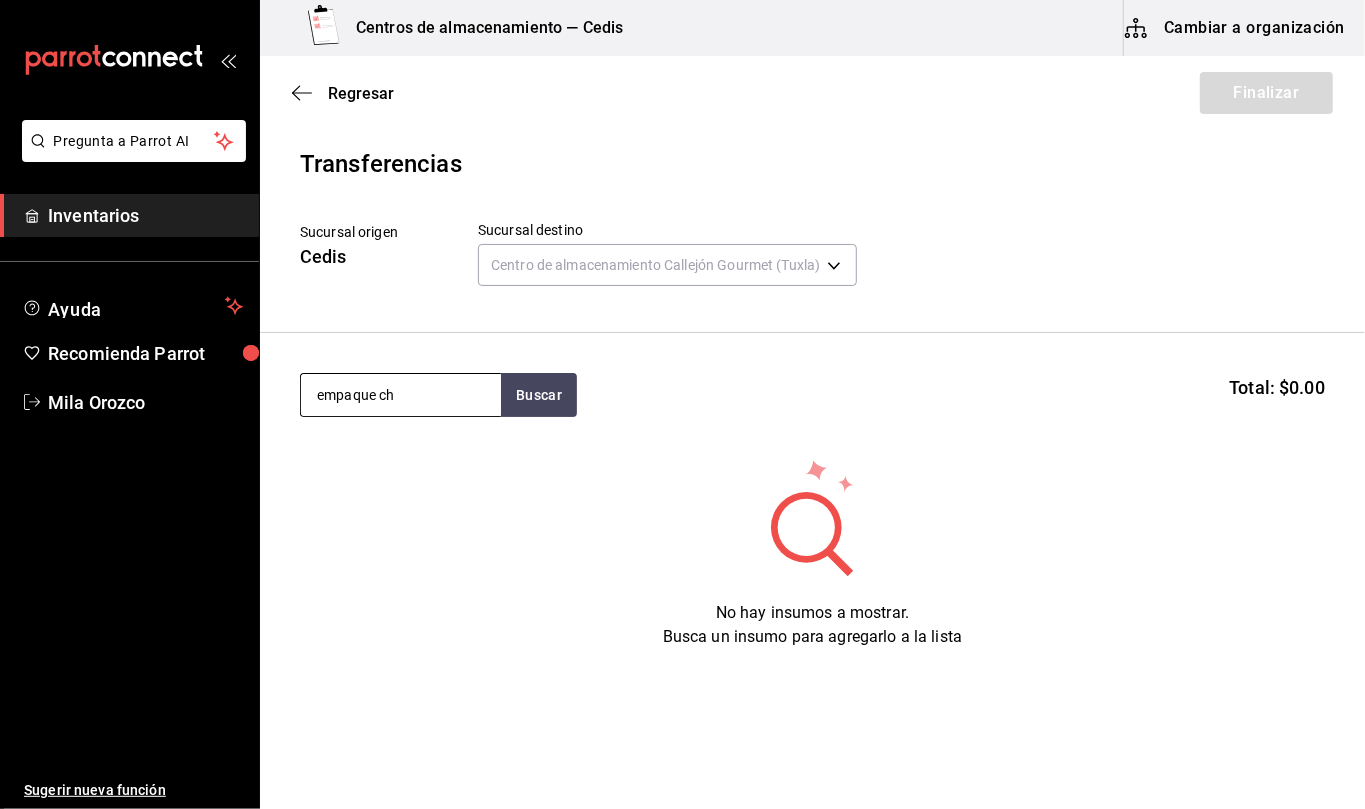 type on "empaque ch" 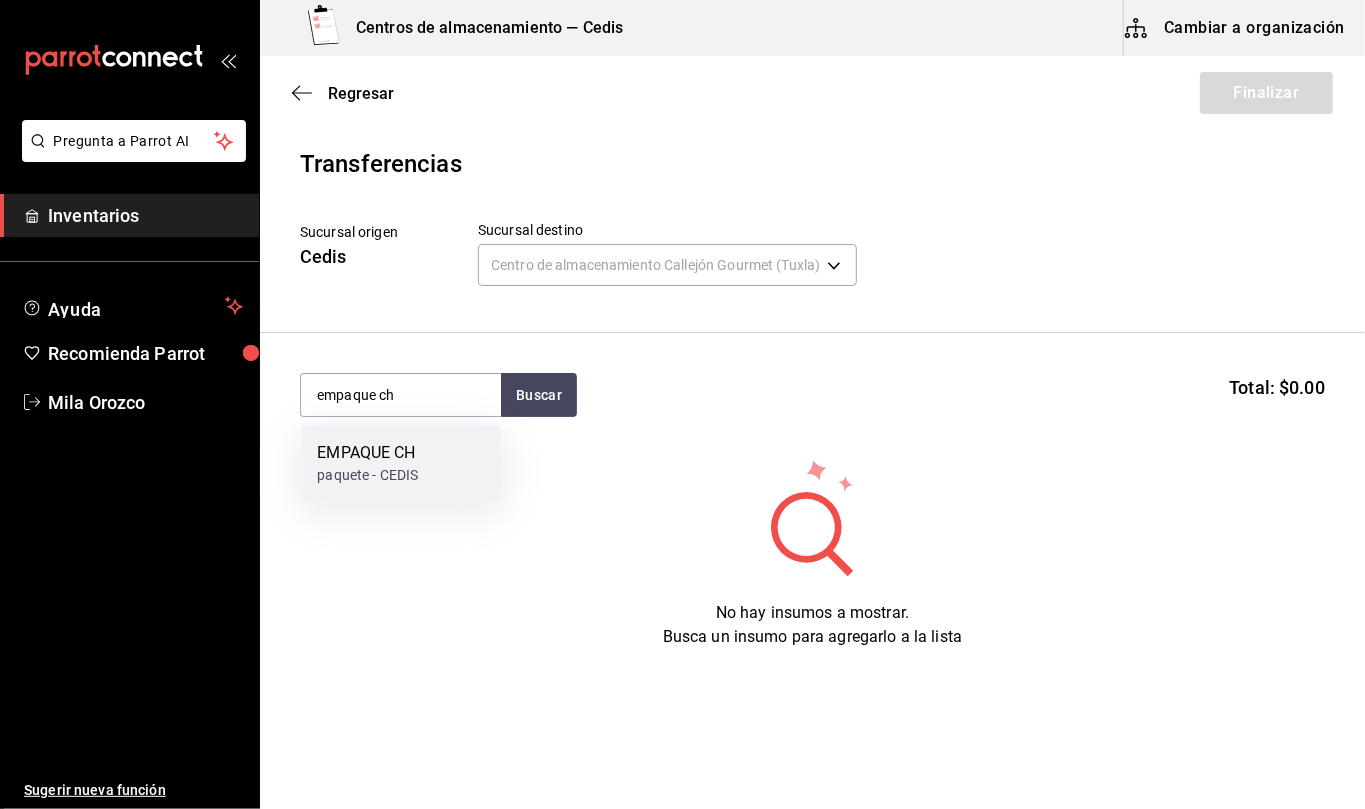 click on "EMPAQUE CH" at bounding box center [367, 453] 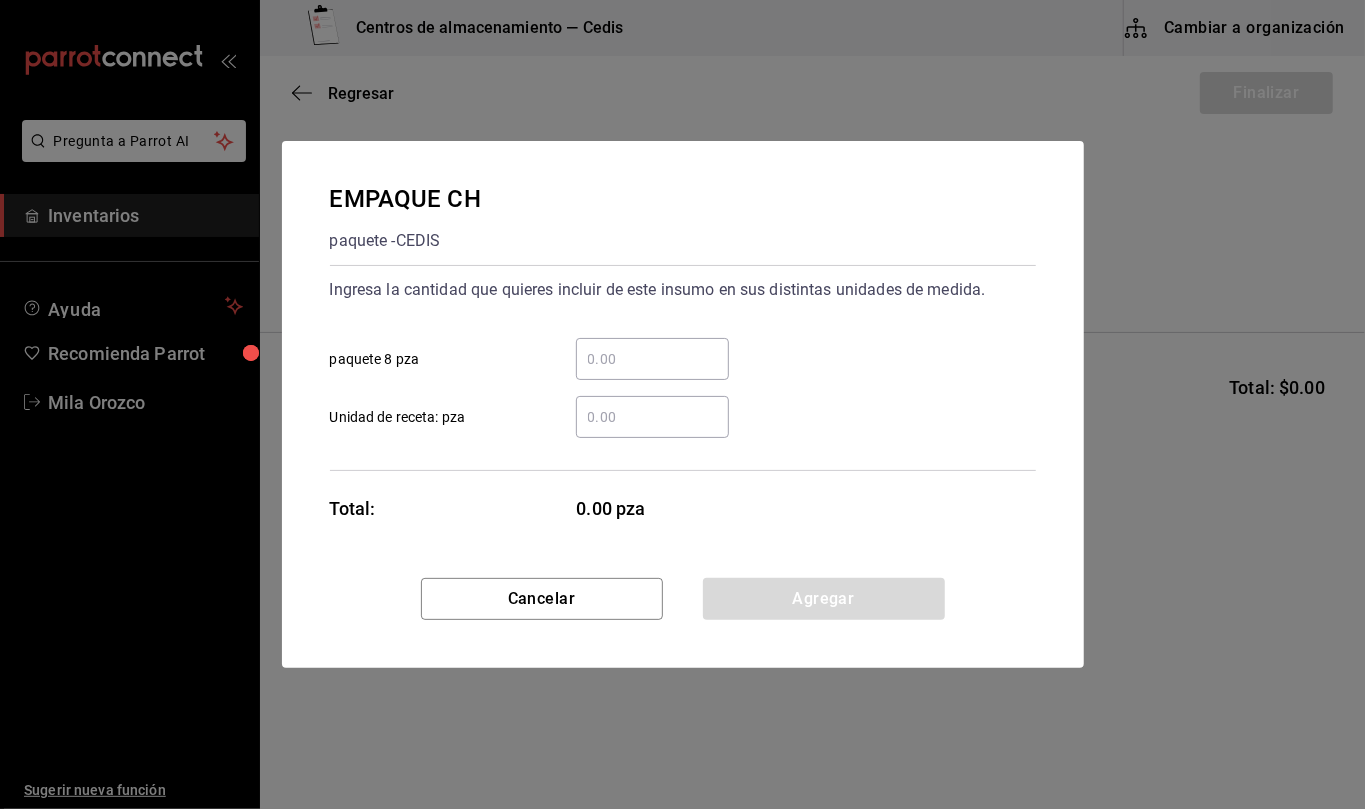 click on "​ Unidad de receta: pza" at bounding box center [652, 417] 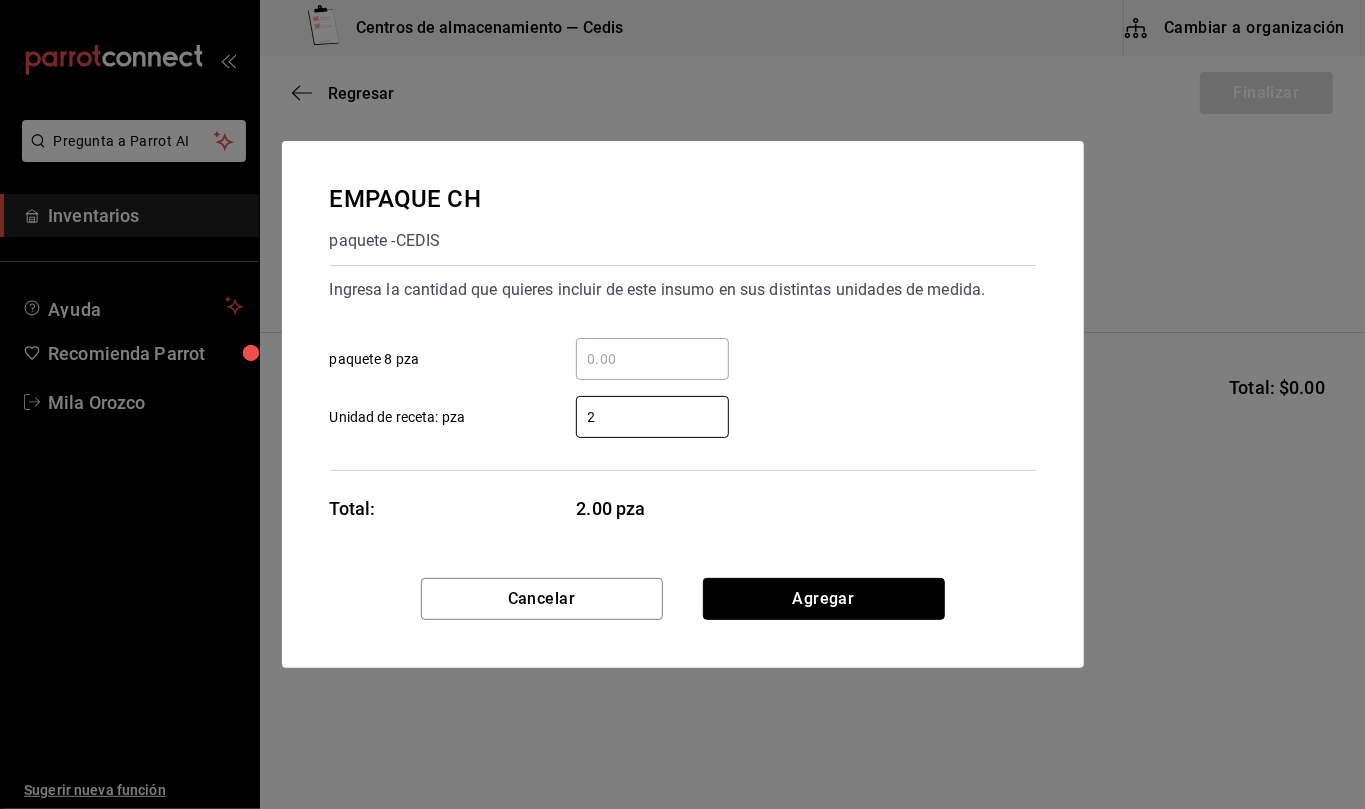 click on "Agregar" at bounding box center [824, 599] 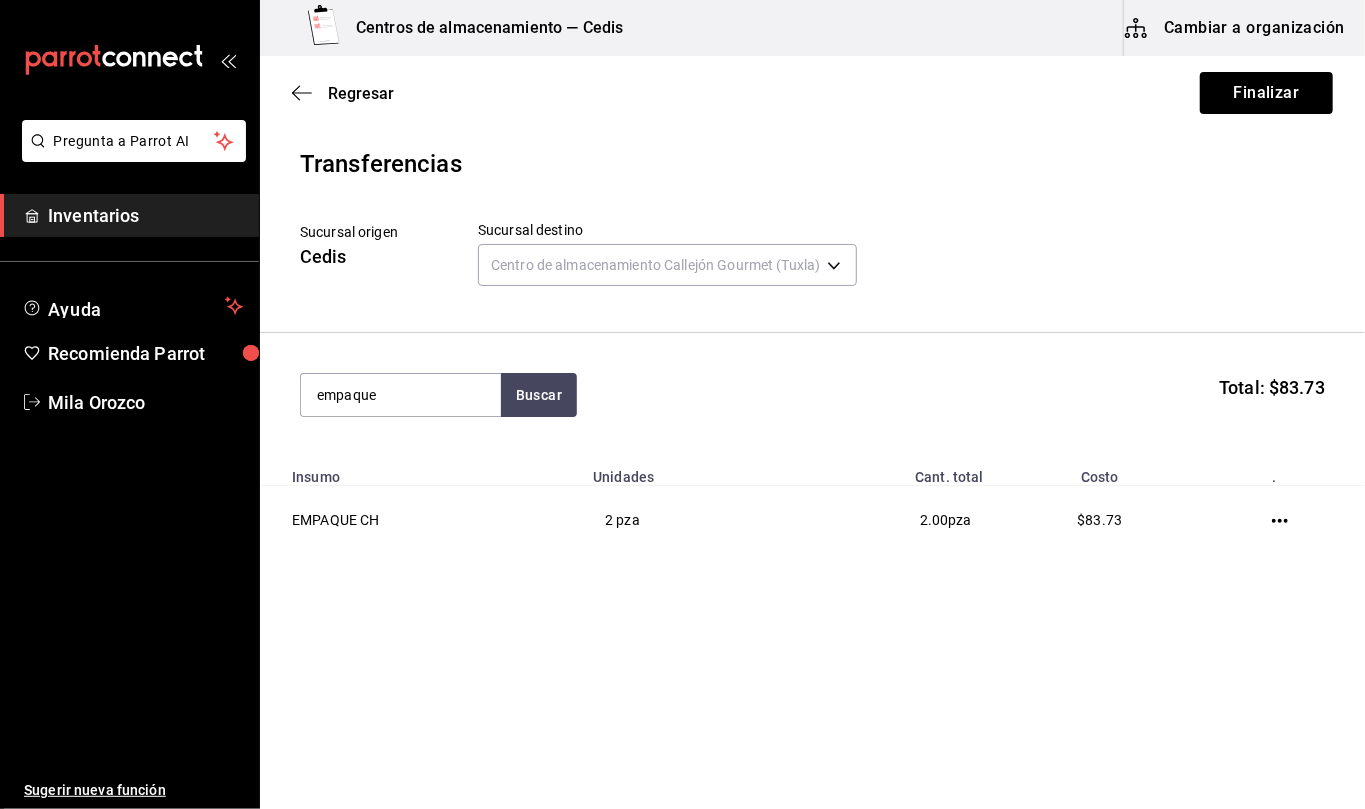 type on "empaque" 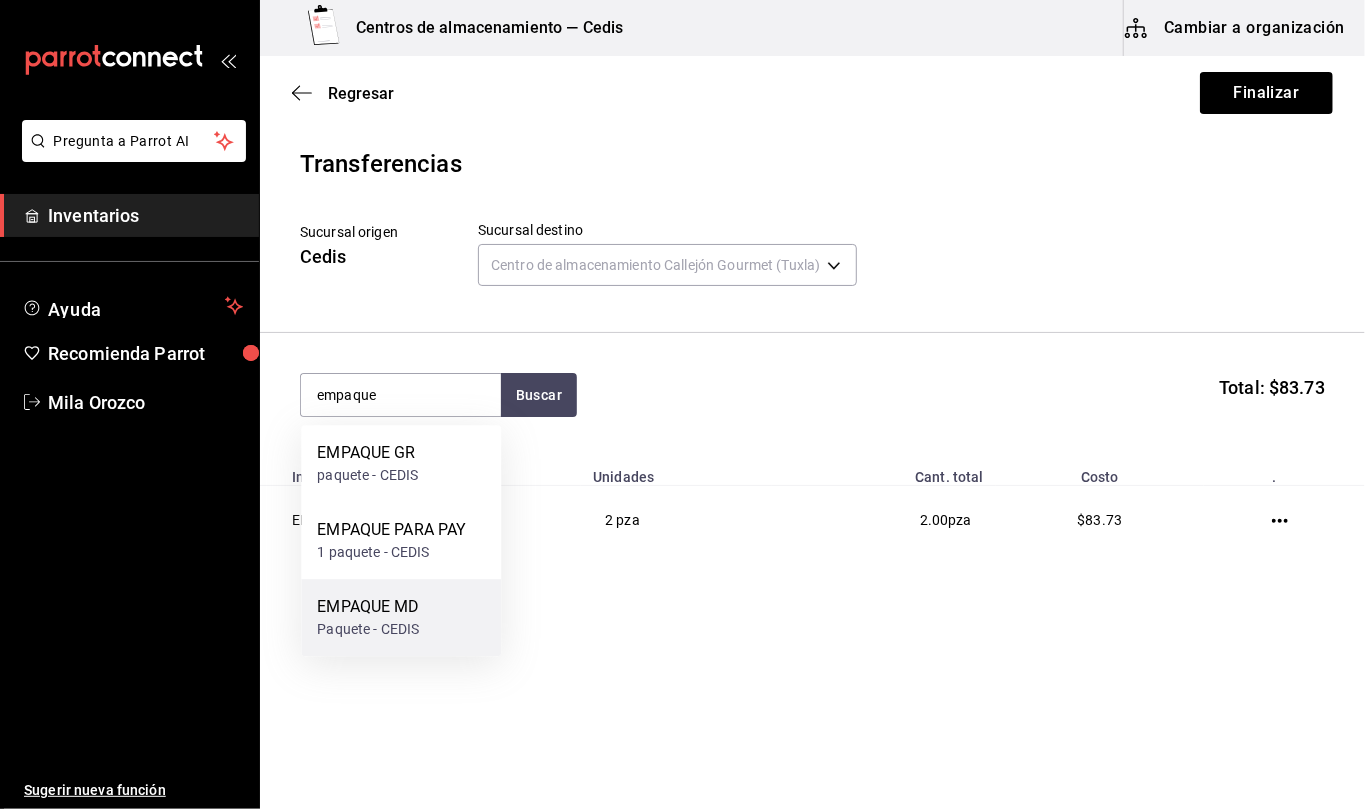 click on "Paquete - CEDIS" at bounding box center [368, 629] 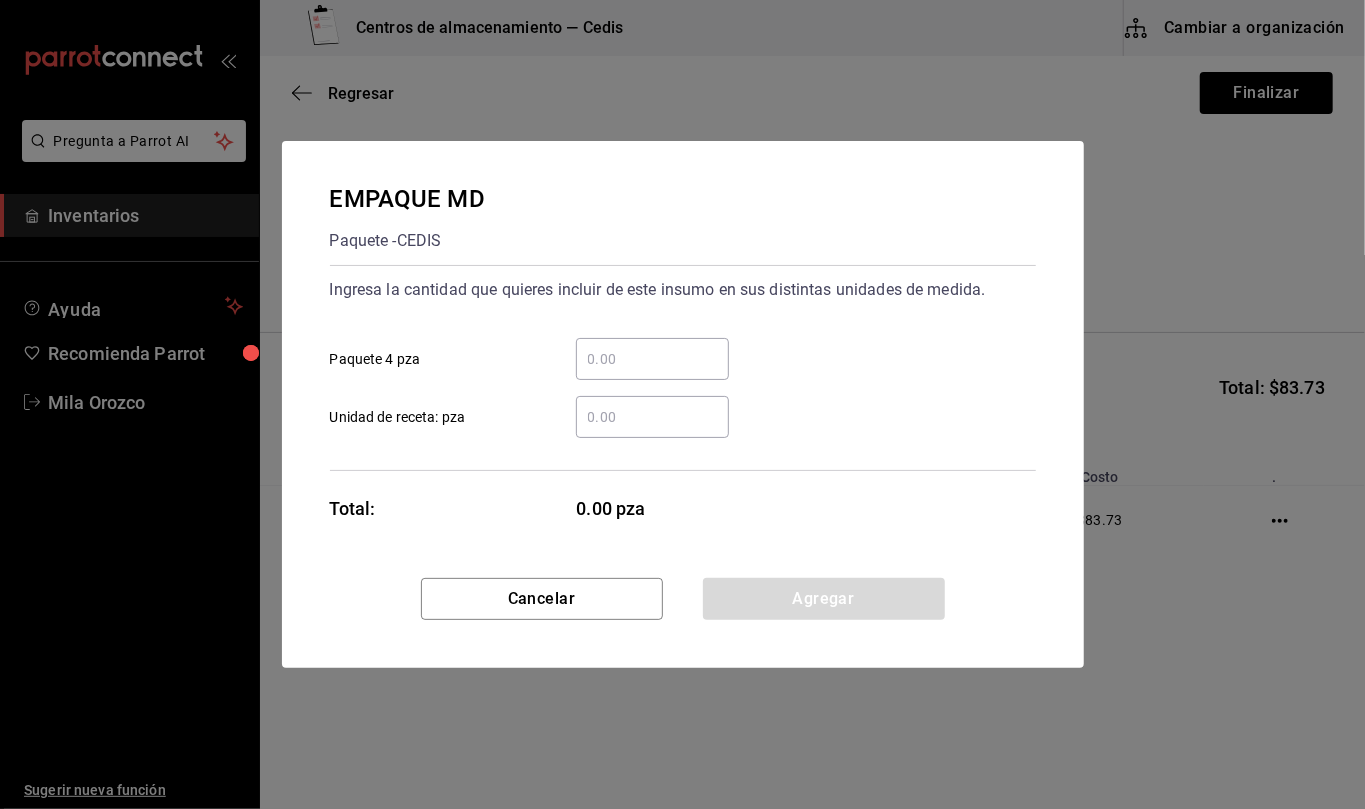 click on "​ Unidad de receta: pza" at bounding box center [652, 417] 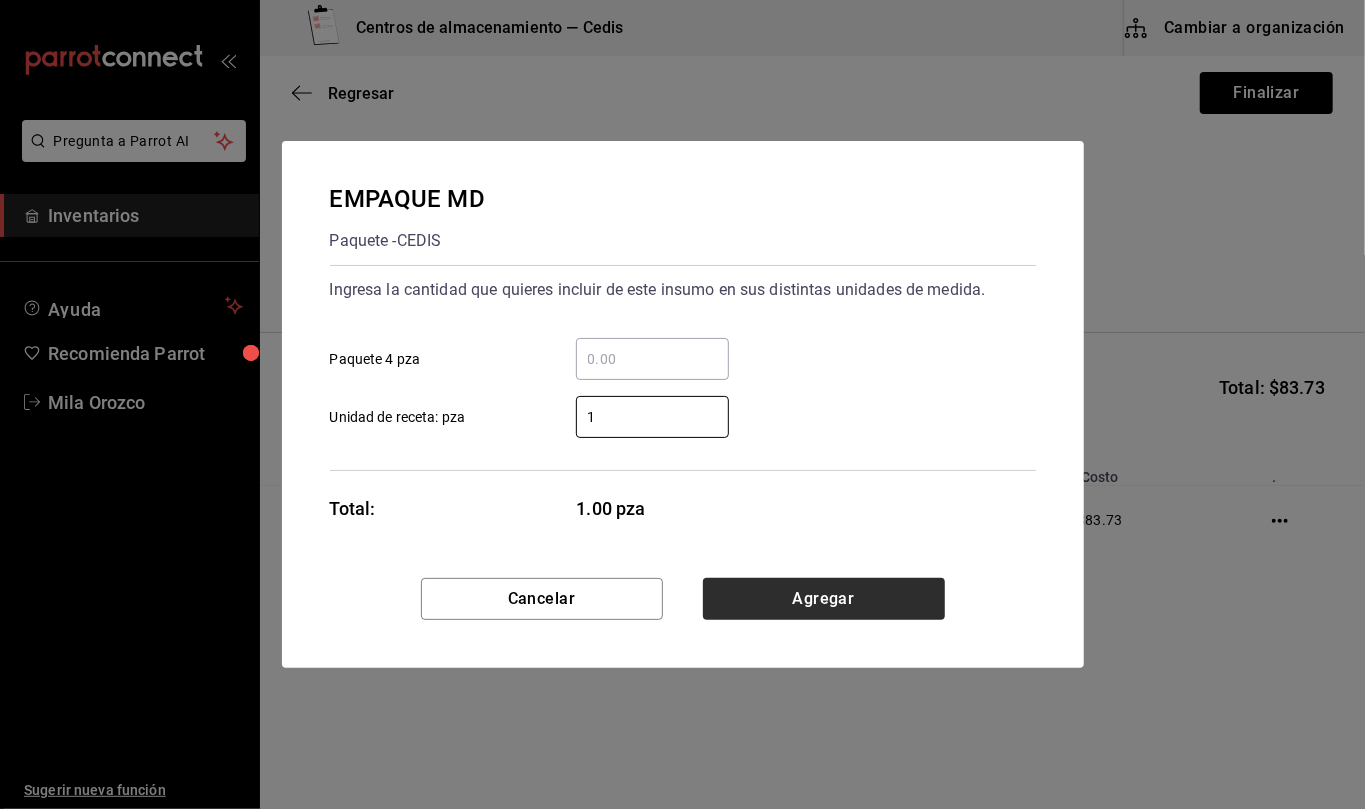type on "1" 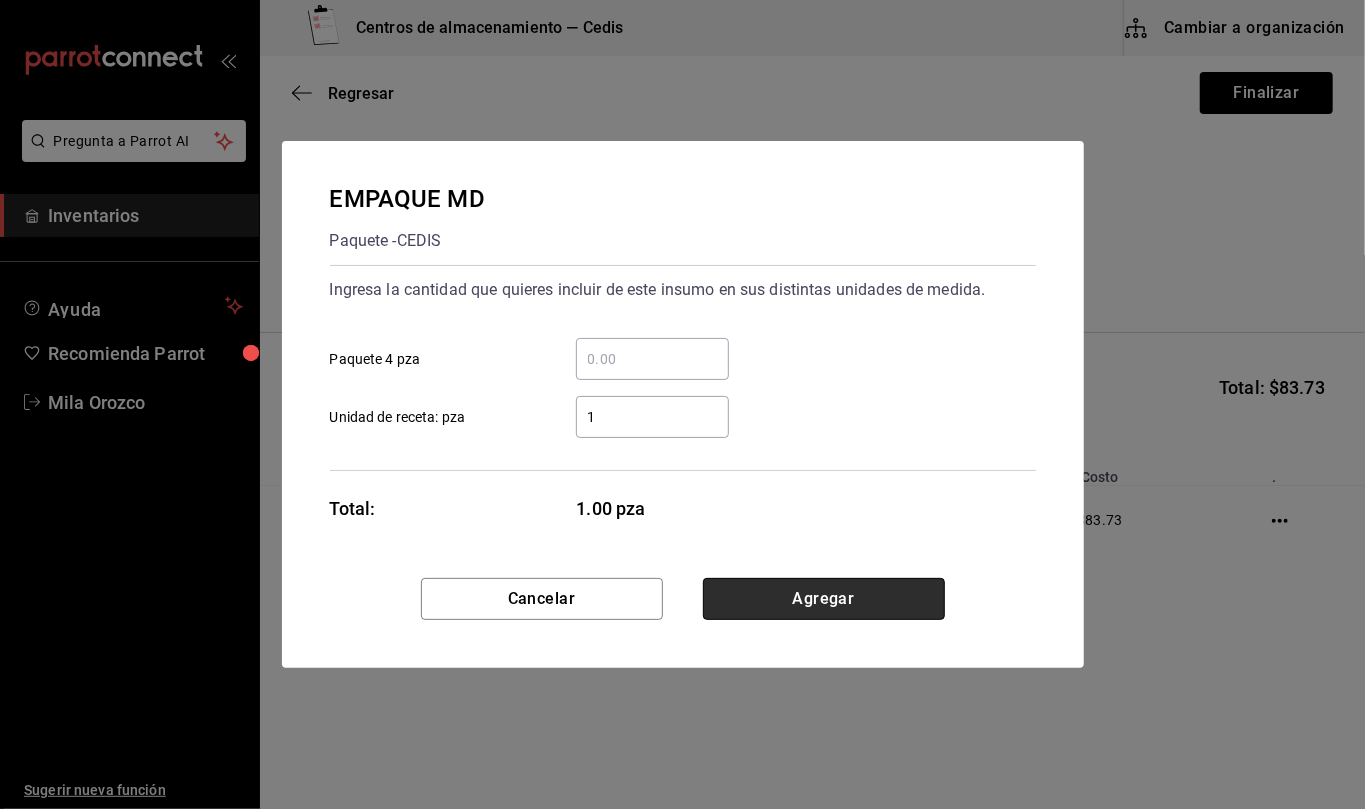 click on "Agregar" at bounding box center [824, 599] 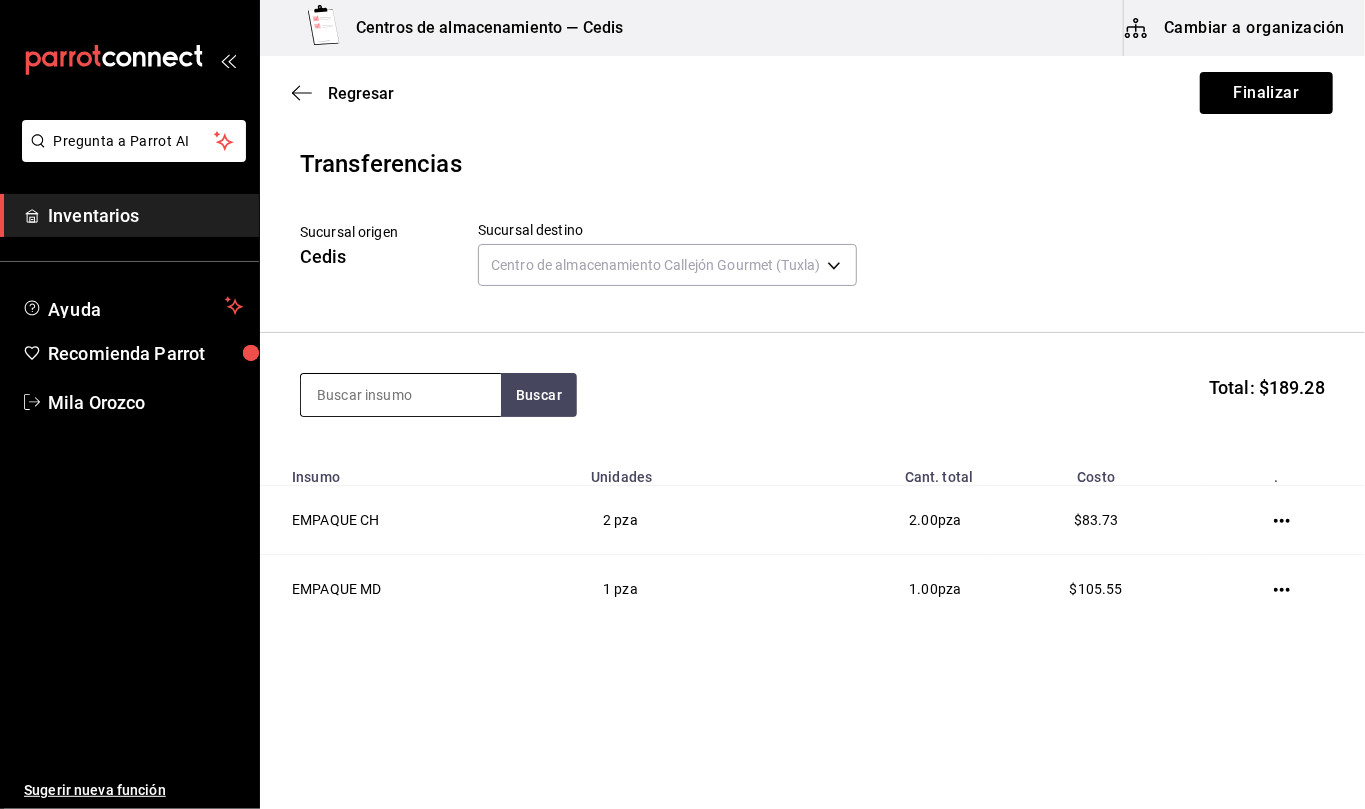 click at bounding box center (401, 395) 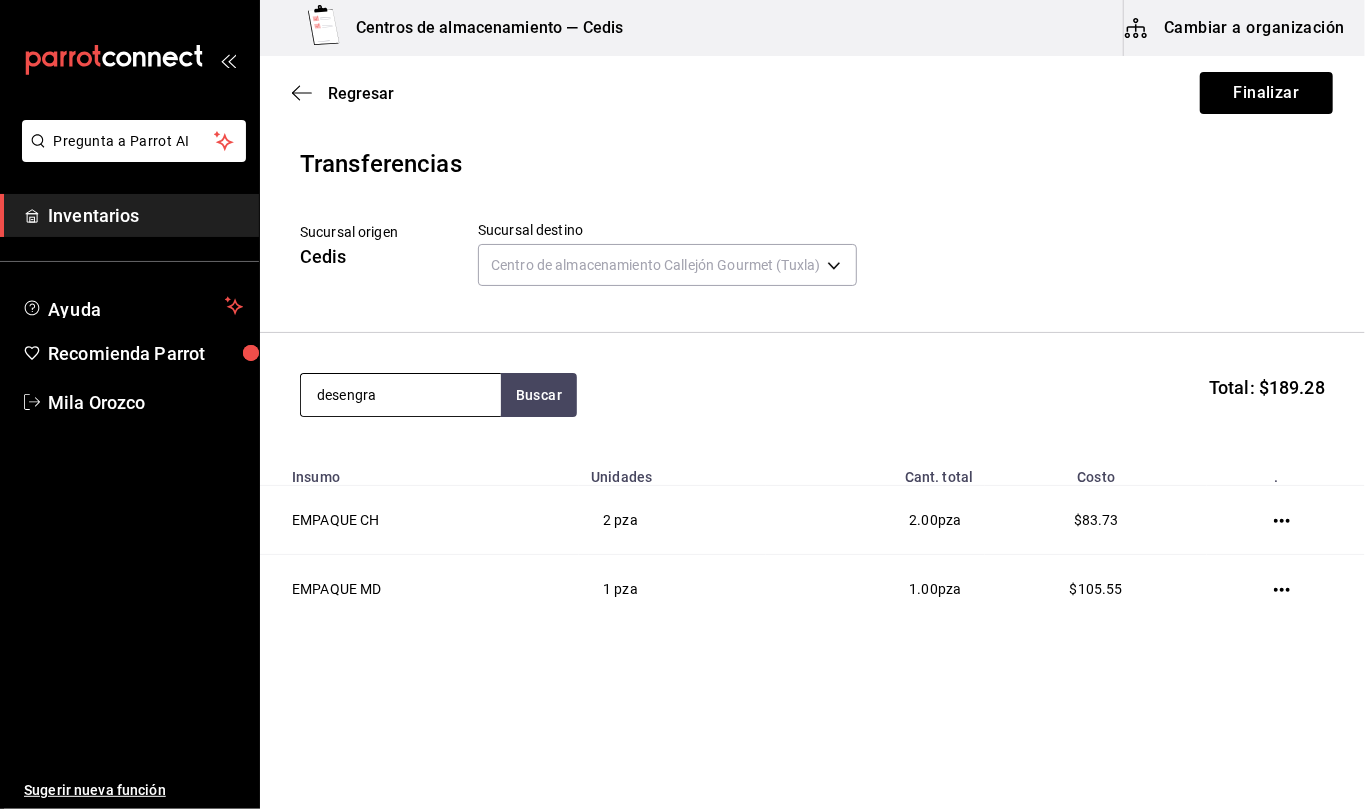 type on "desengra" 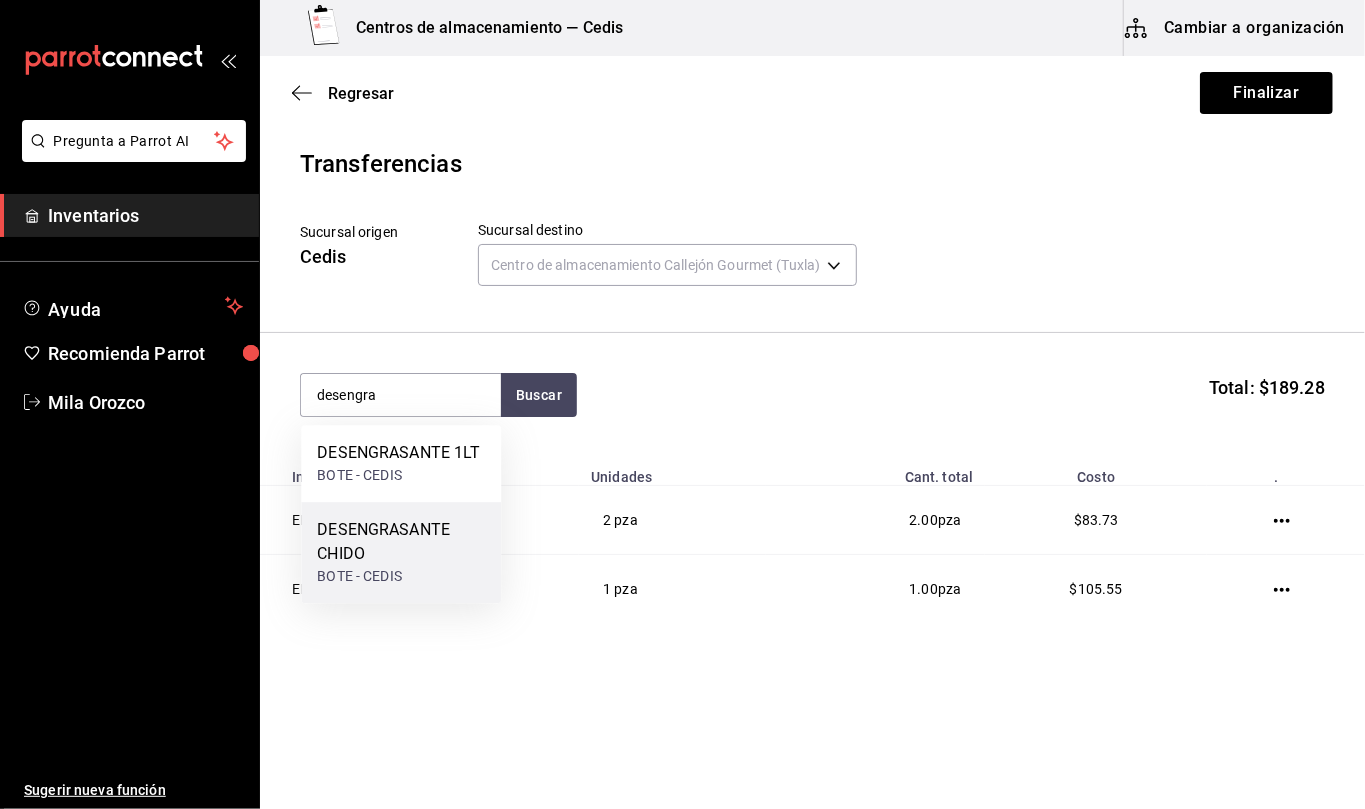 click on "DESENGRASANTE CHIDO" at bounding box center (401, 542) 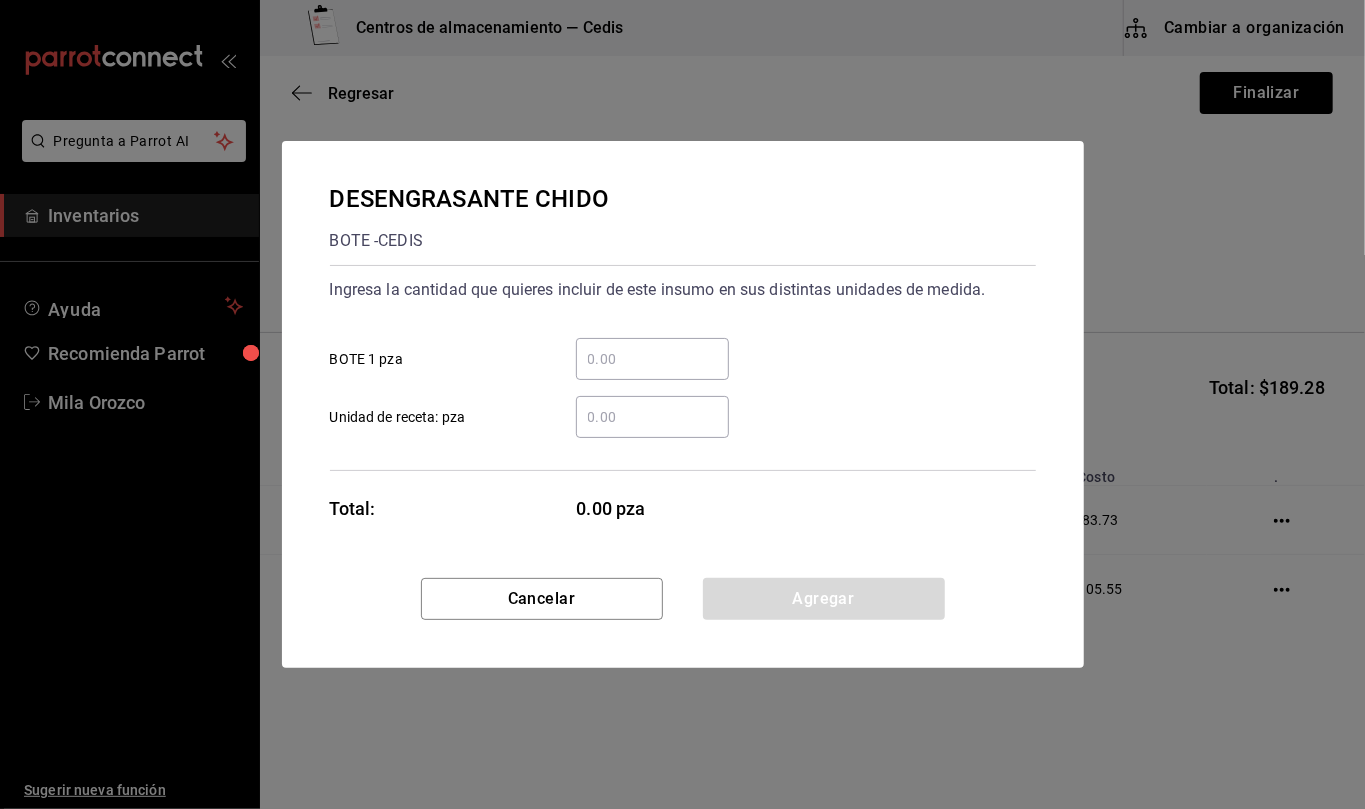 click on "​ Unidad de receta: pza" at bounding box center [652, 417] 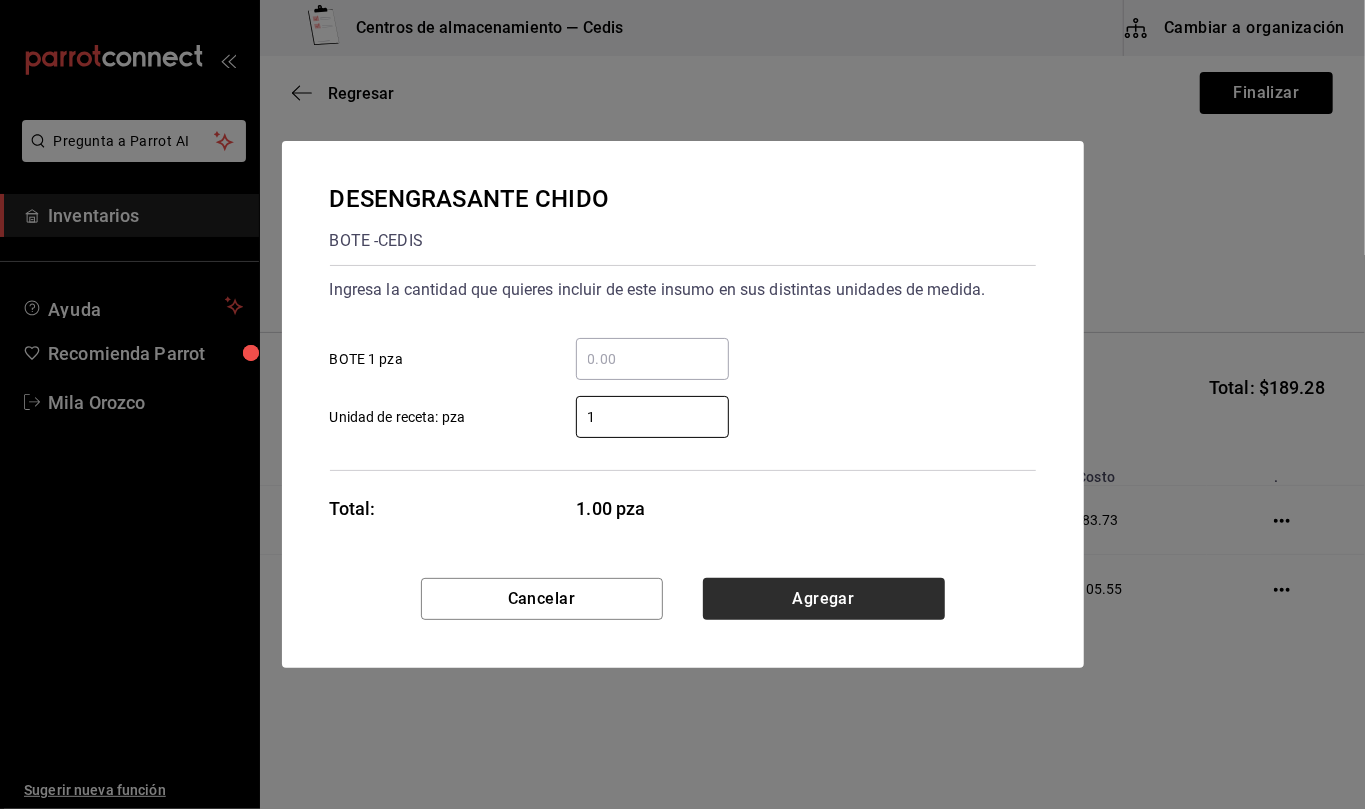 type on "1" 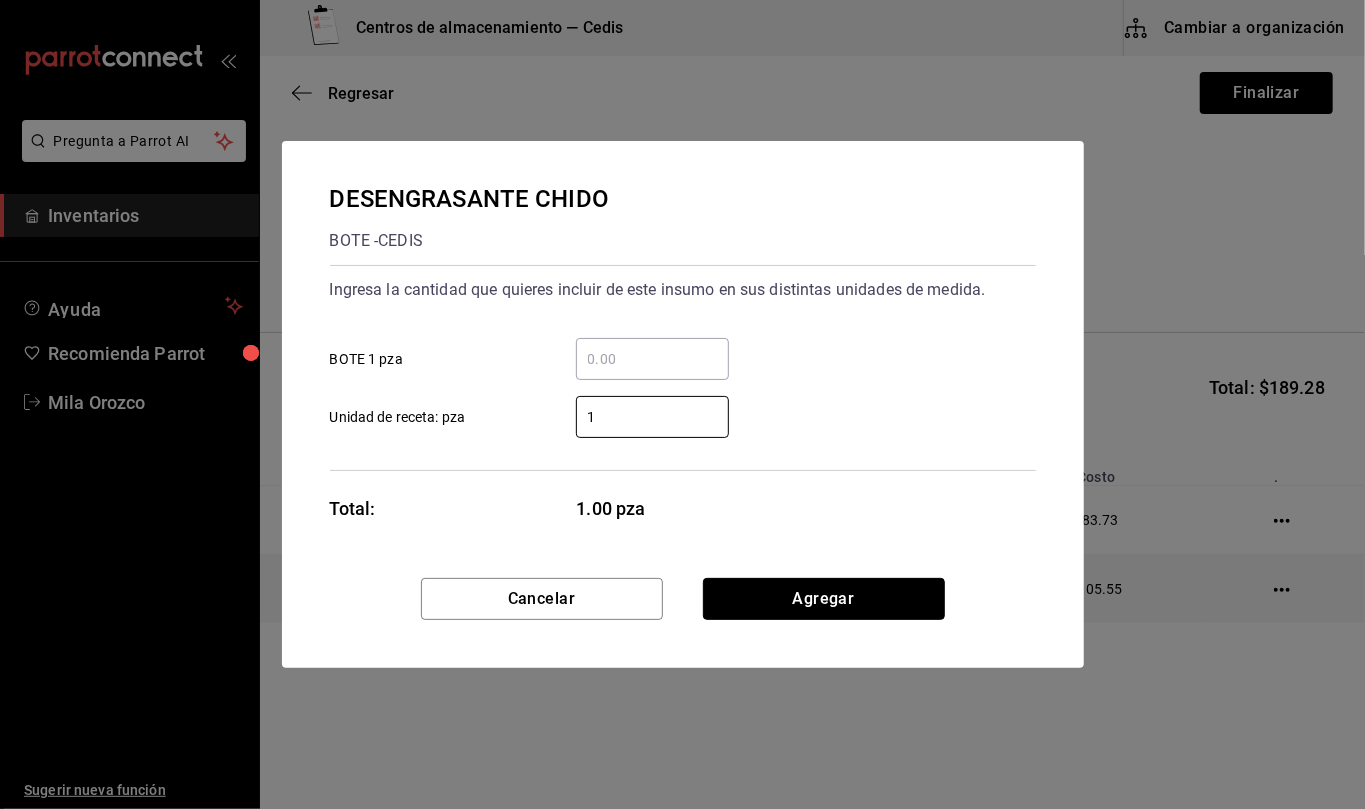 click on "Agregar" at bounding box center [824, 599] 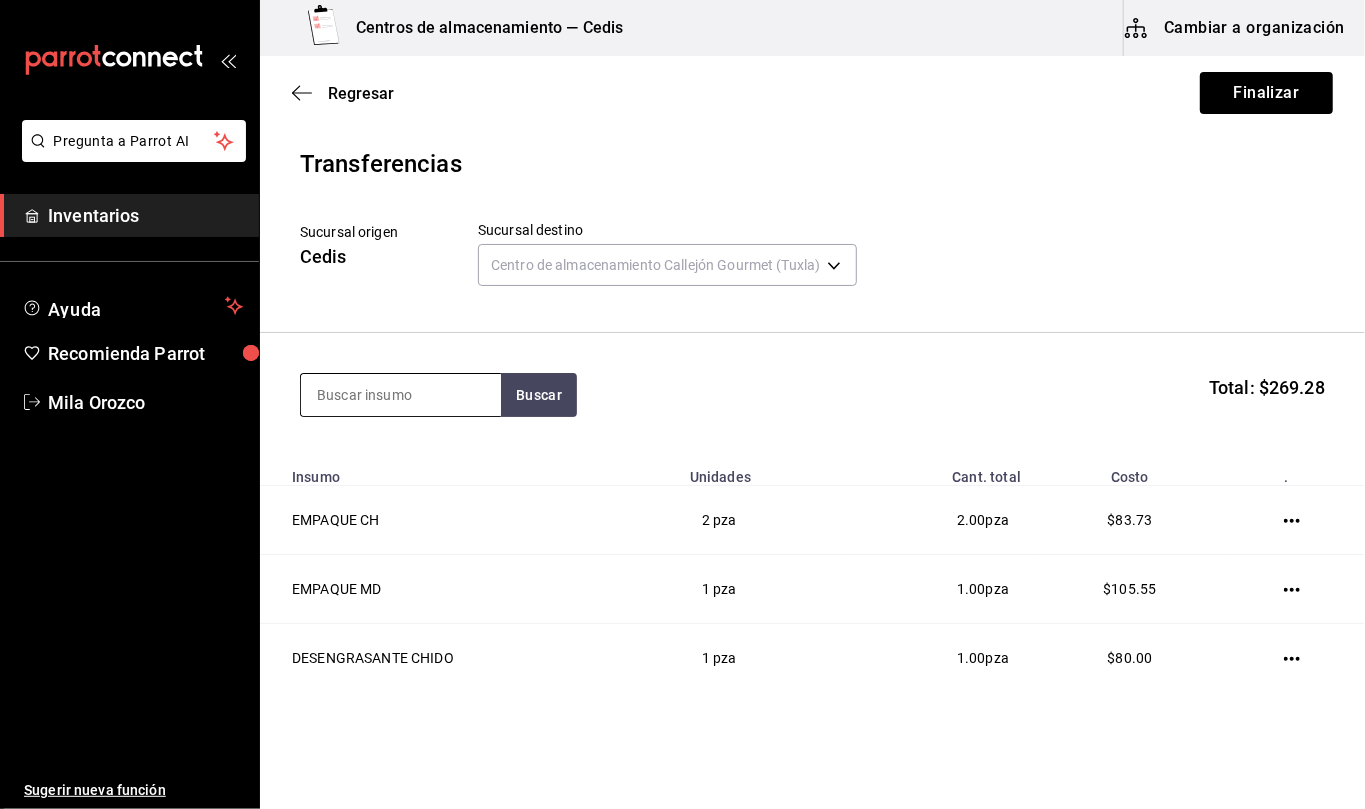 click at bounding box center [401, 395] 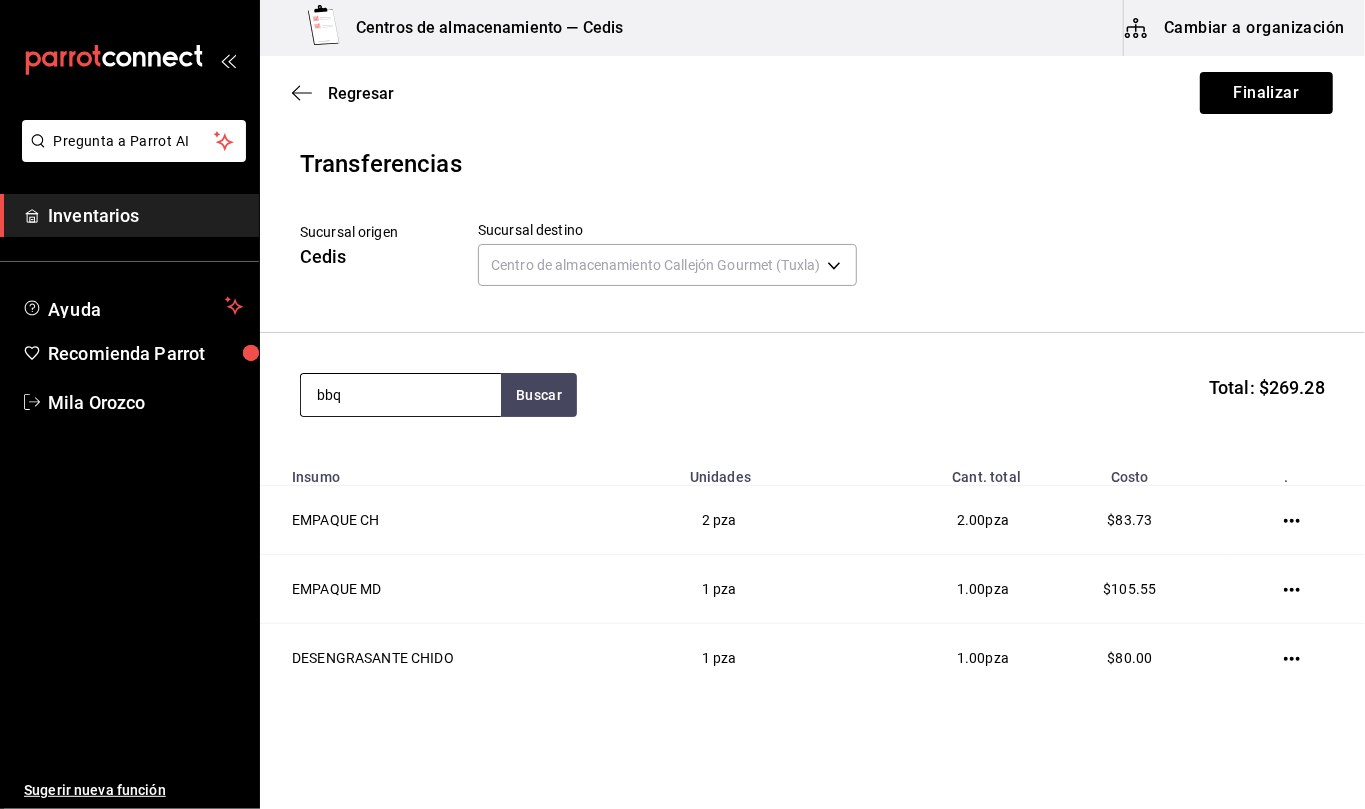 type on "bbq" 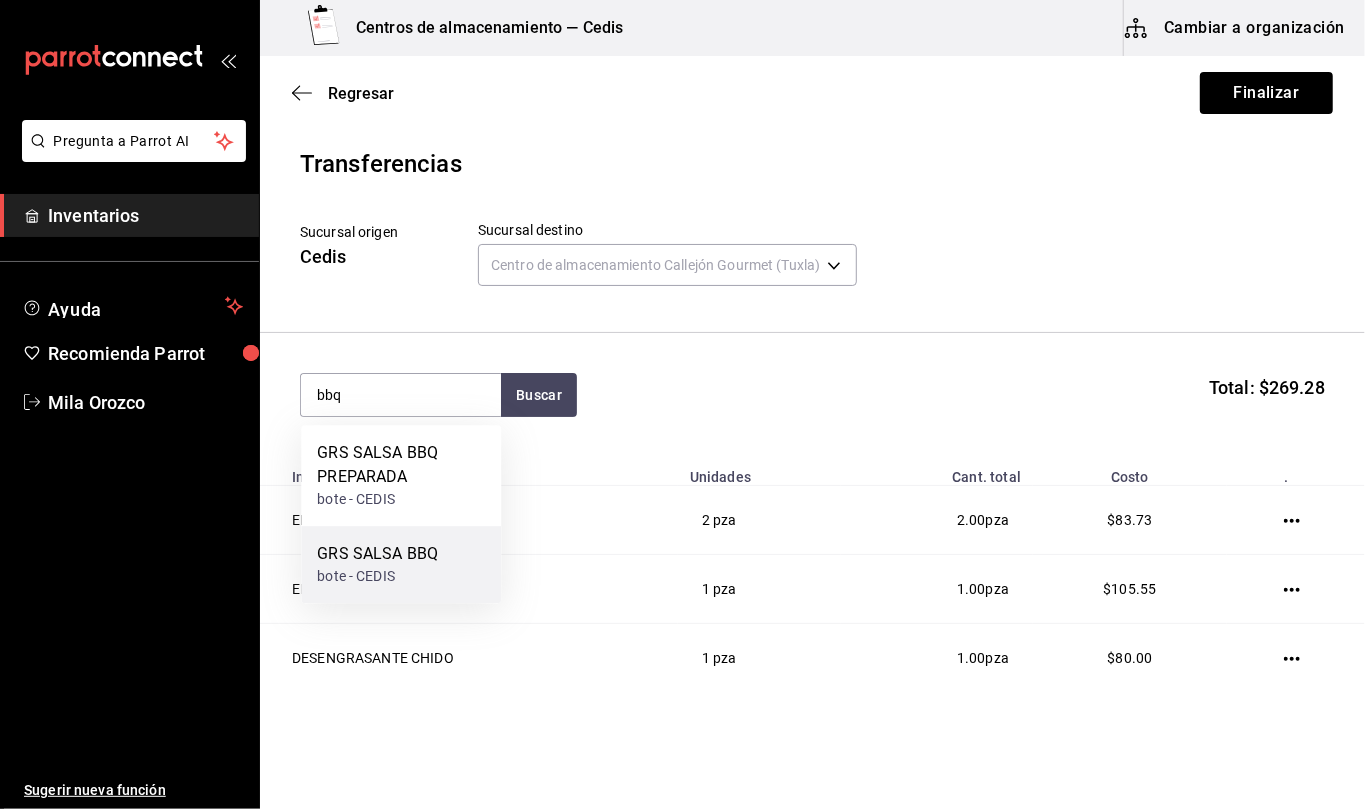 click on "GRS SALSA BBQ" at bounding box center (377, 554) 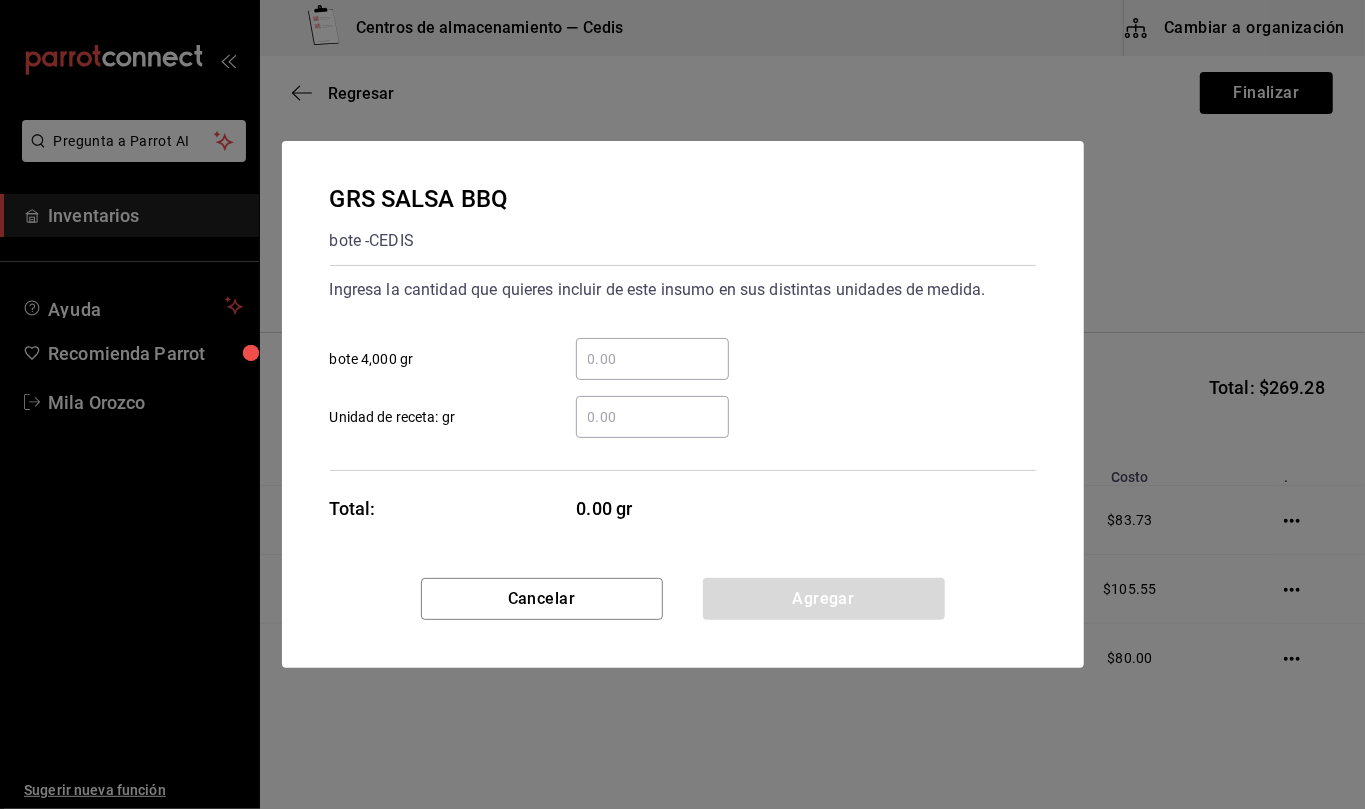click on "​ Unidad de receta: gr" at bounding box center [652, 417] 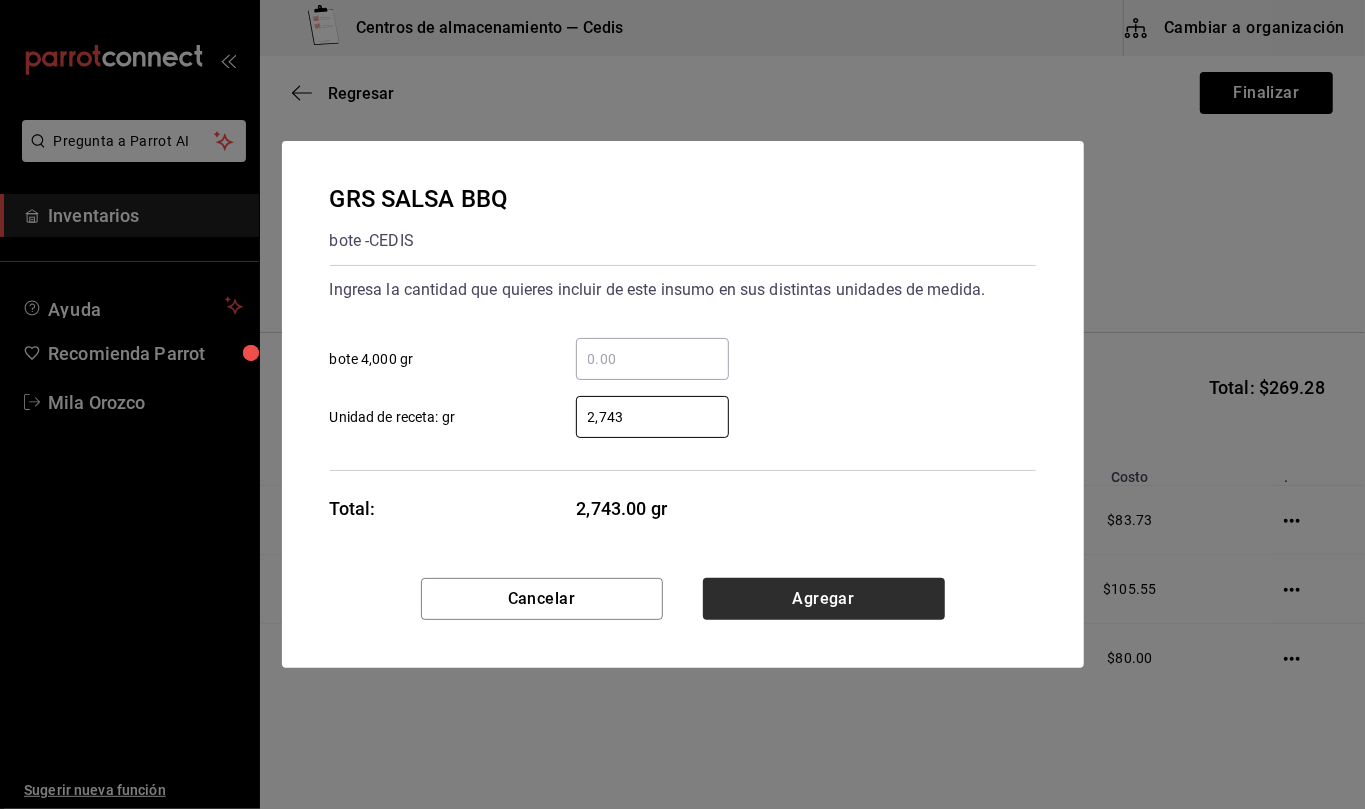 type on "2,743" 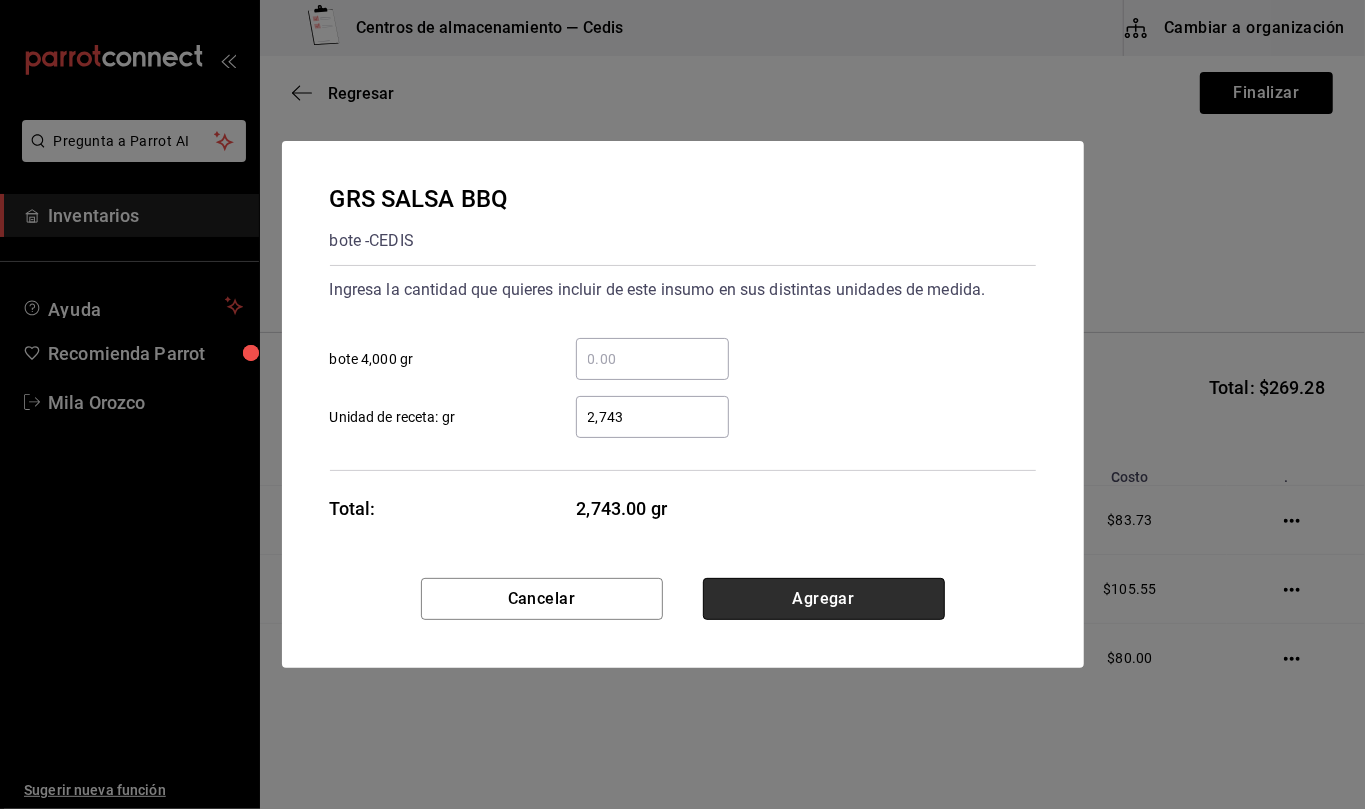 click on "Agregar" at bounding box center [824, 599] 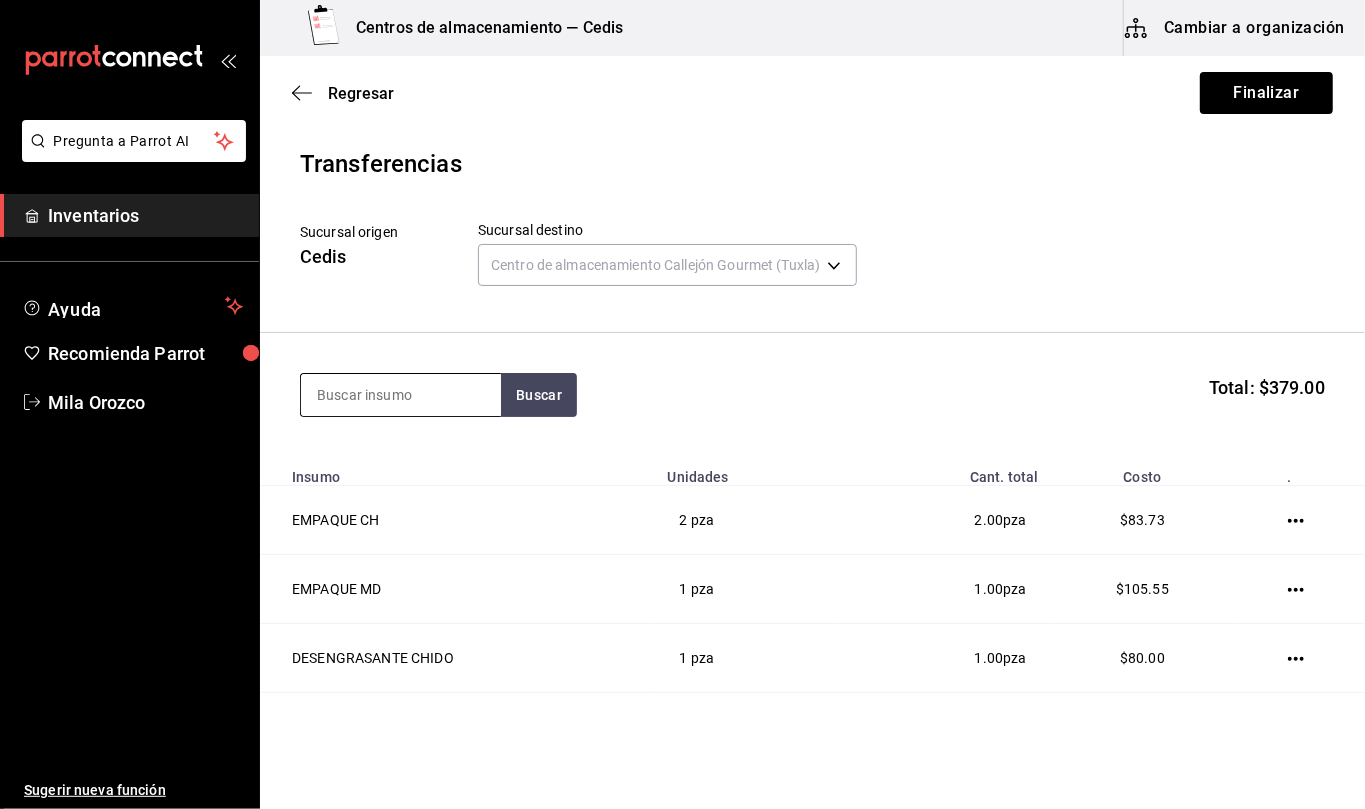 click at bounding box center (401, 395) 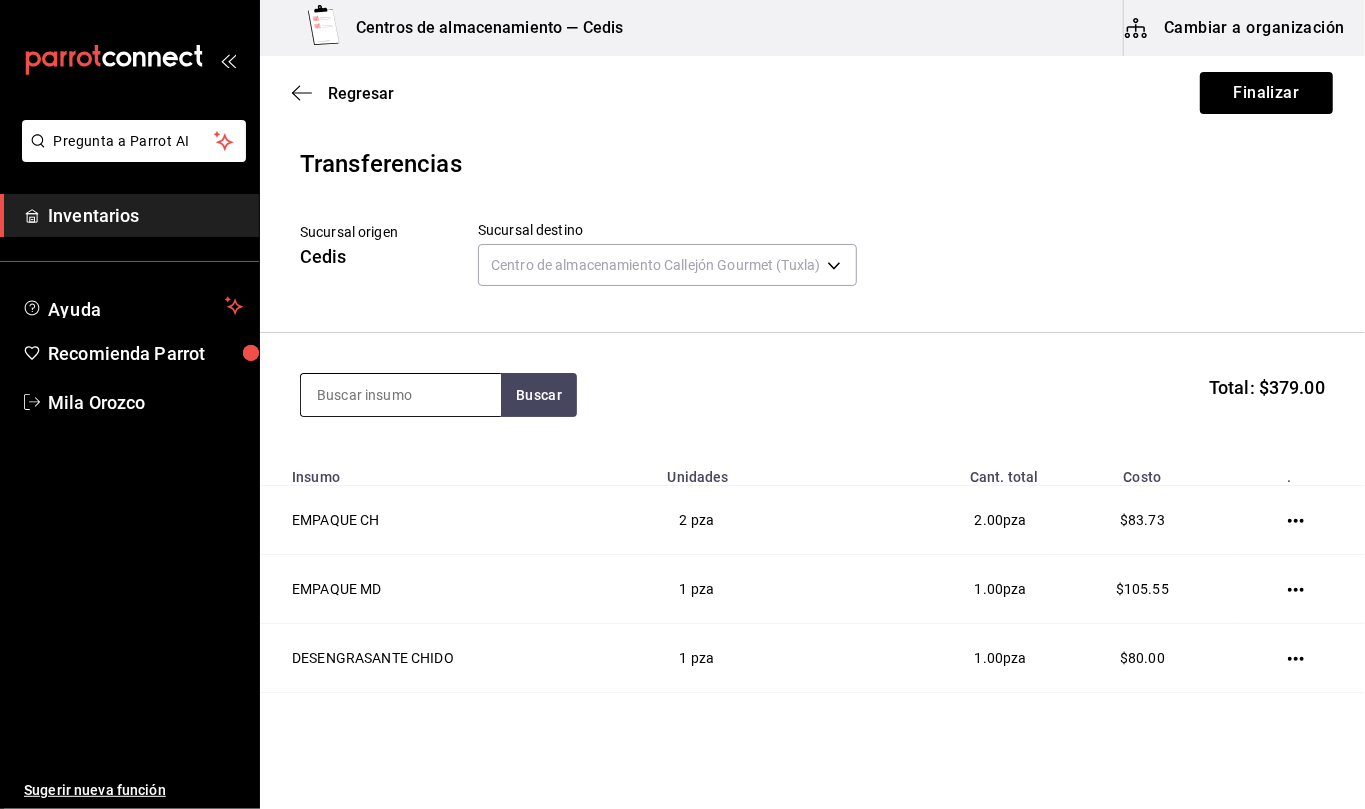 click at bounding box center [401, 395] 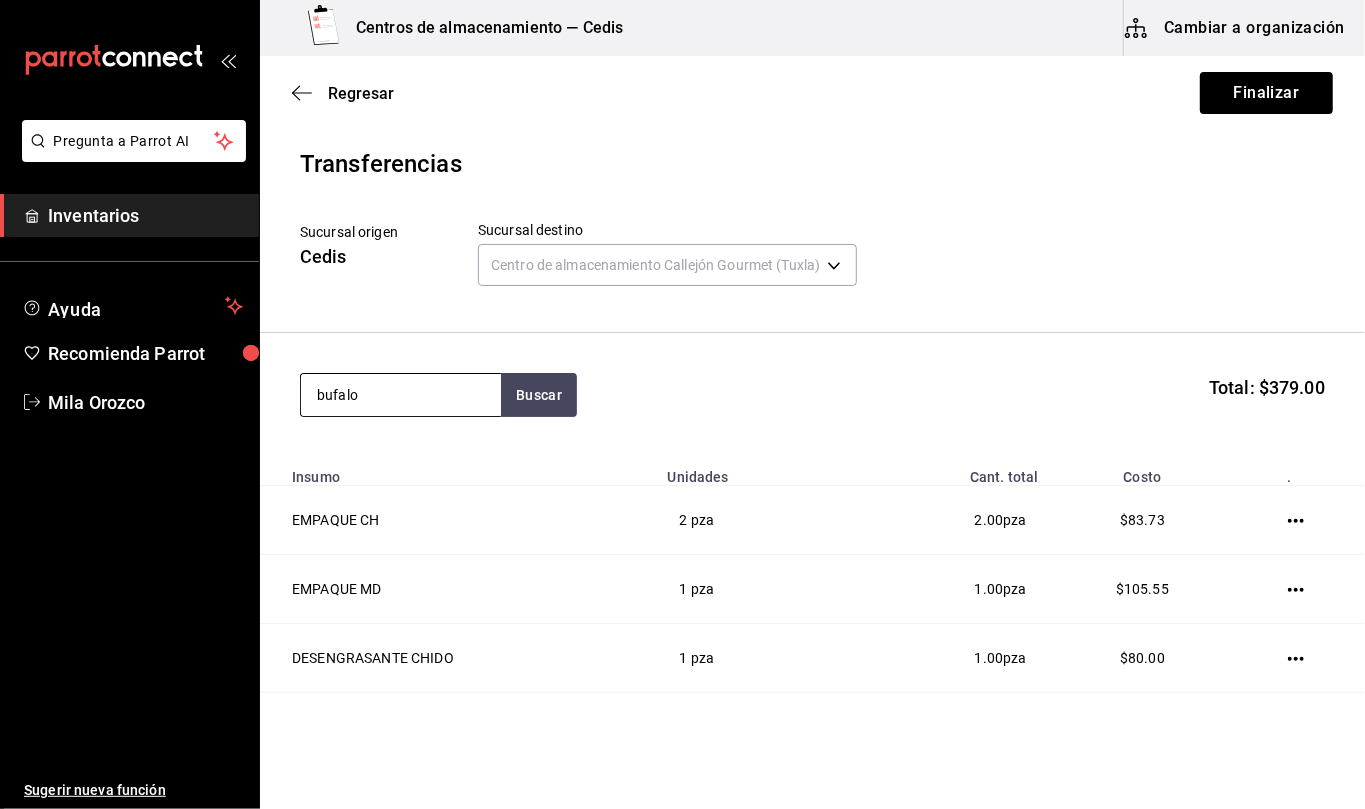 type on "bufalo" 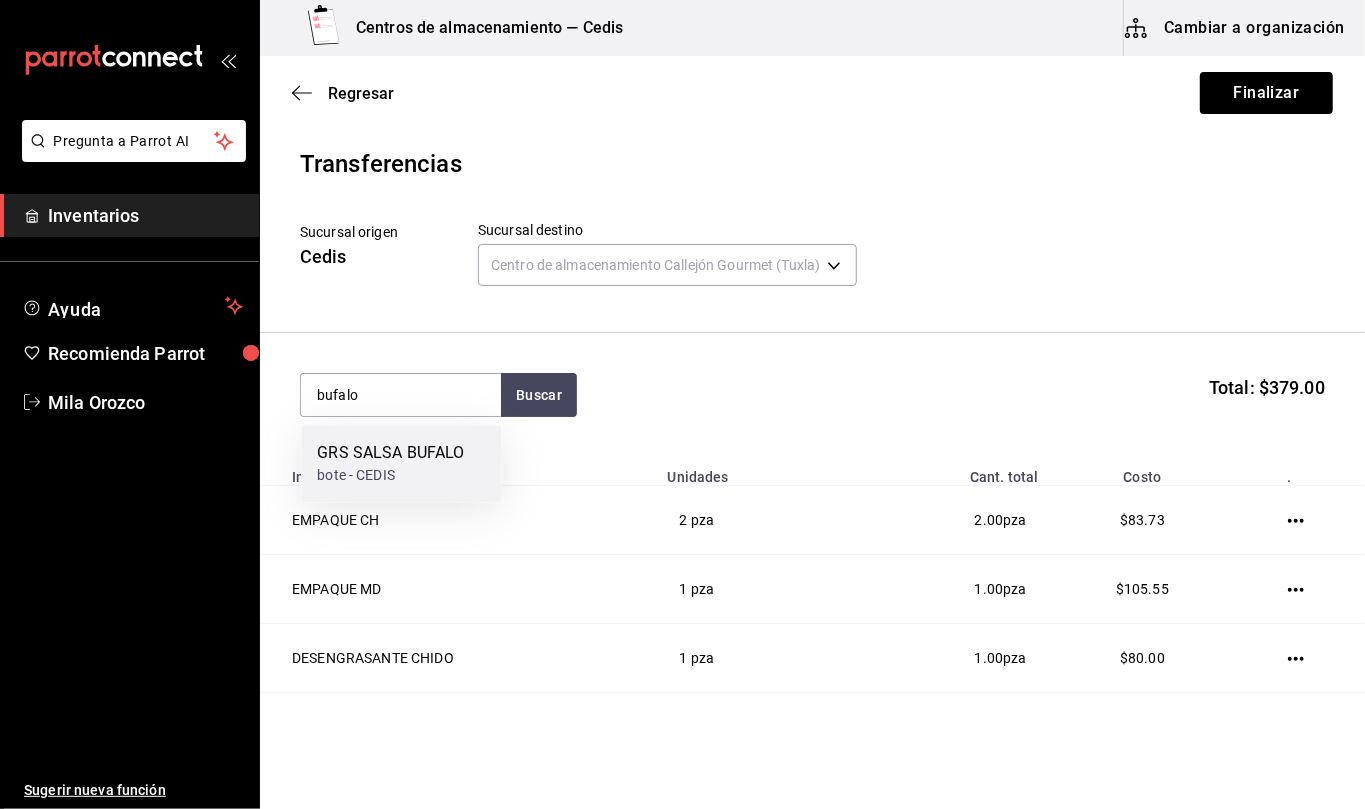 click on "bote - CEDIS" at bounding box center (390, 475) 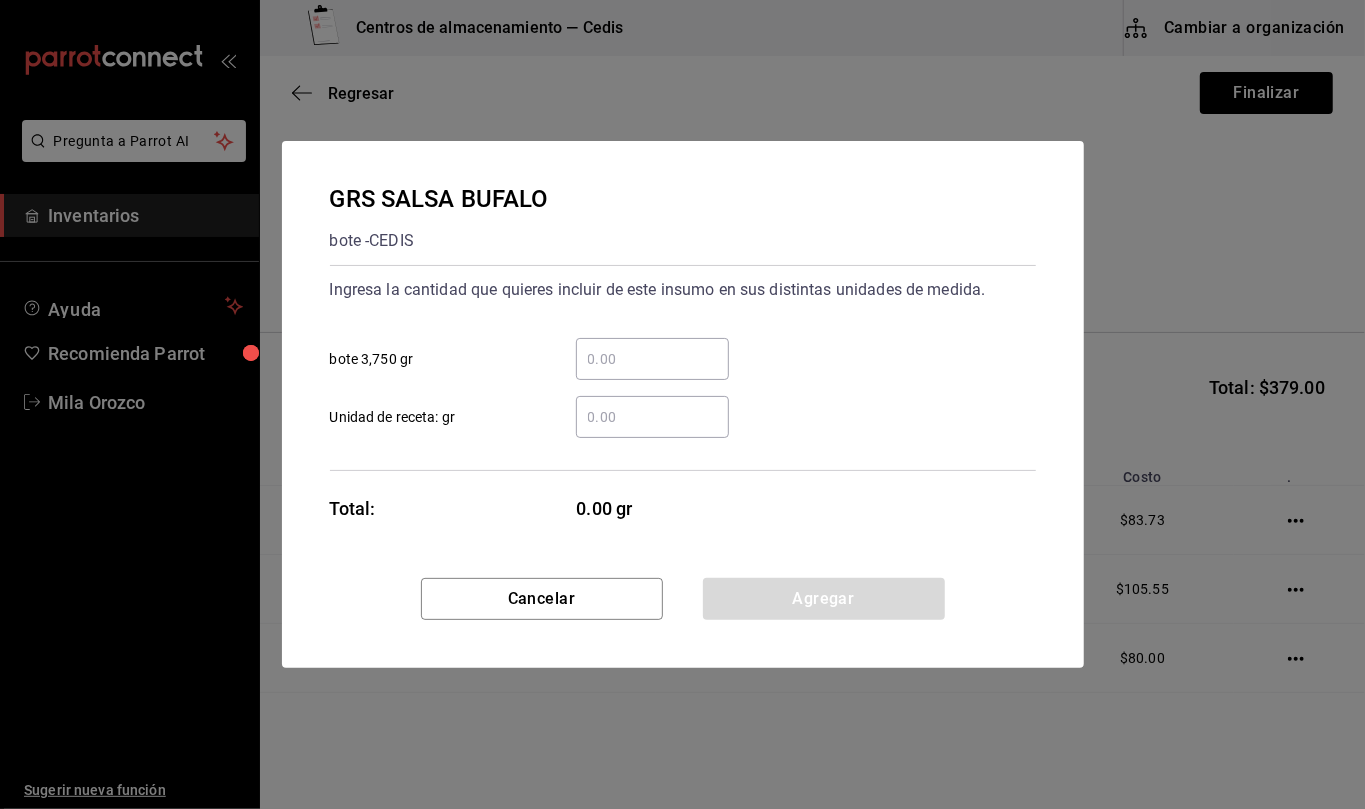 click on "​ Unidad de receta: gr" at bounding box center (652, 417) 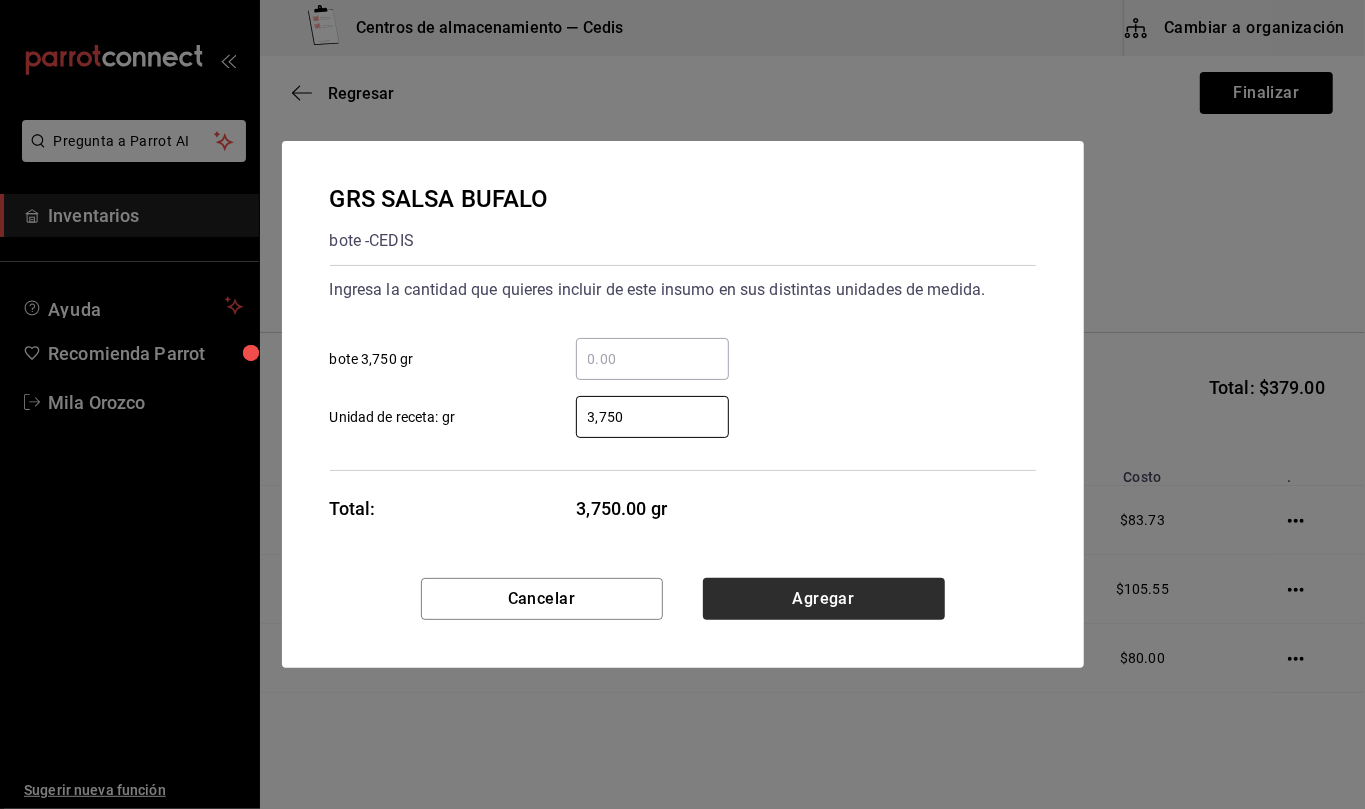 type on "3,750" 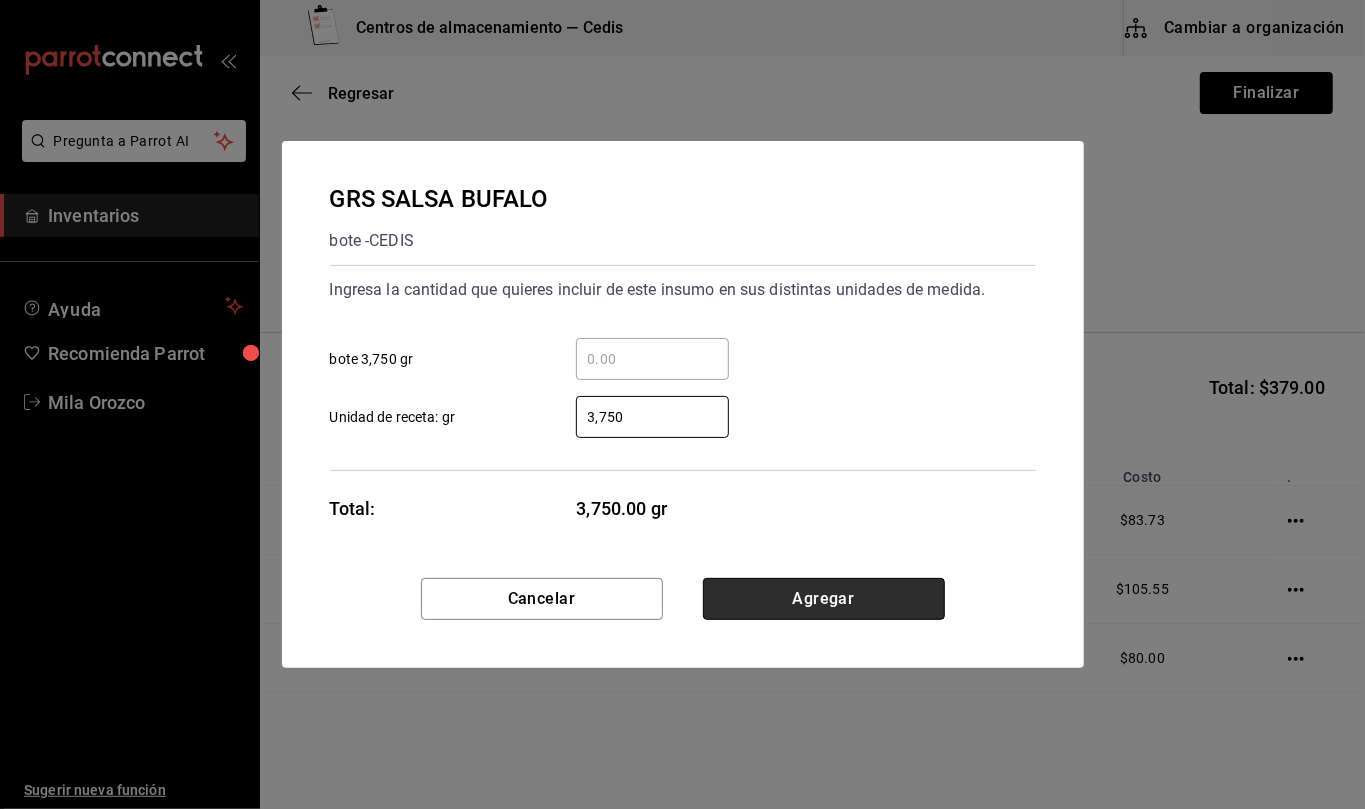 click on "Agregar" at bounding box center (824, 599) 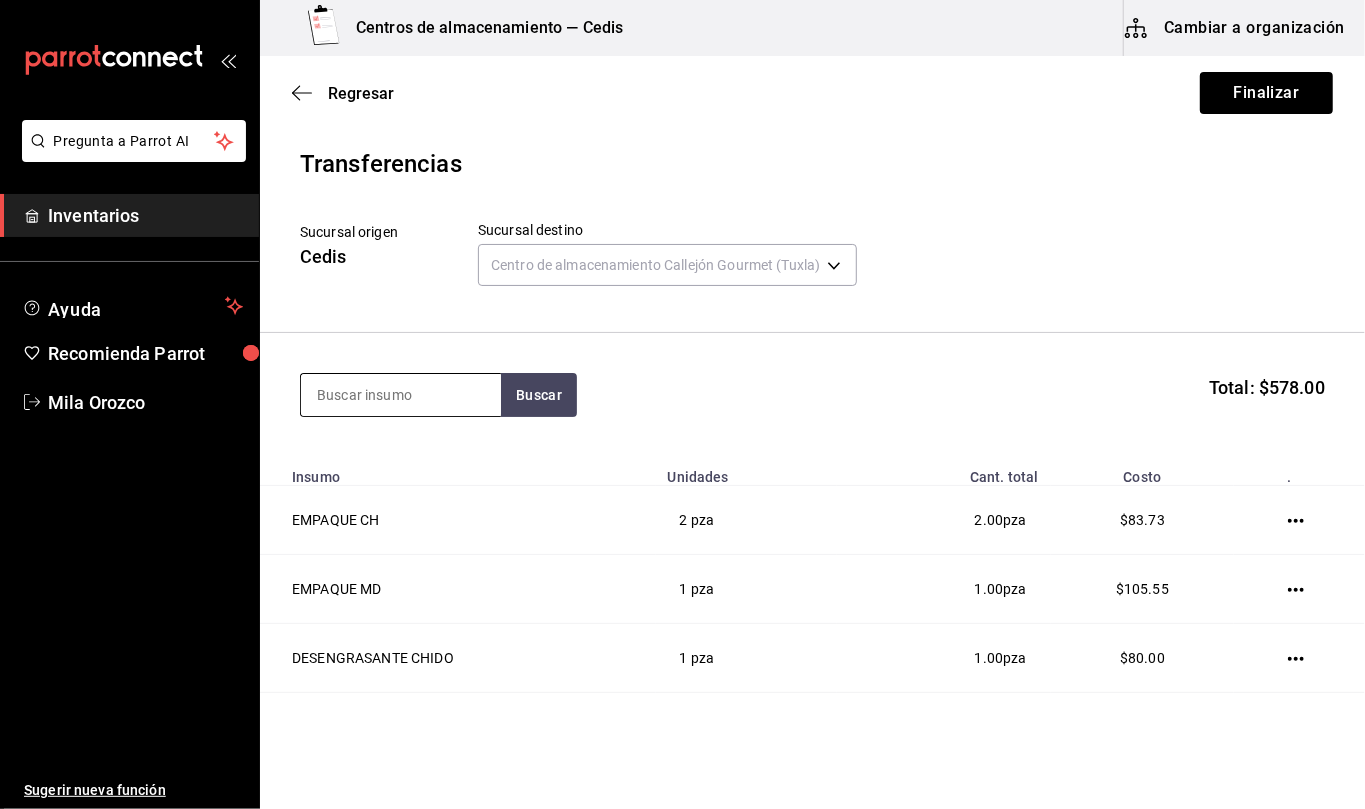 click at bounding box center [401, 395] 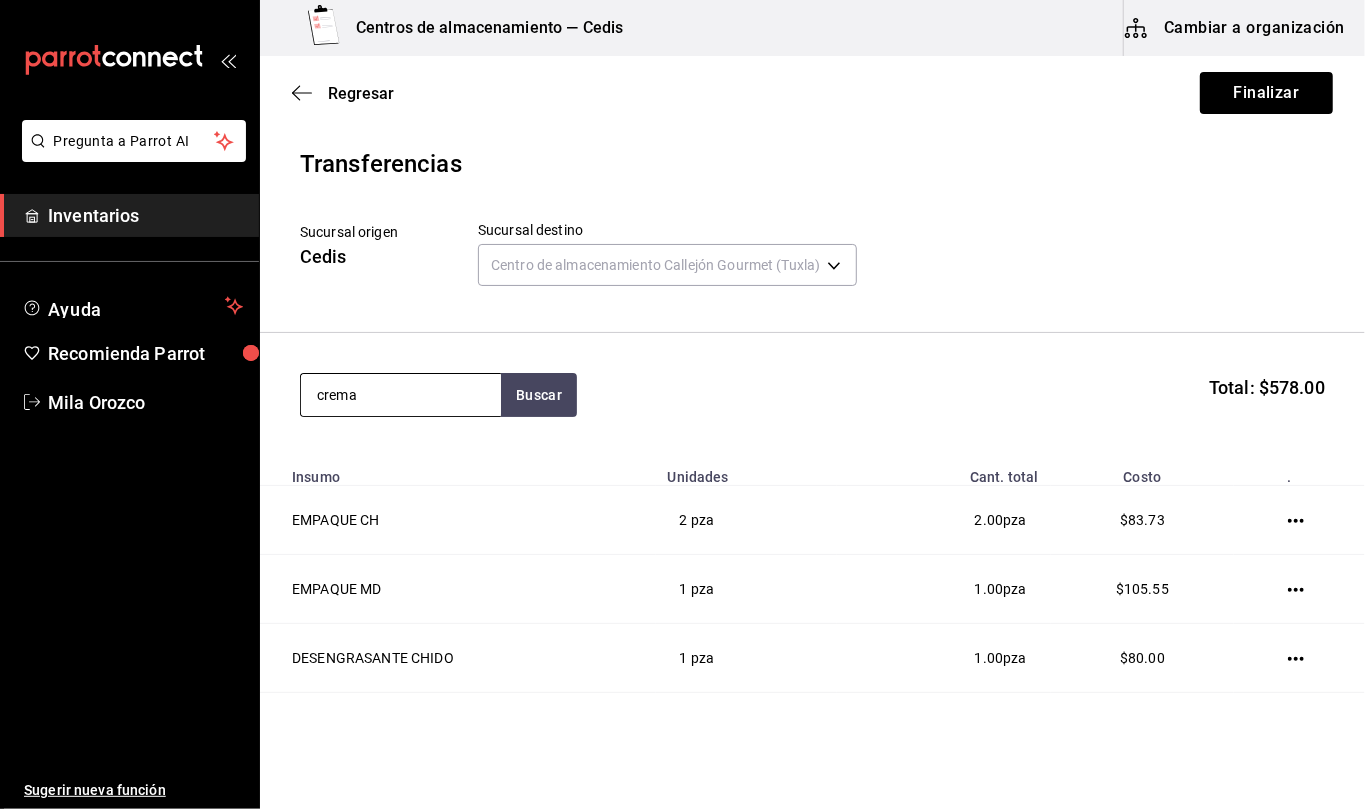 type on "crema" 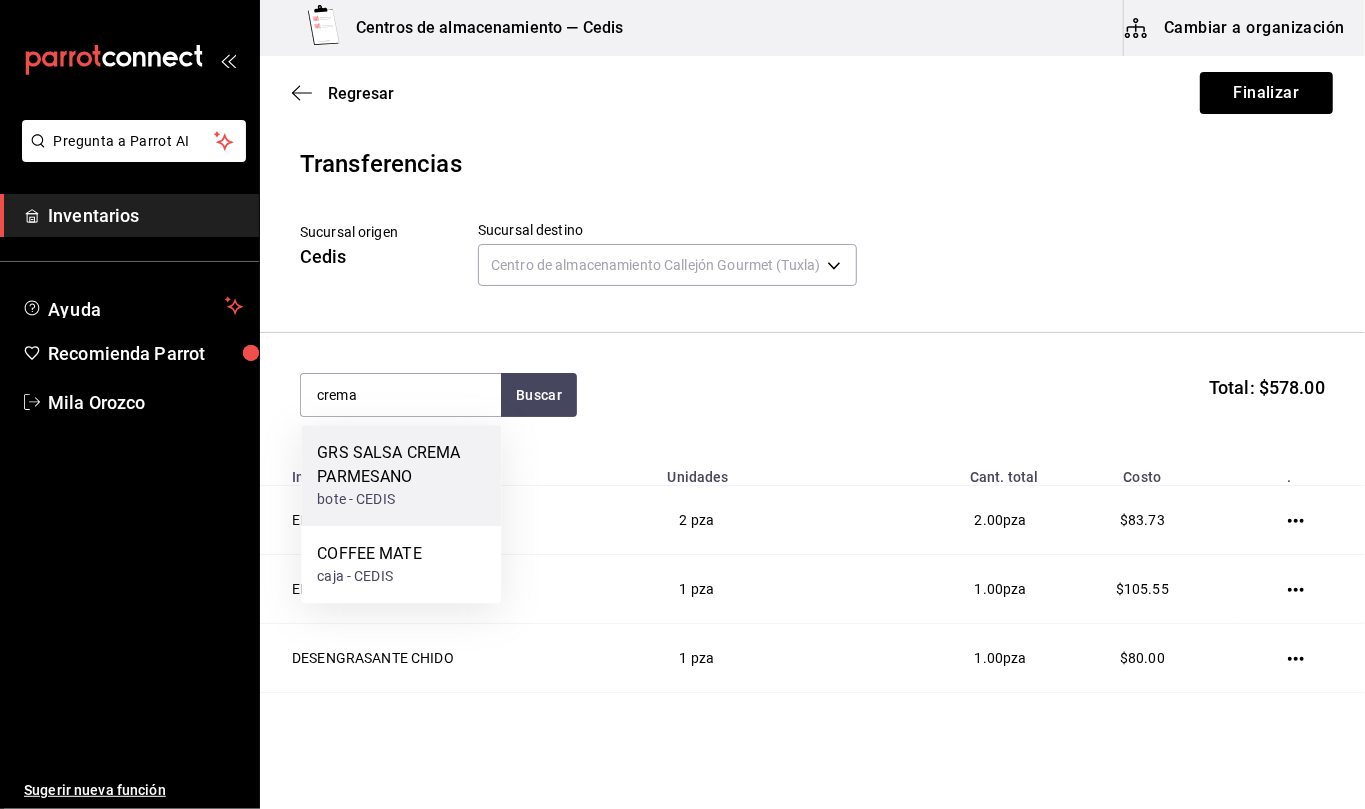click on "GRS SALSA CREMA PARMESANO" at bounding box center [401, 465] 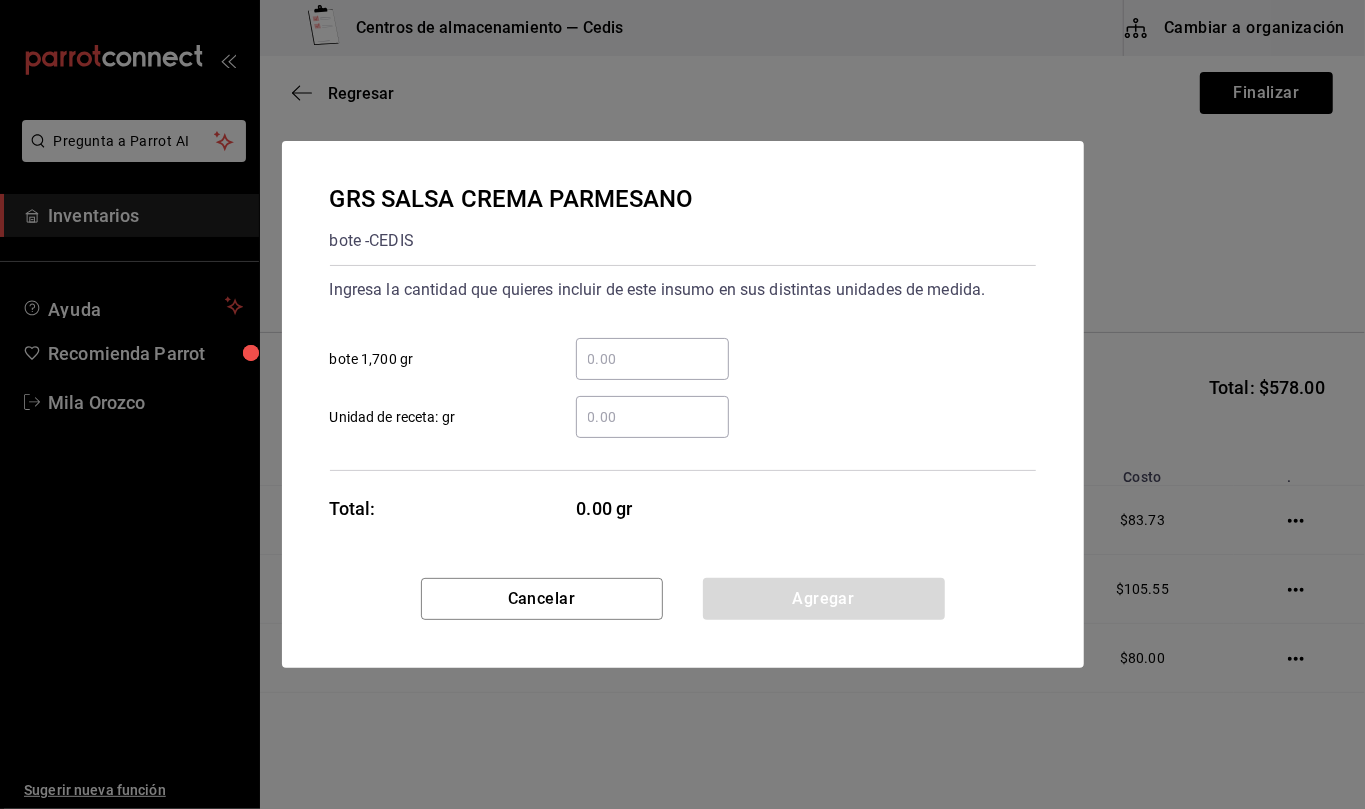 click on "​ Unidad de receta: gr" at bounding box center [652, 417] 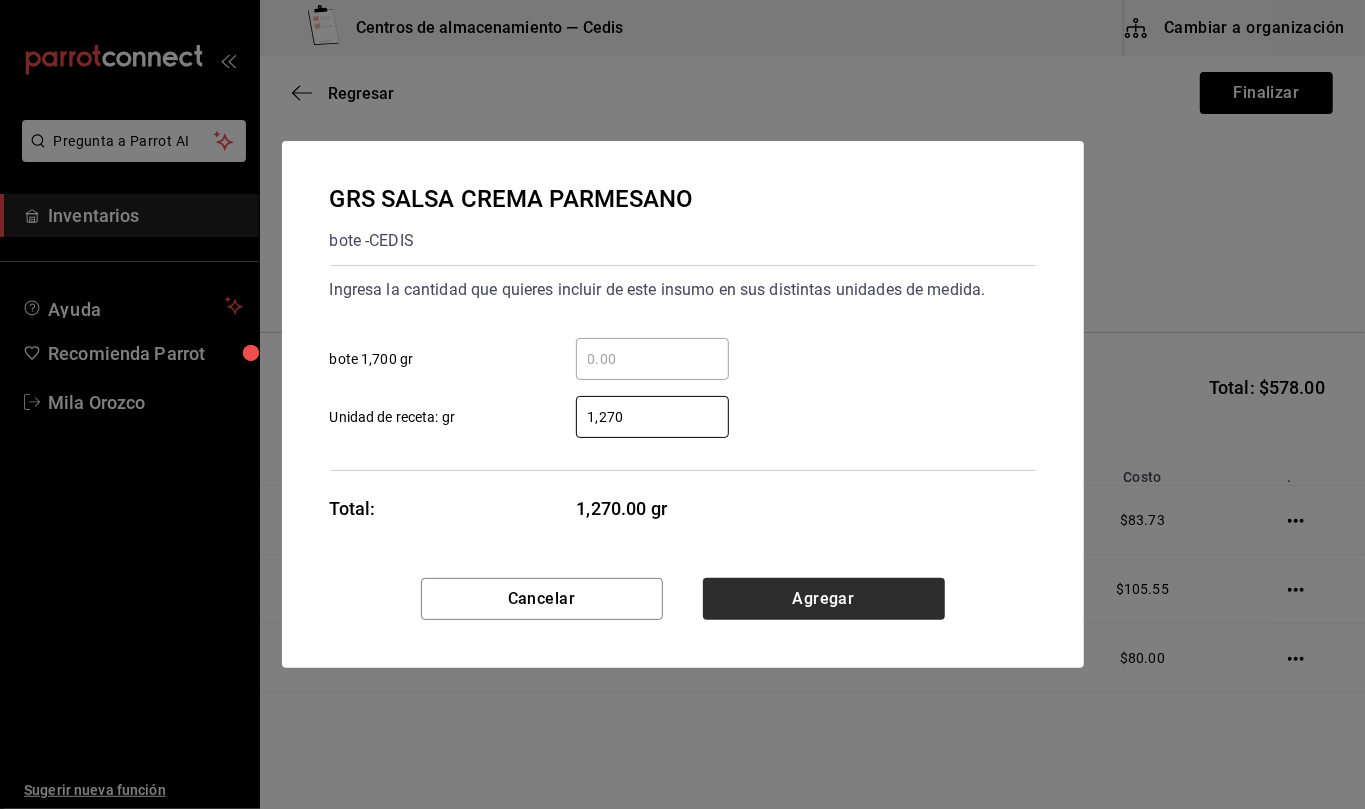 type on "1,270" 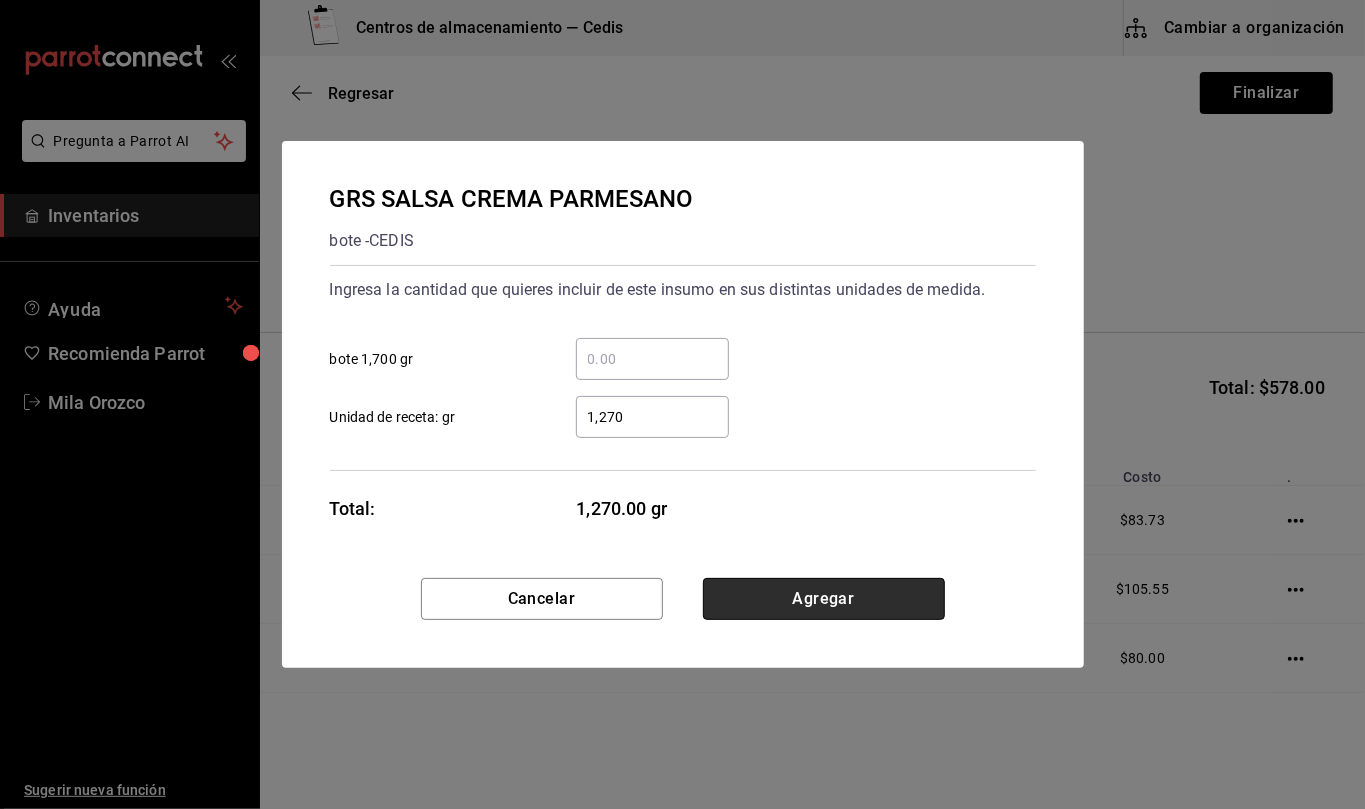 click on "Agregar" at bounding box center (824, 599) 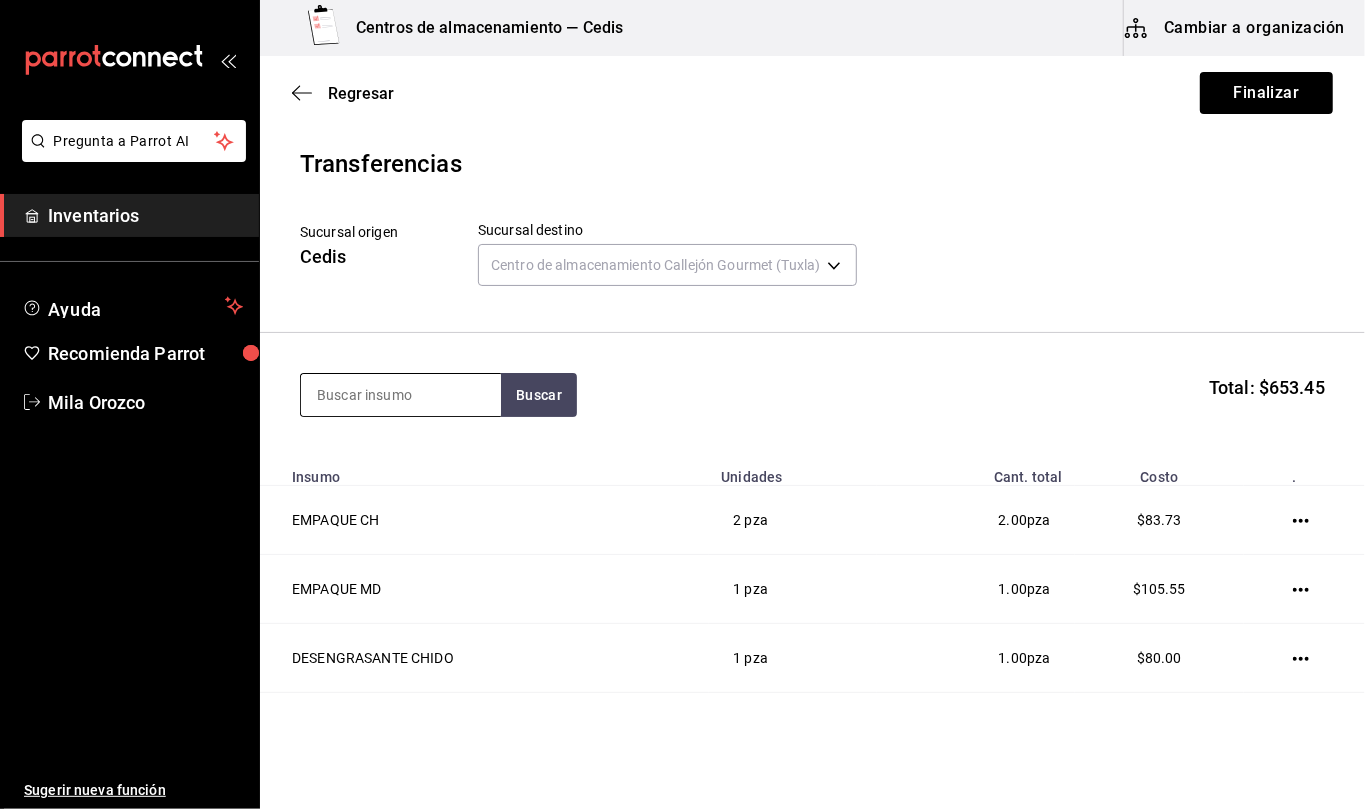 click at bounding box center [401, 395] 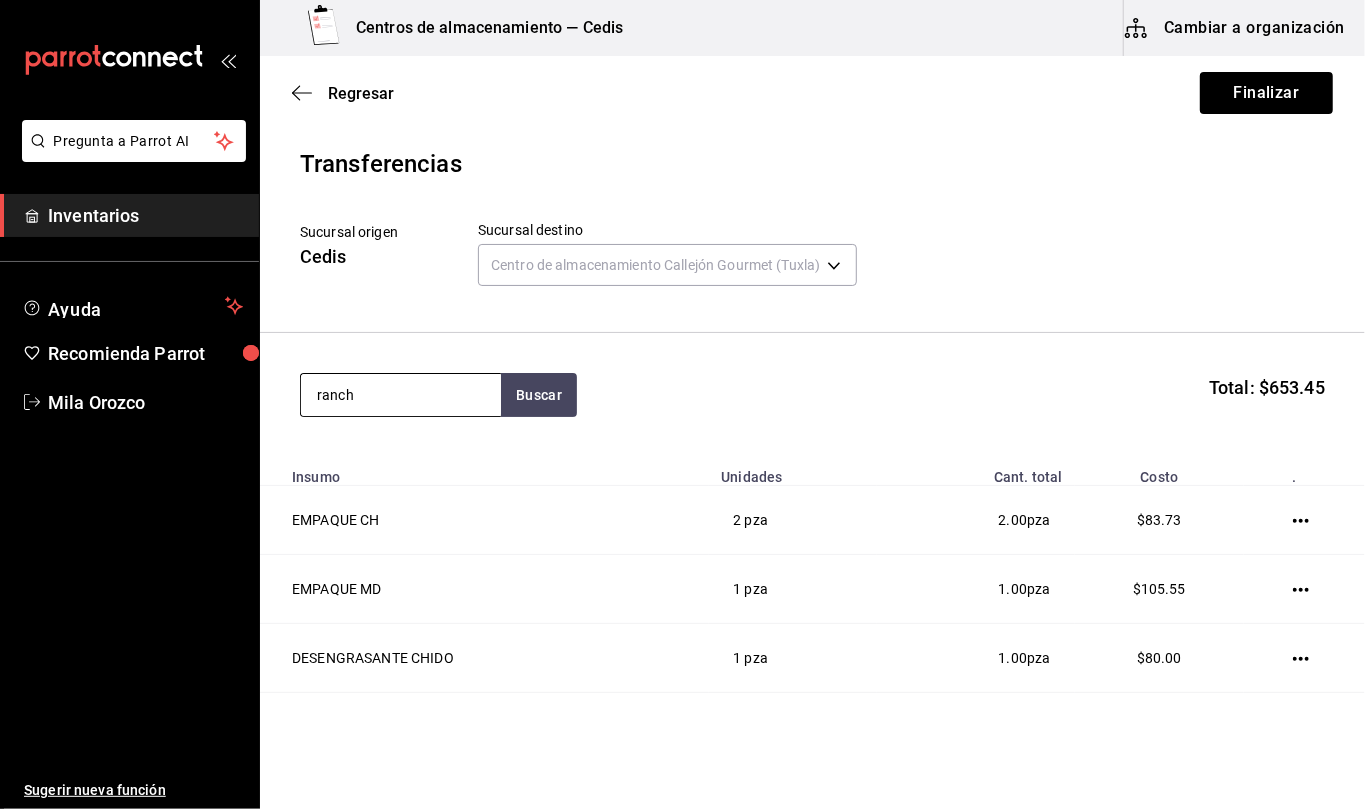 type on "ranch" 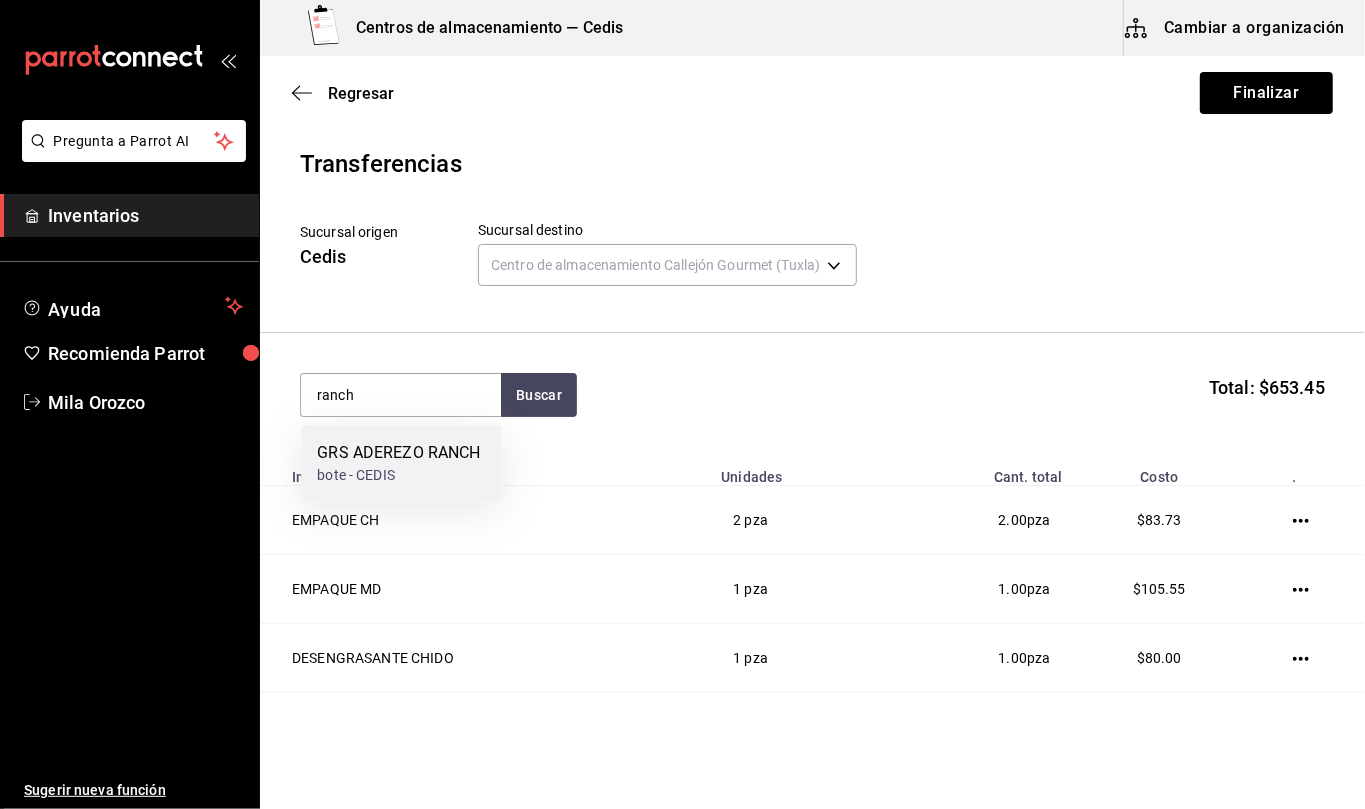 click on "GRS ADEREZO RANCH" at bounding box center (398, 453) 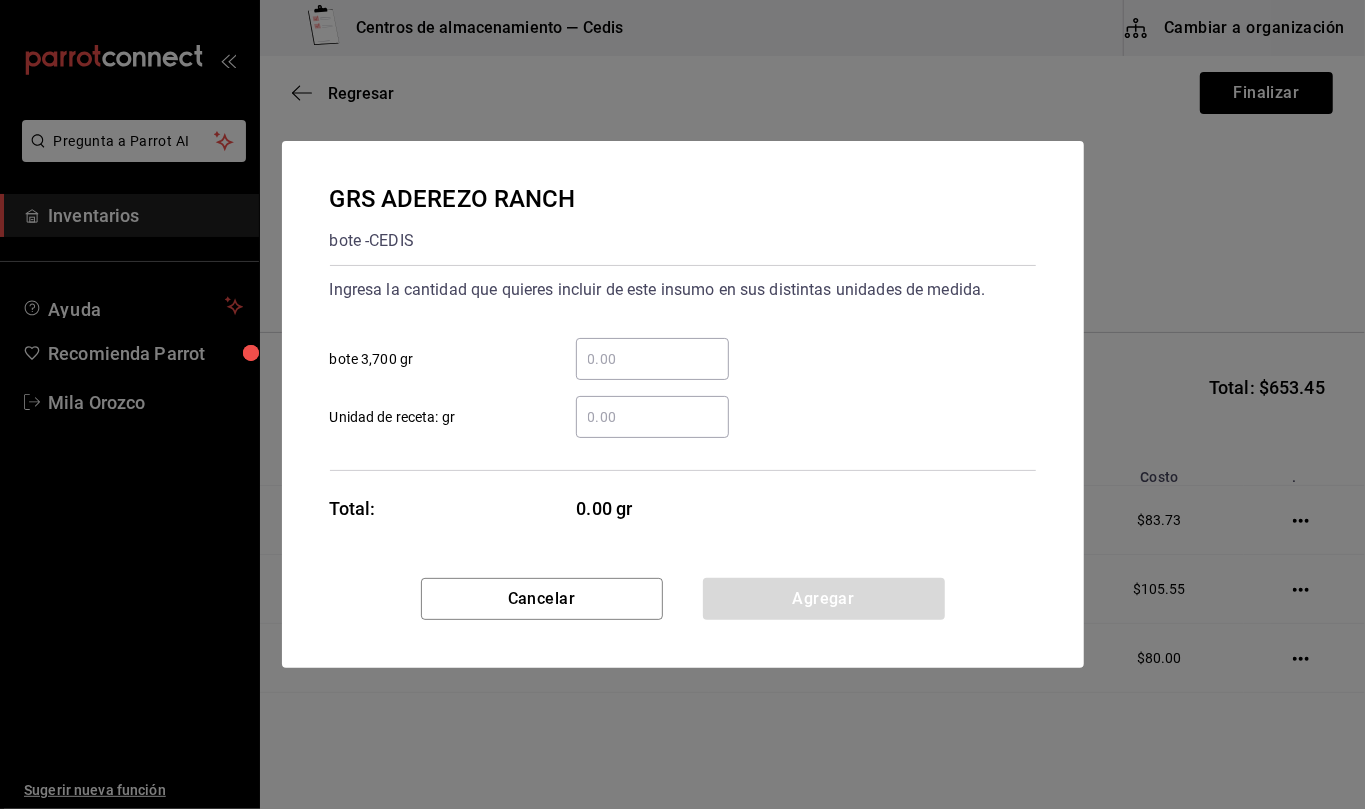click on "​ Unidad de receta: gr" at bounding box center (652, 417) 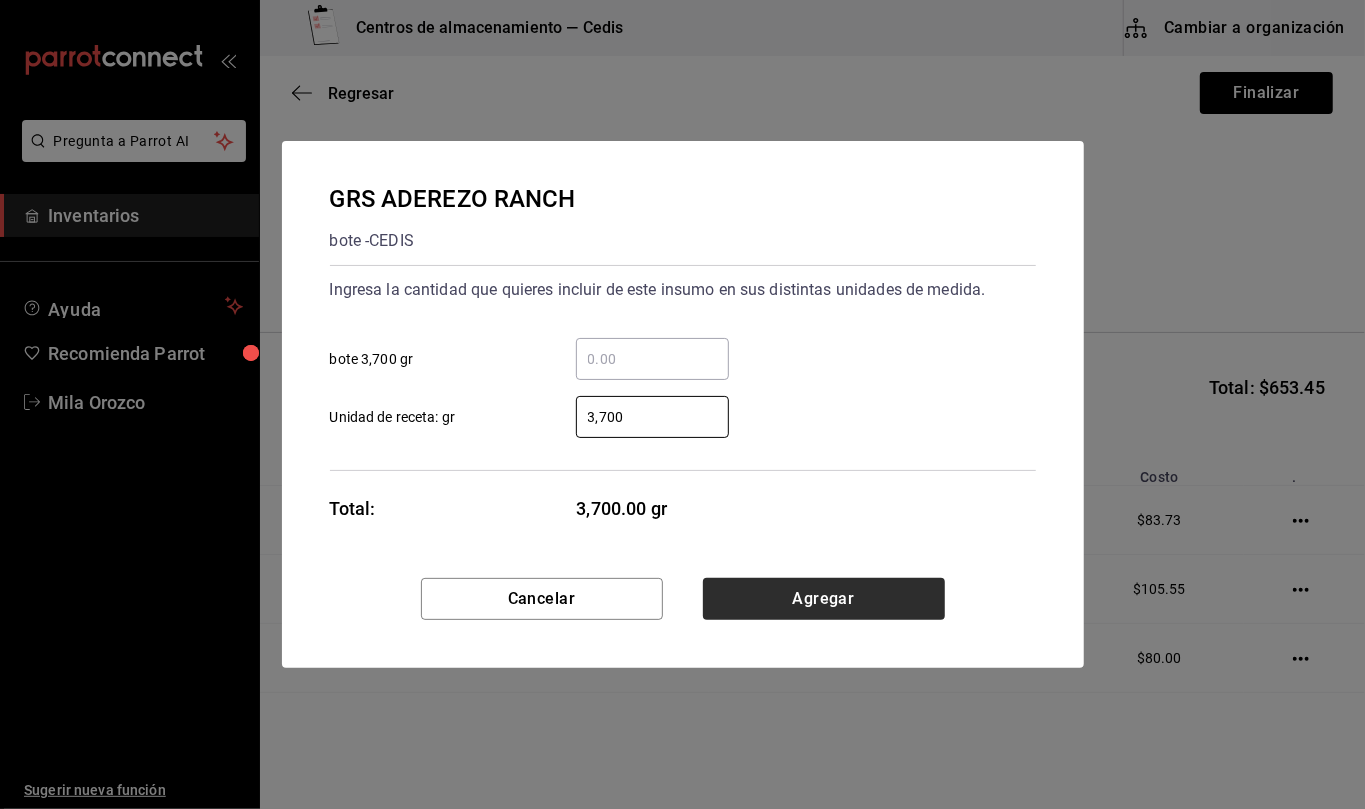 type on "3,700" 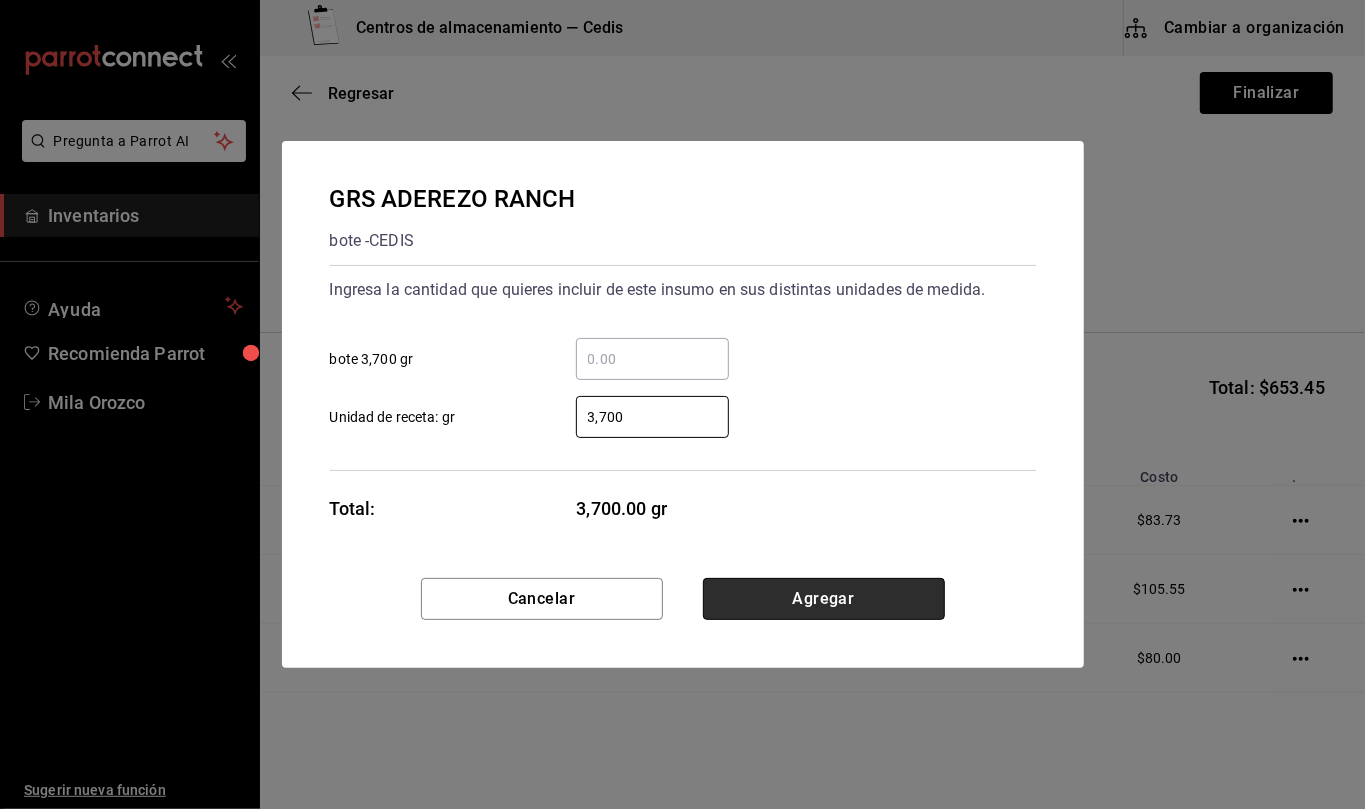 click on "Agregar" at bounding box center (824, 599) 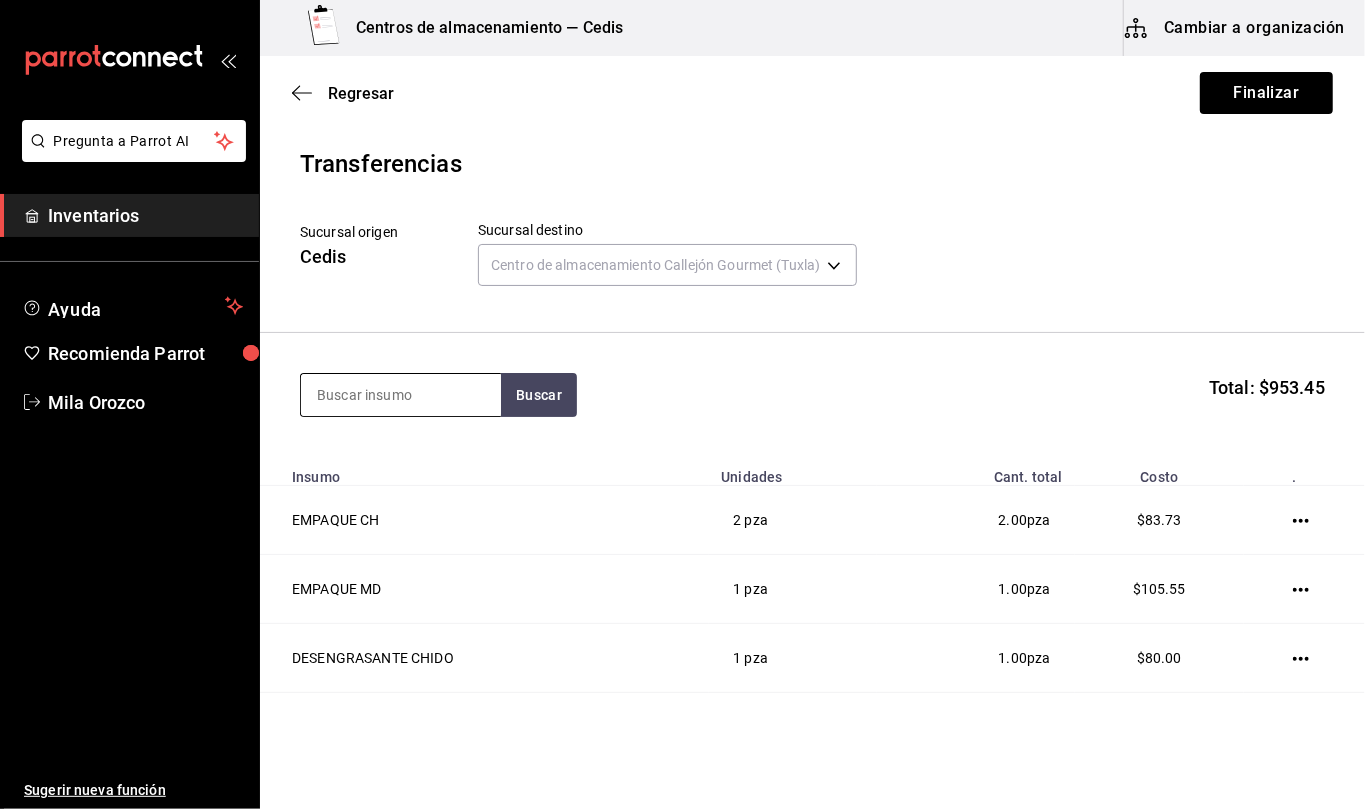 click at bounding box center [401, 395] 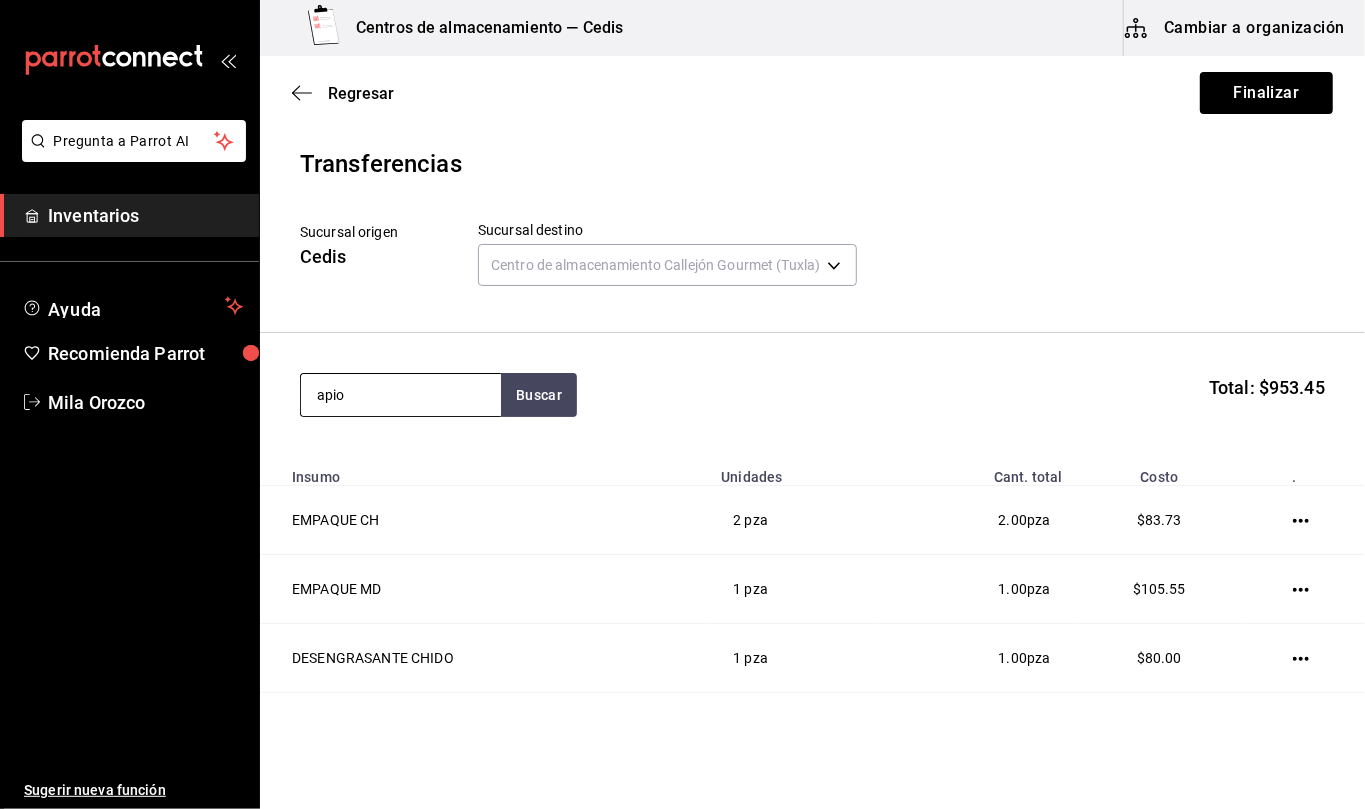 type on "apio" 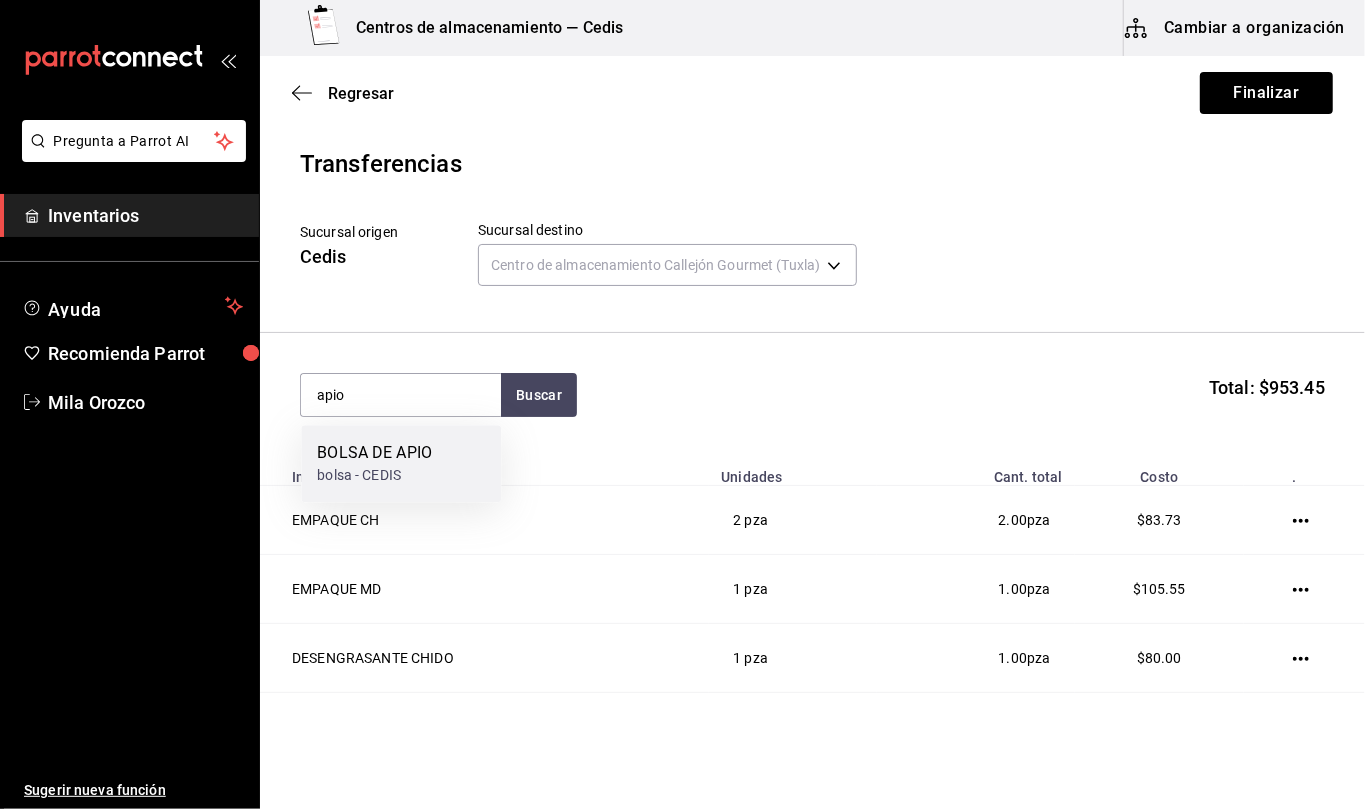 click on "BOLSA DE APIO" at bounding box center (374, 453) 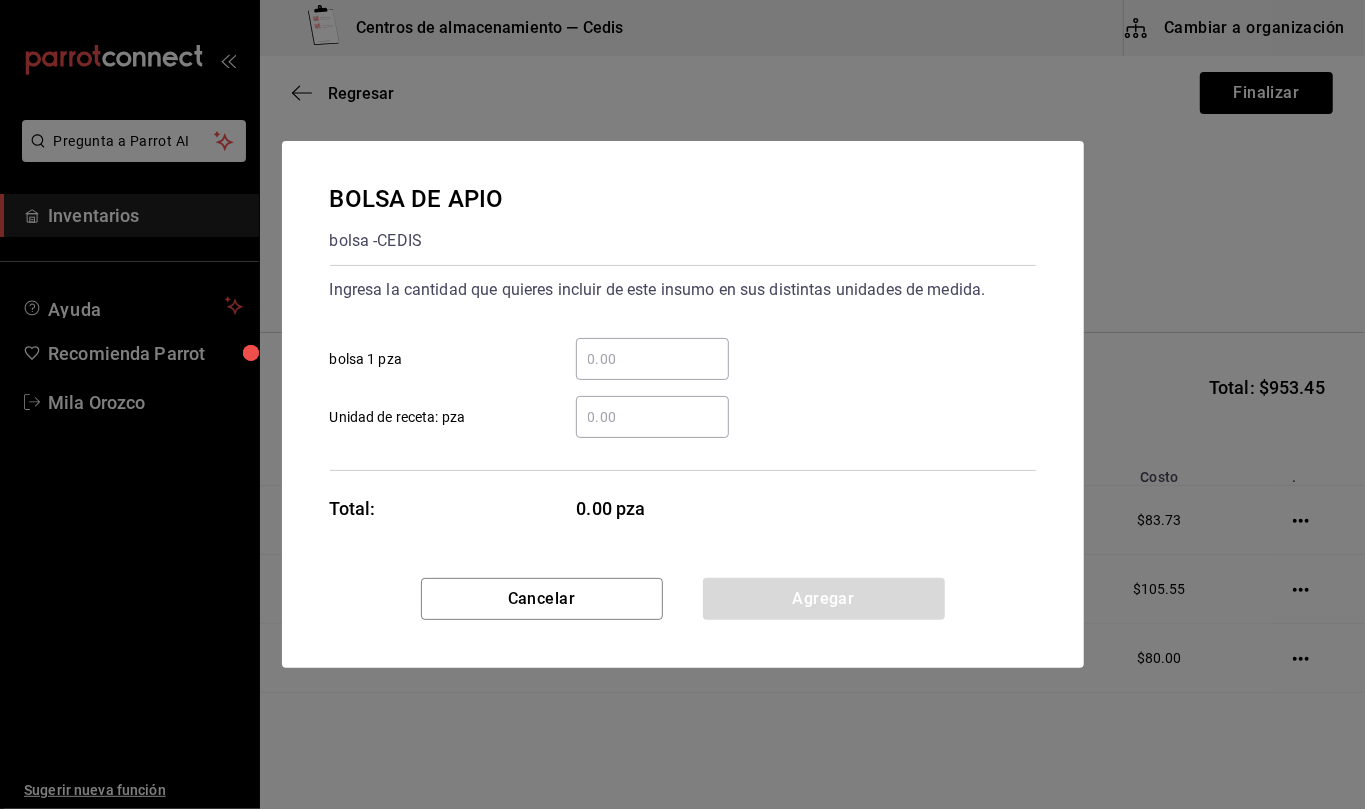 type 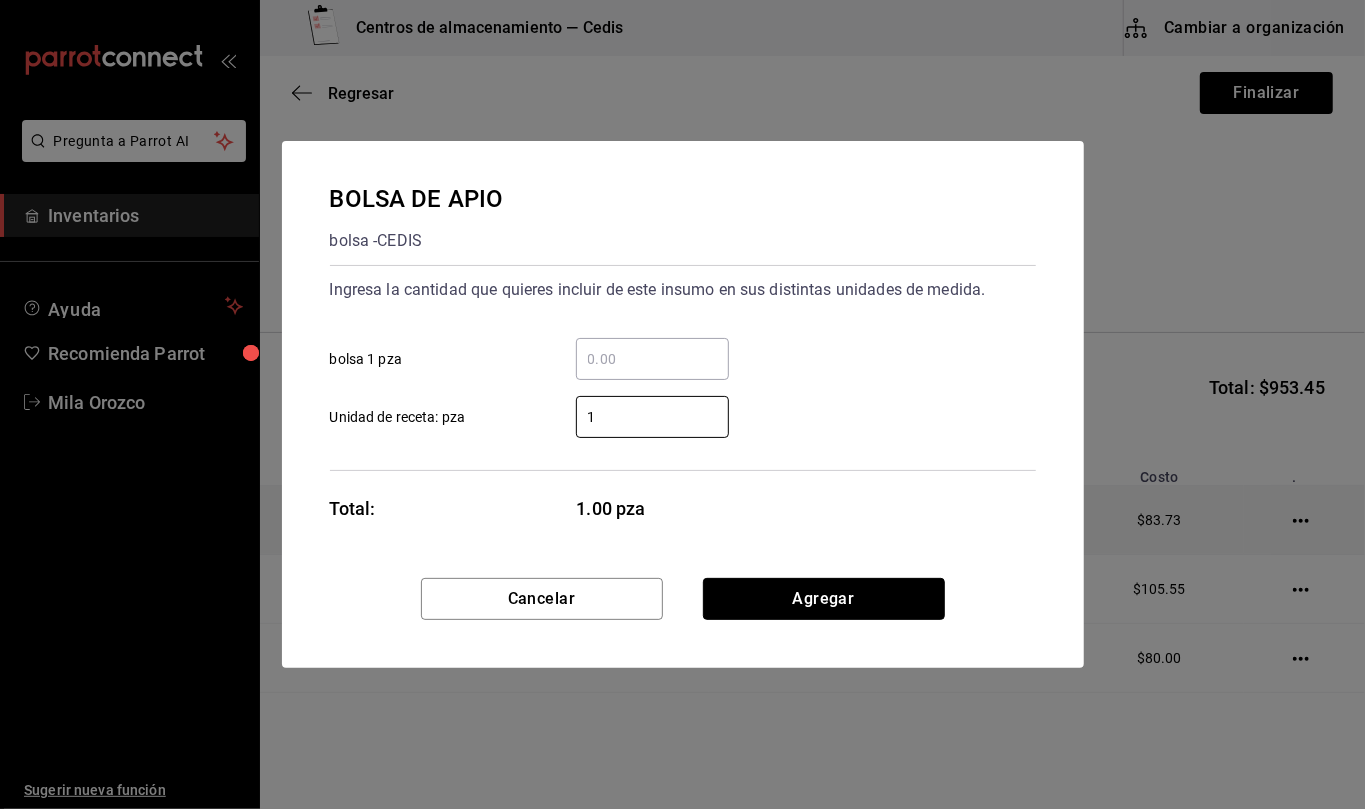 click on "Agregar" at bounding box center (824, 599) 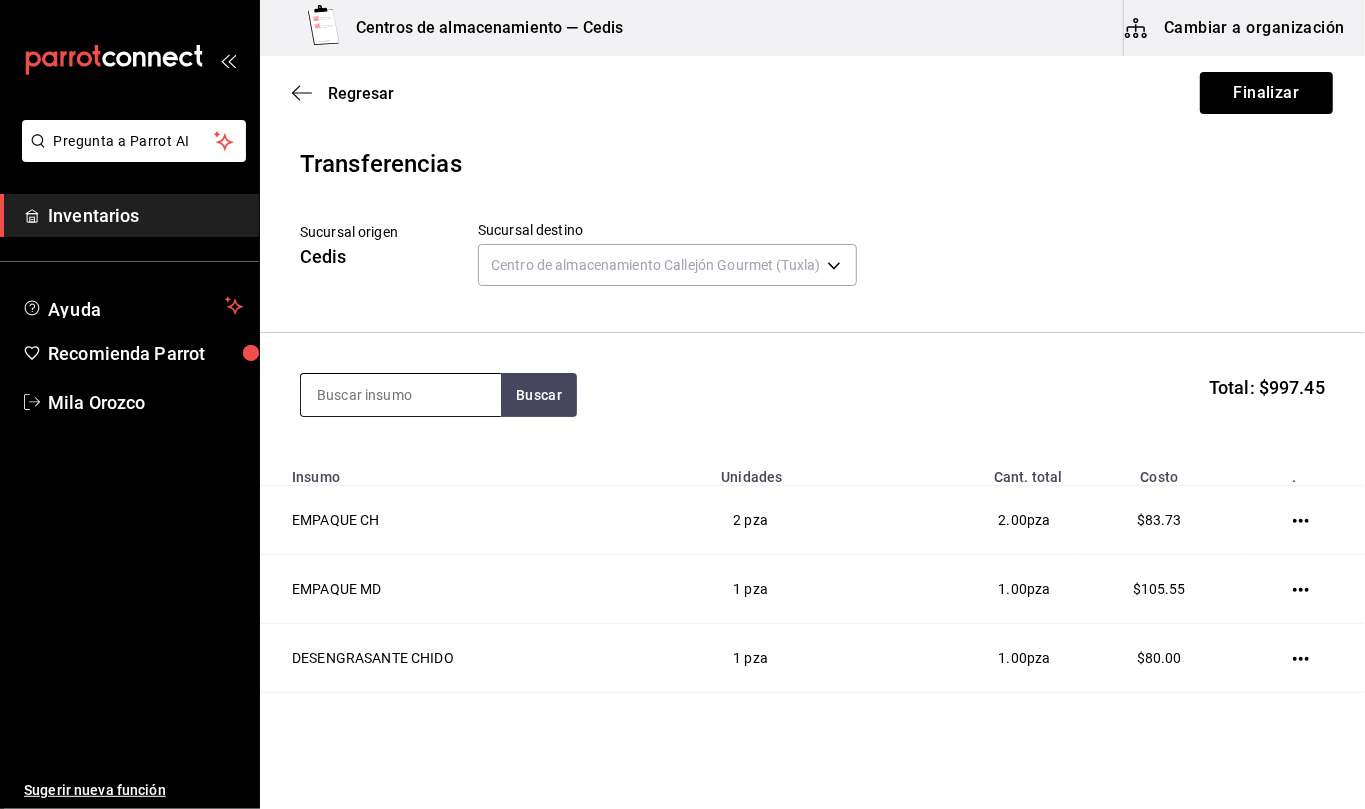 click at bounding box center (401, 395) 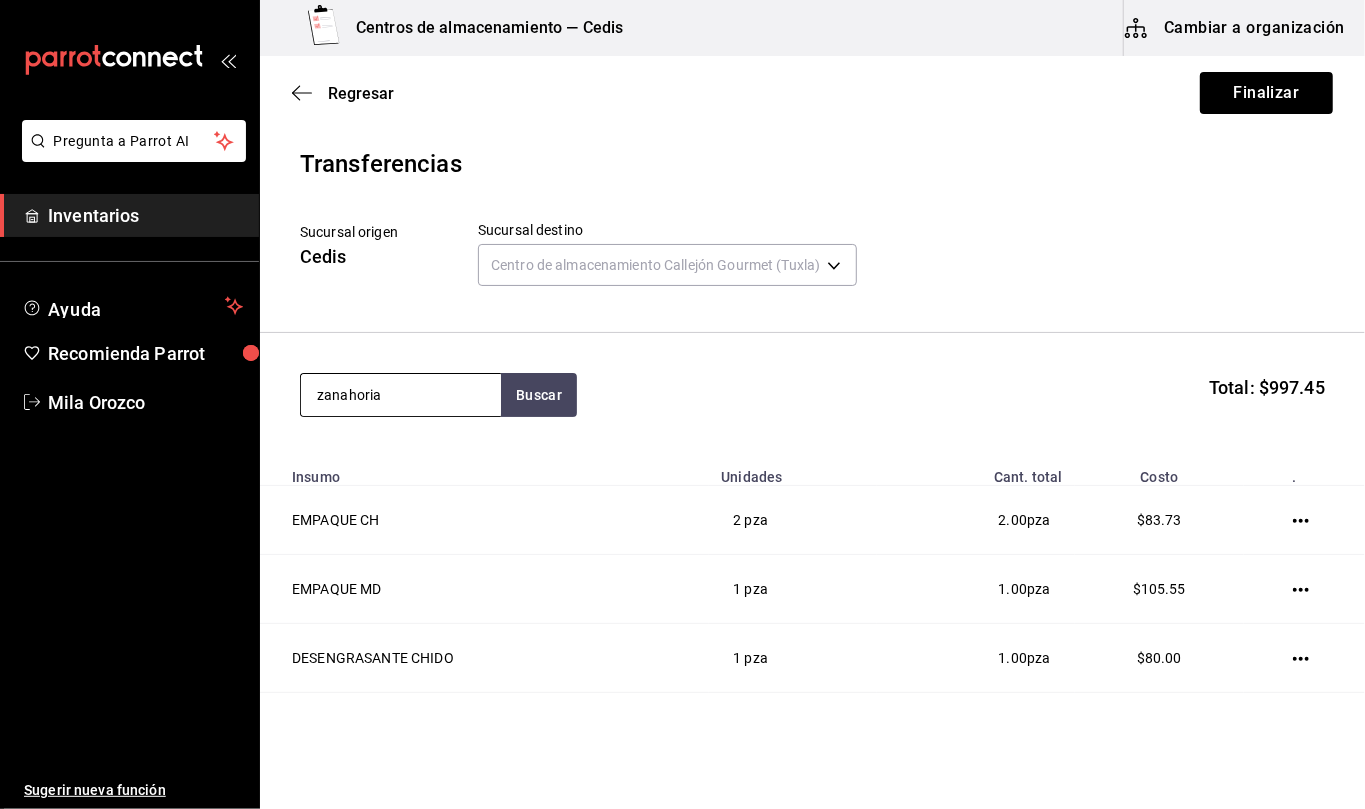 type on "zanahoria" 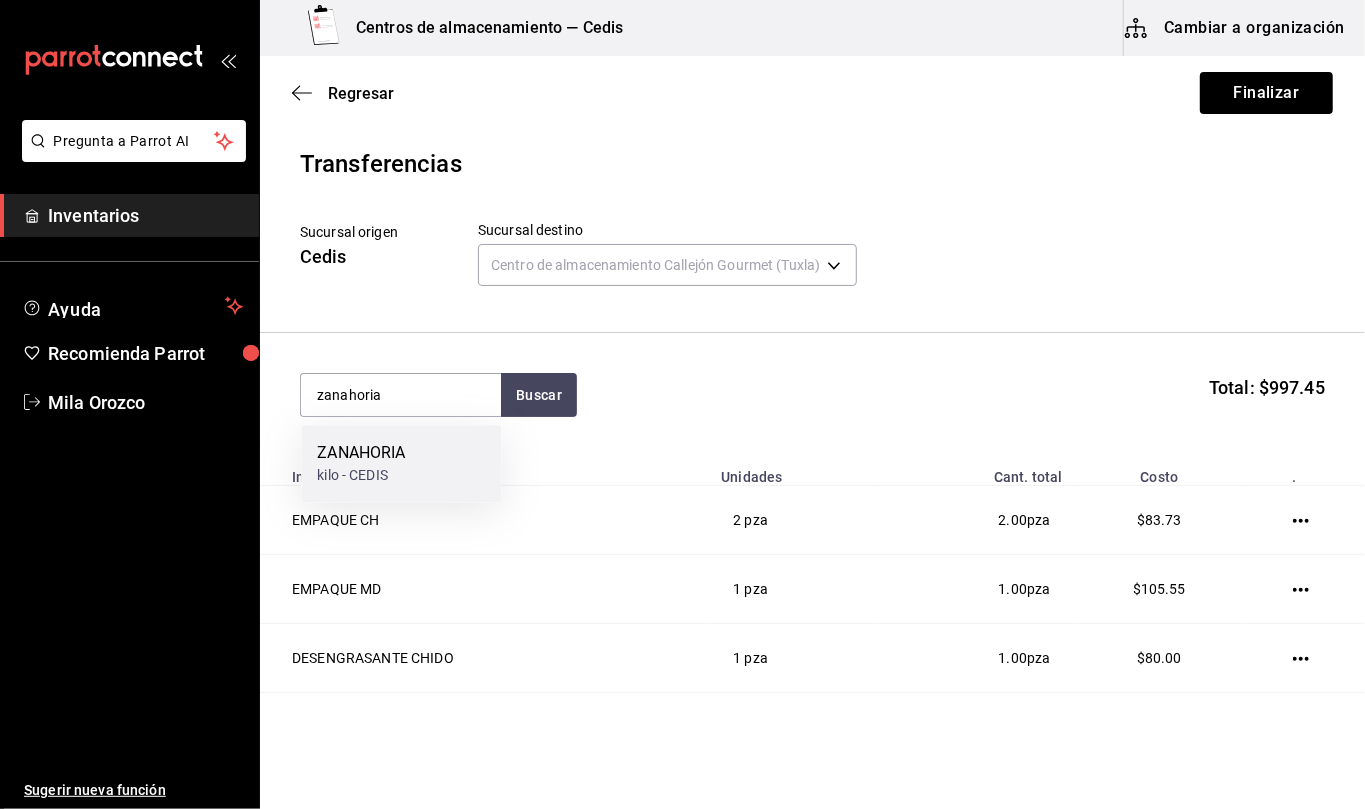 click on "ZANAHORIA kilo - CEDIS" at bounding box center (401, 463) 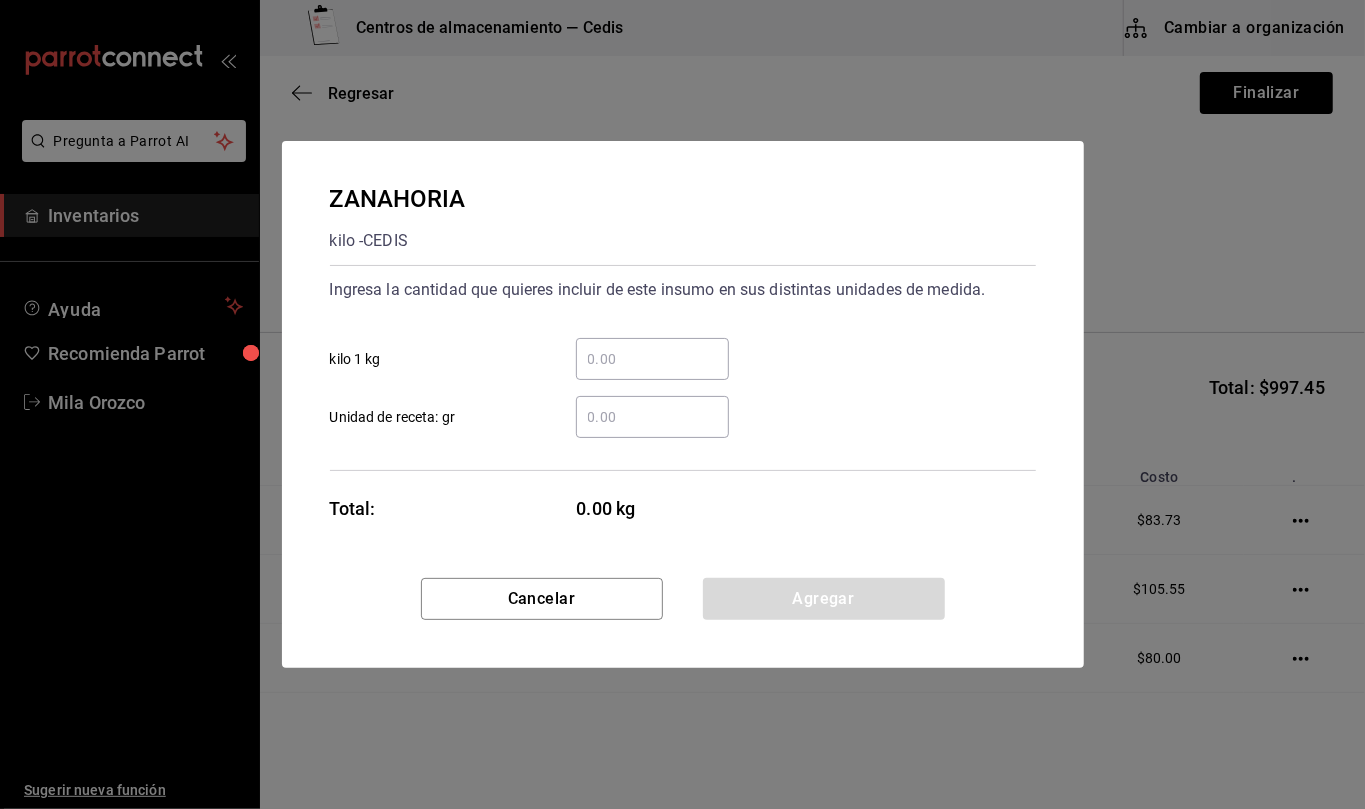 click on "​ Unidad de receta: gr" at bounding box center (652, 417) 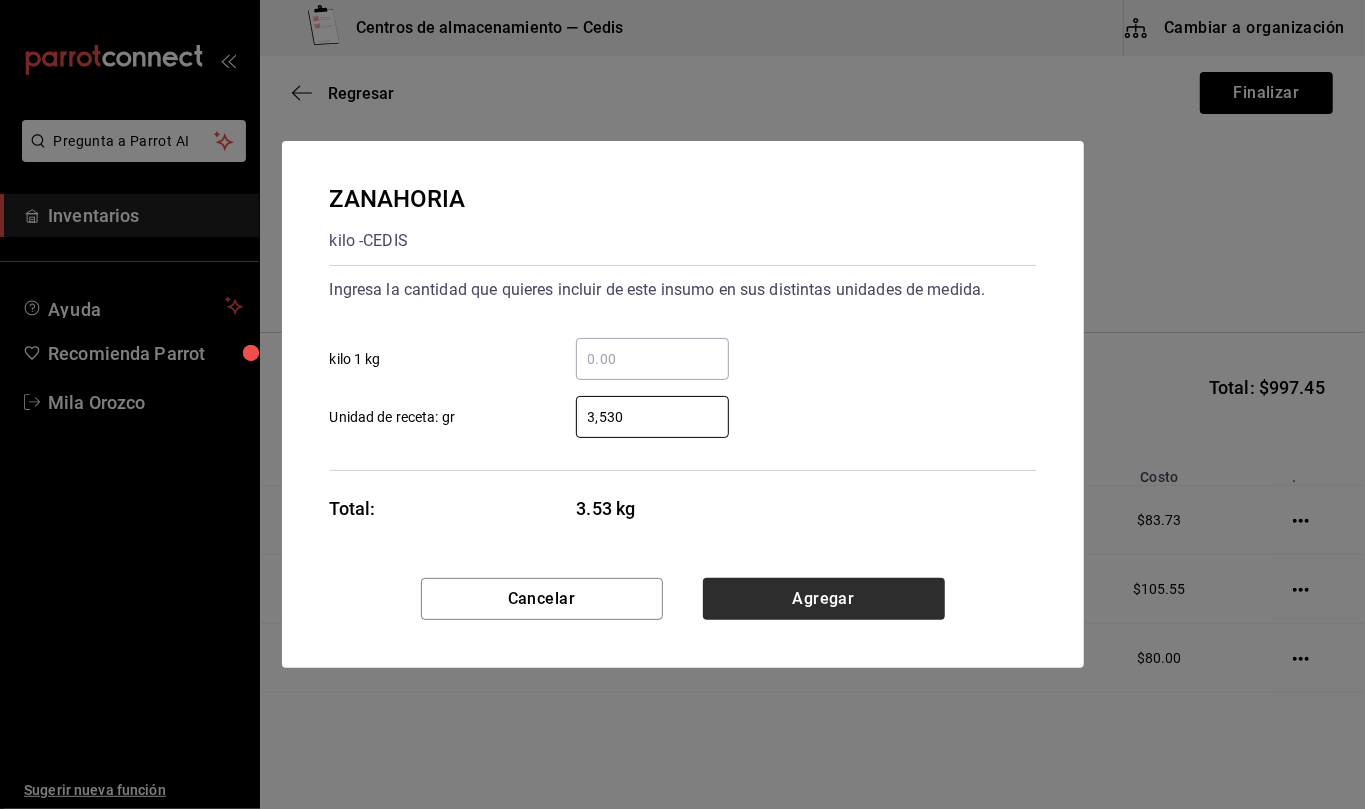 type on "3,530" 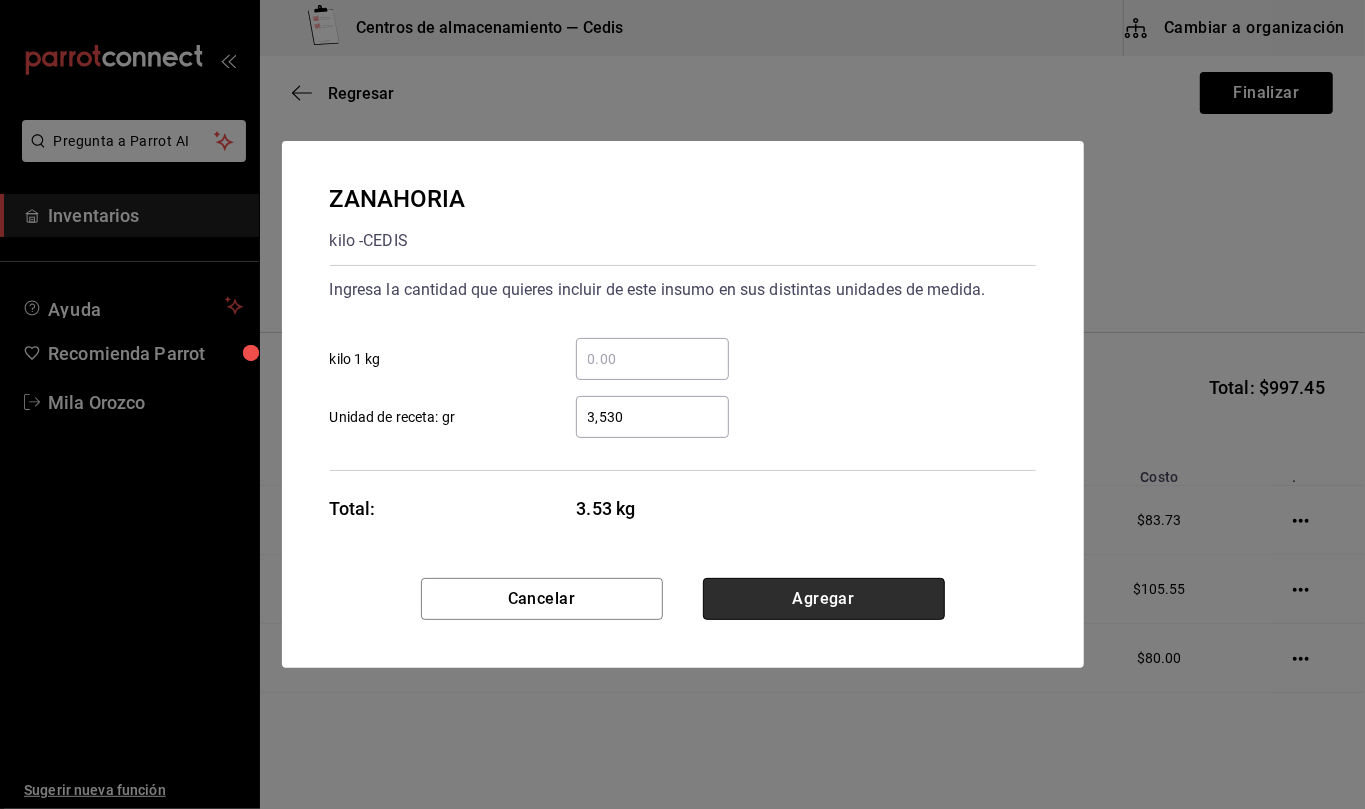 click on "Agregar" at bounding box center (824, 599) 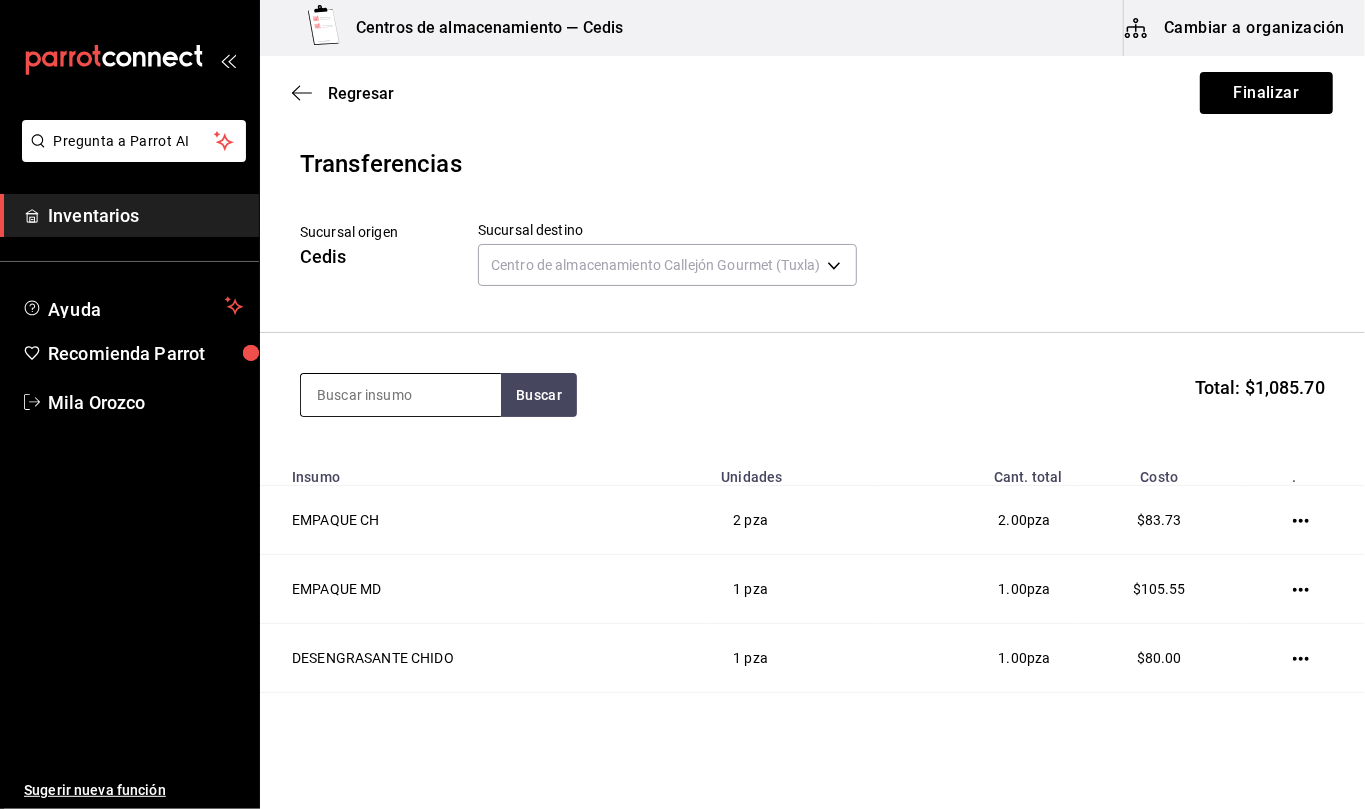 click at bounding box center (401, 395) 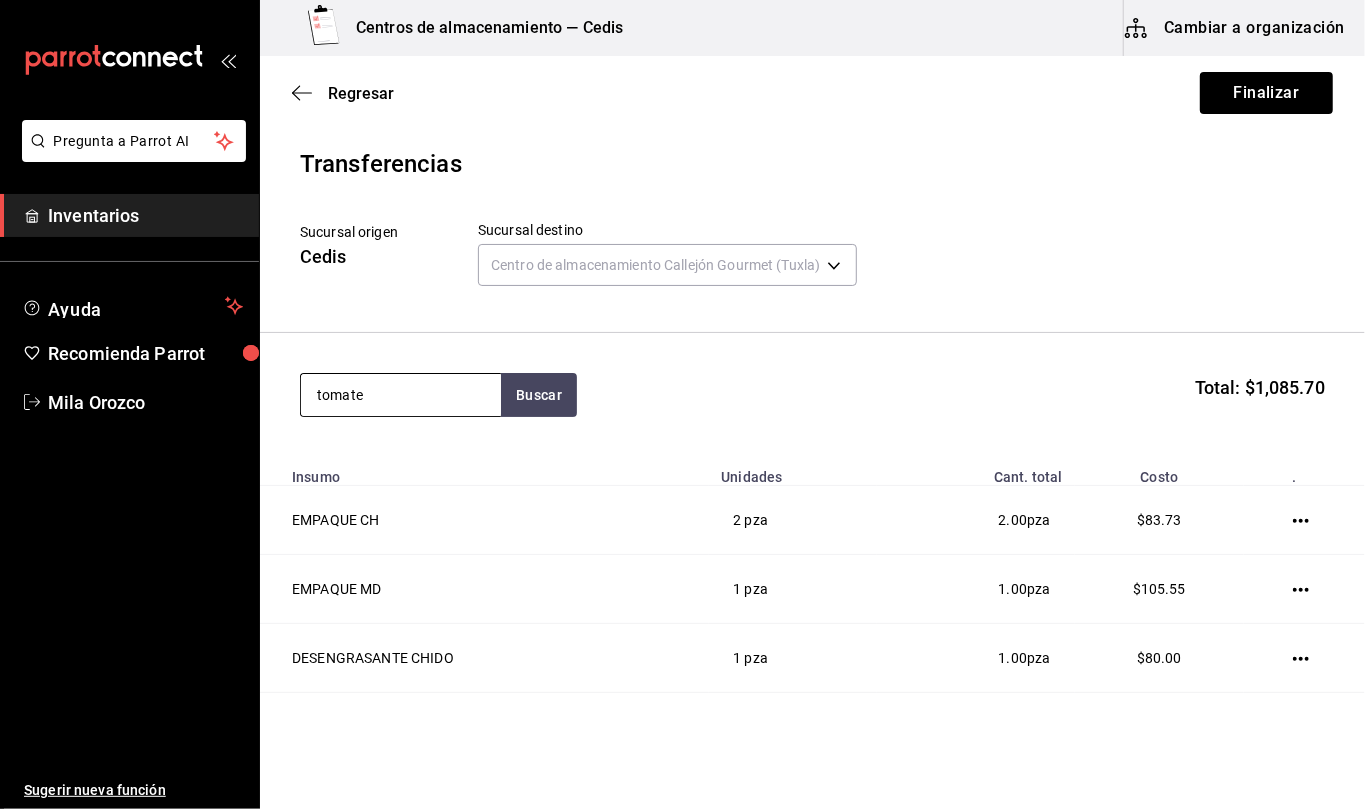 type on "tomate" 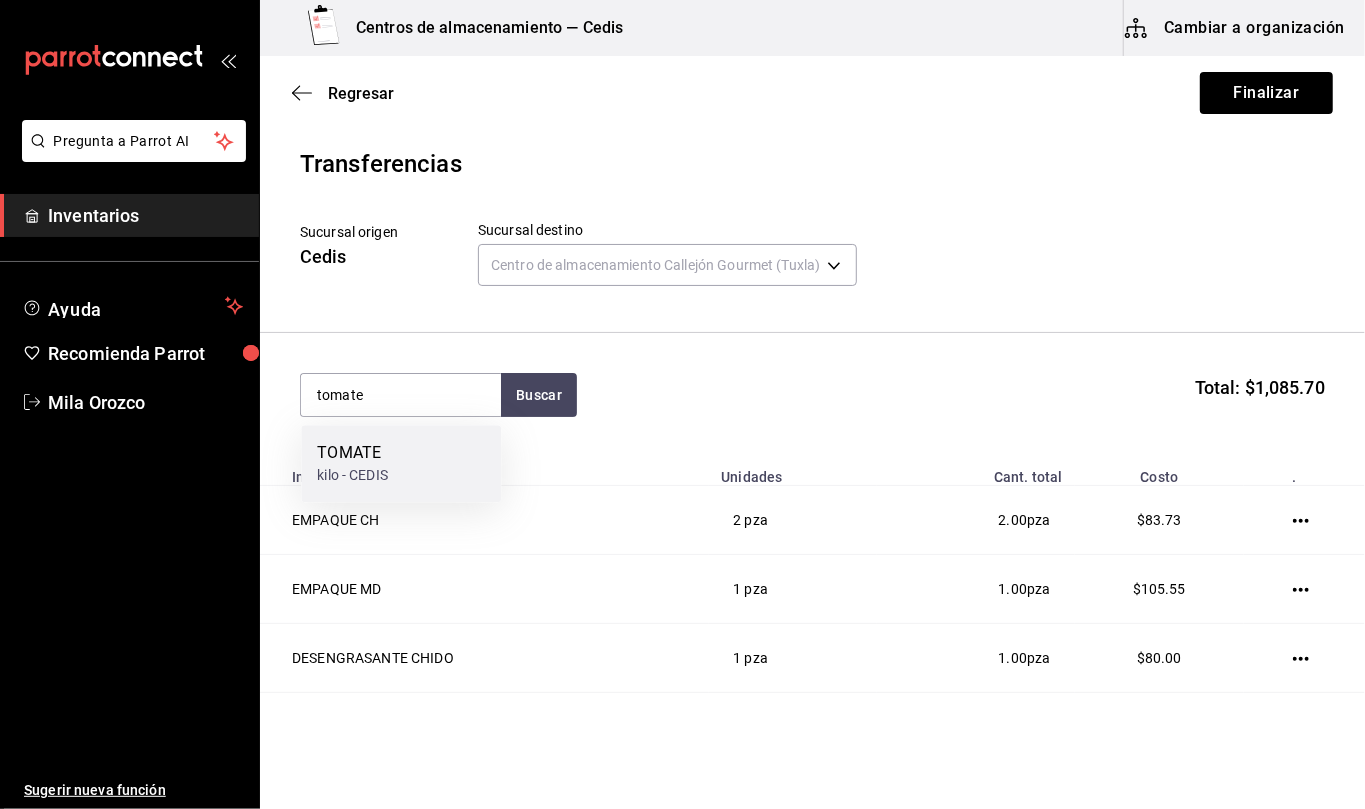 click on "TOMATE kilo - CEDIS" at bounding box center (401, 463) 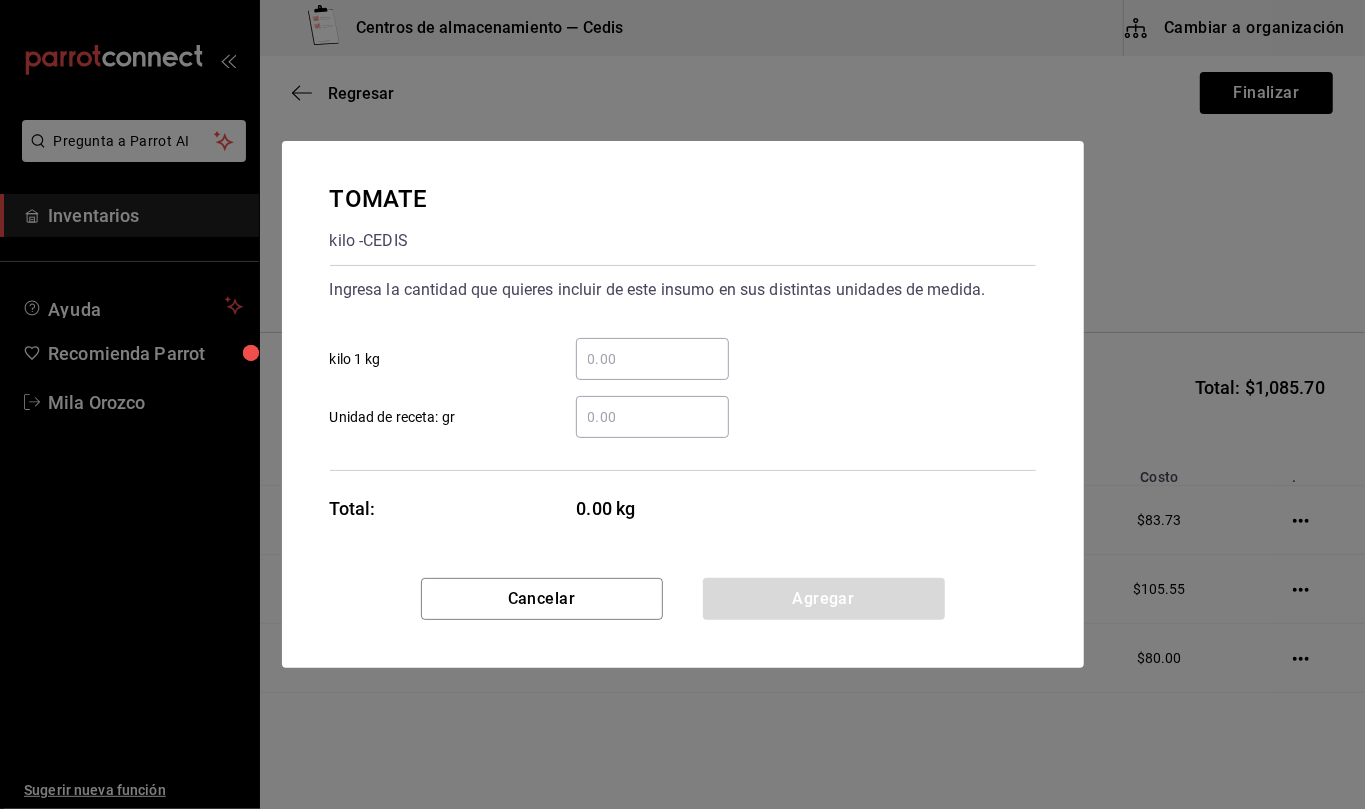 click on "​ Unidad de receta: gr" at bounding box center (652, 417) 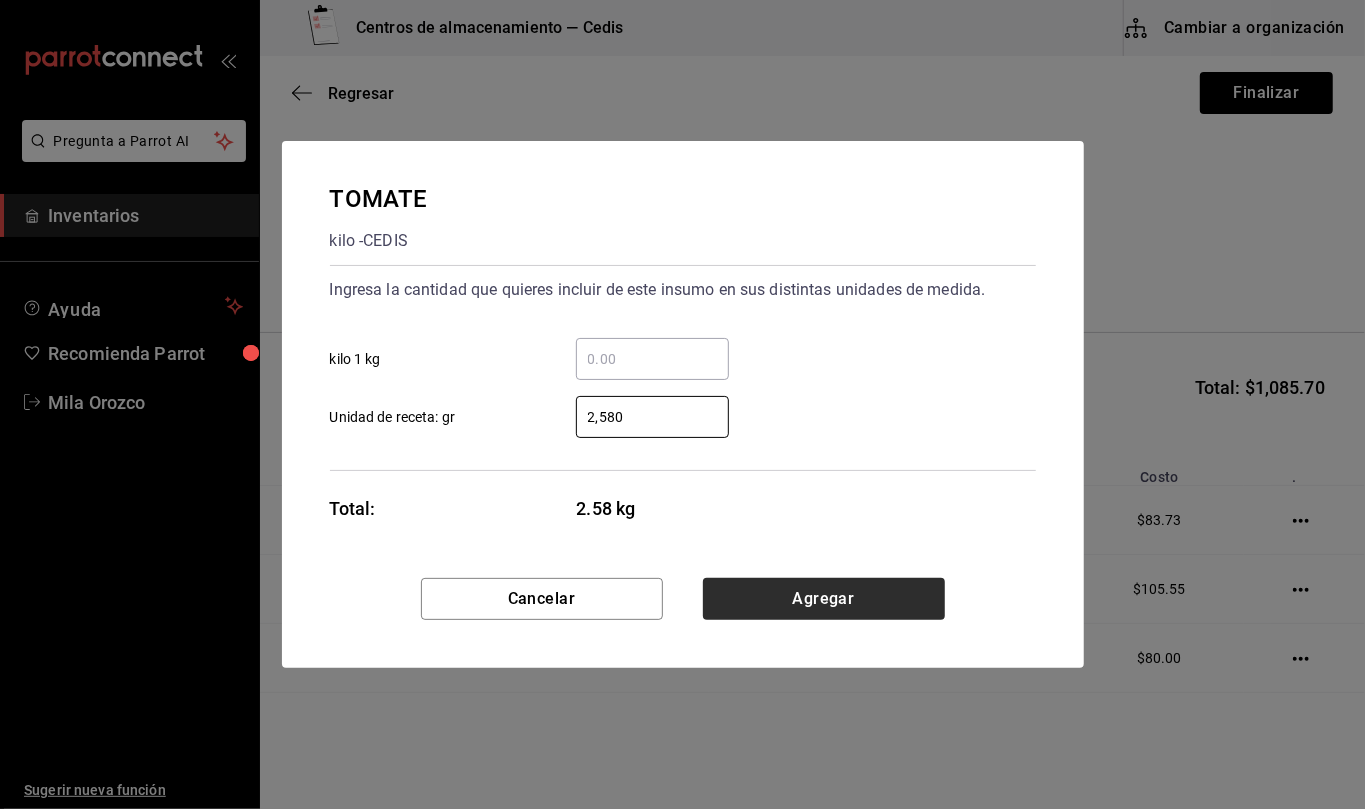 type on "2,580" 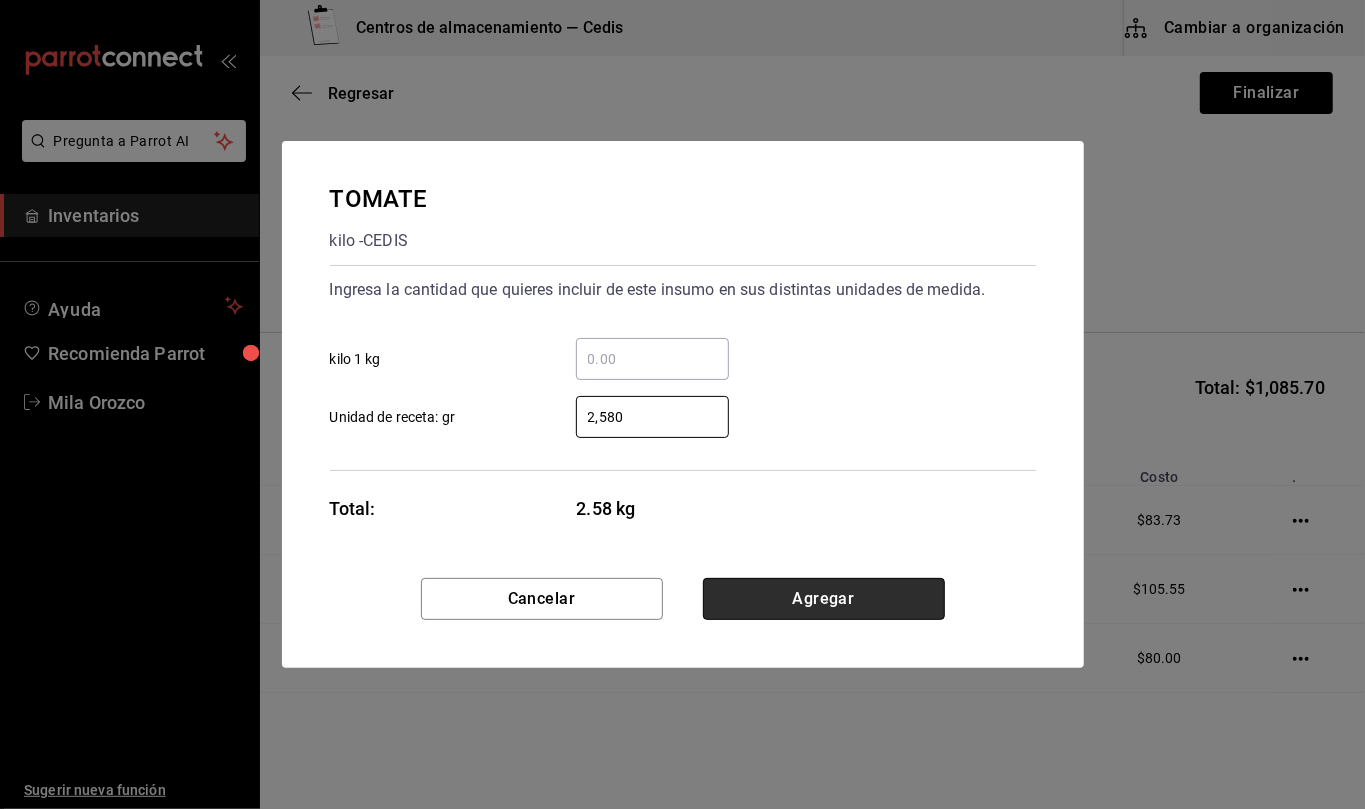 click on "Agregar" at bounding box center (824, 599) 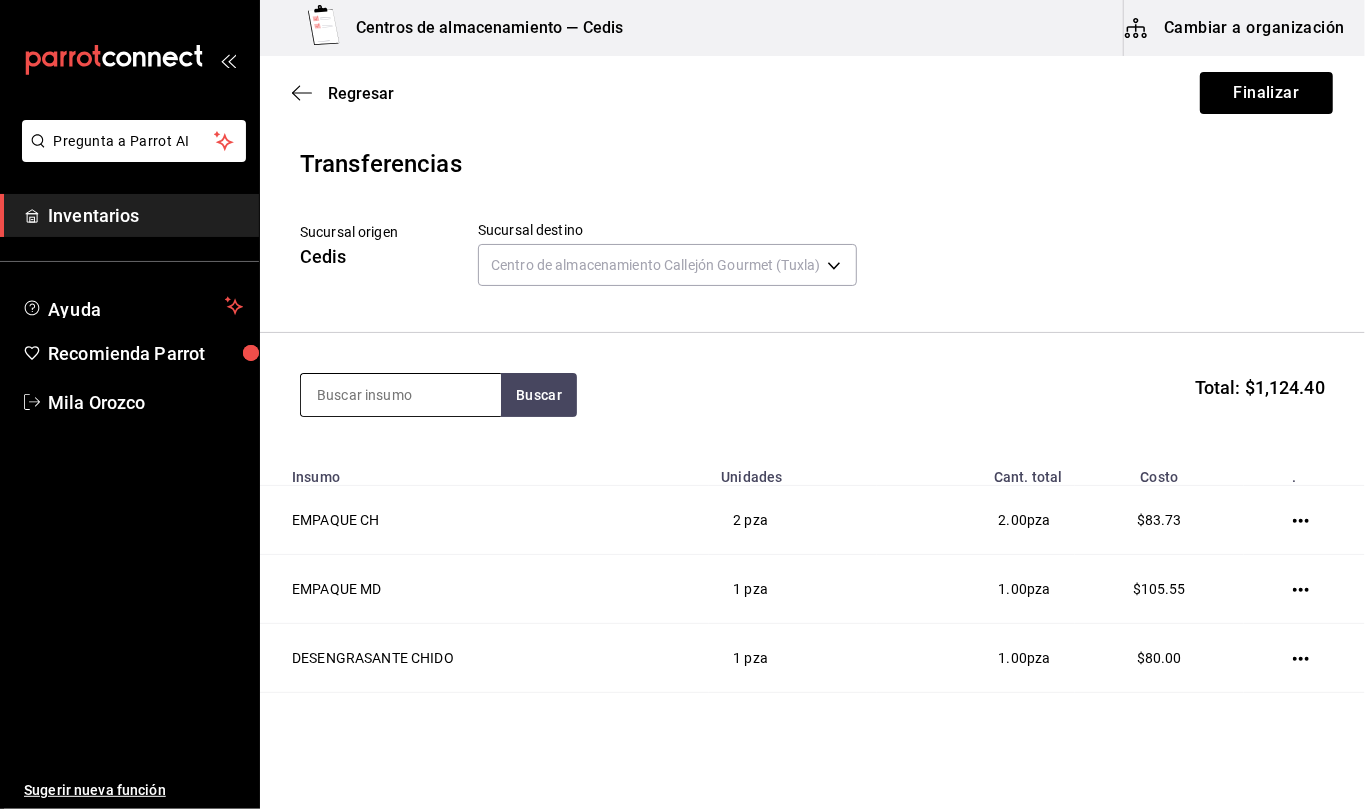 click at bounding box center (401, 395) 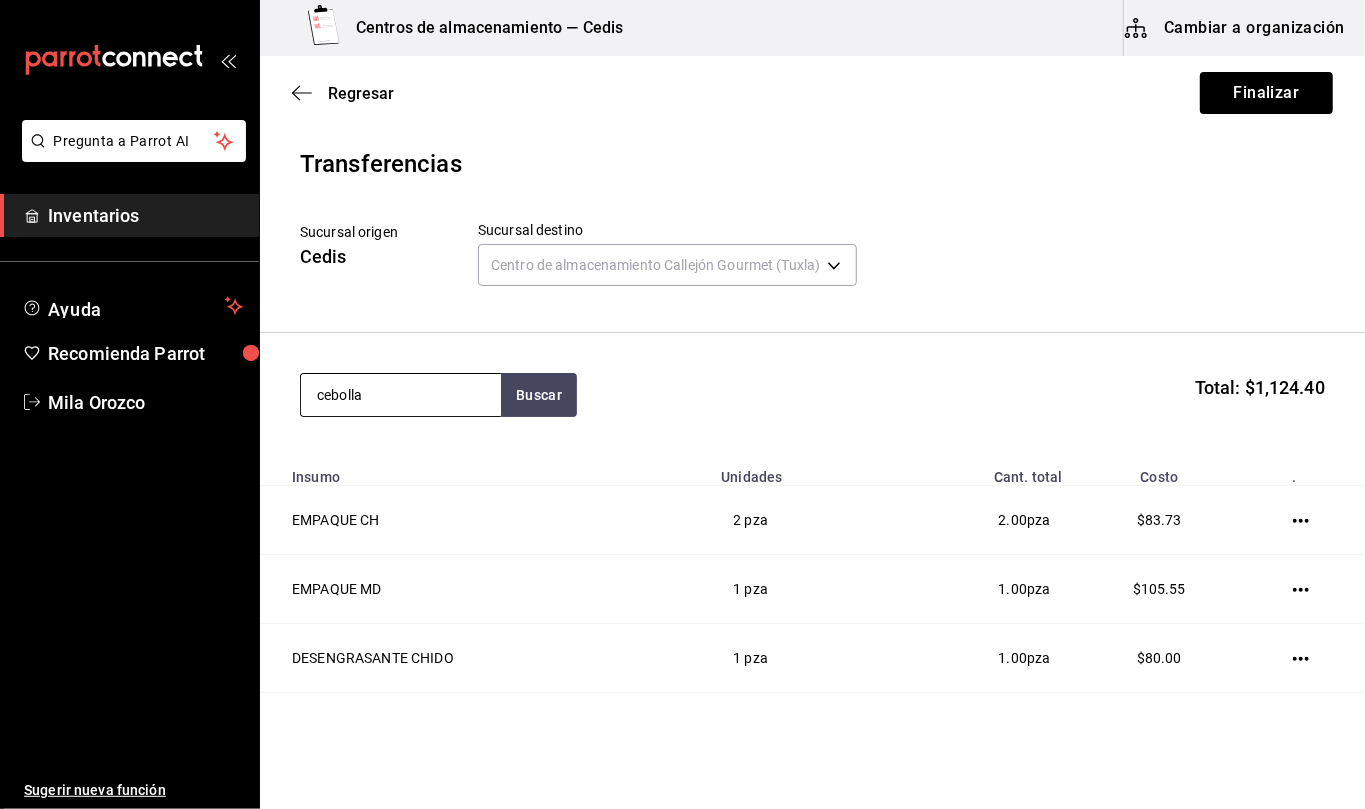 type on "cebolla" 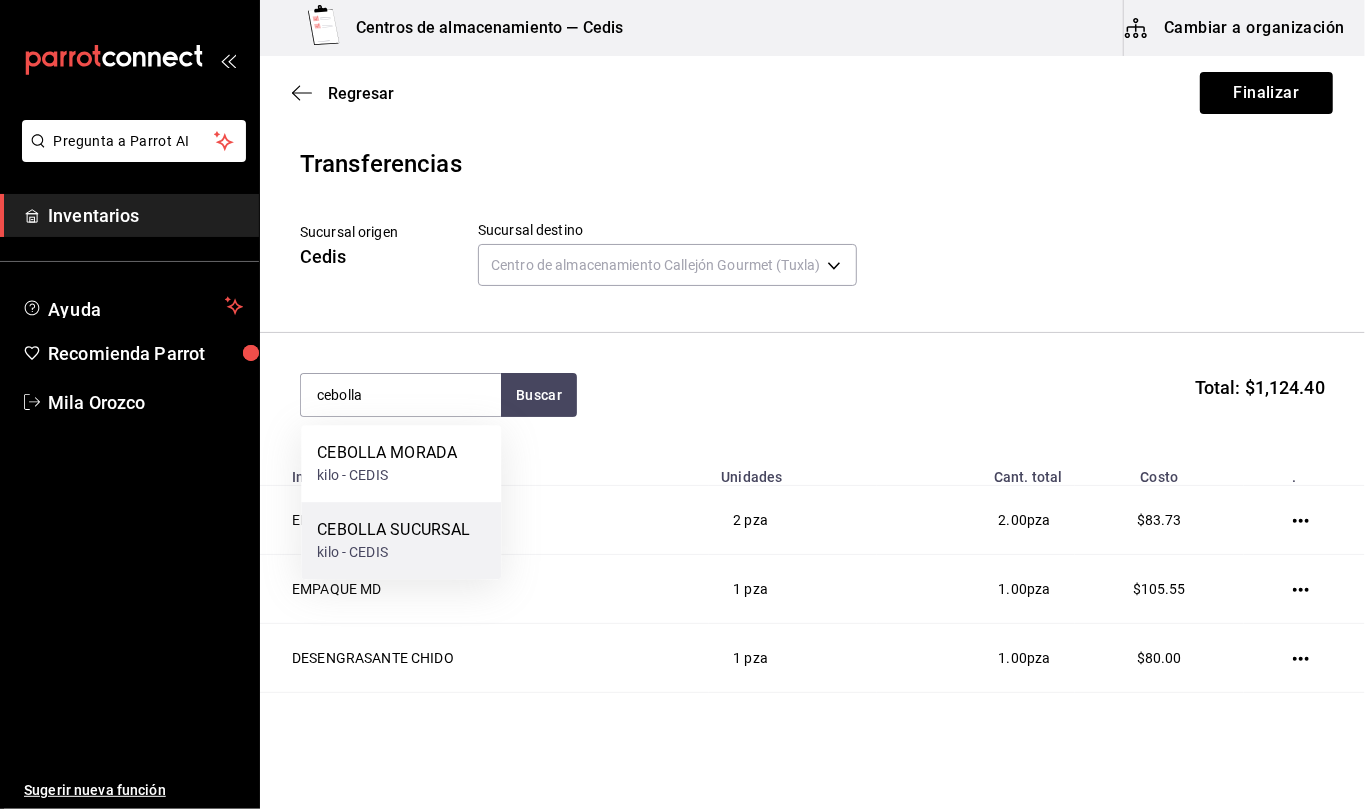 click on "CEBOLLA SUCURSAL" at bounding box center (393, 530) 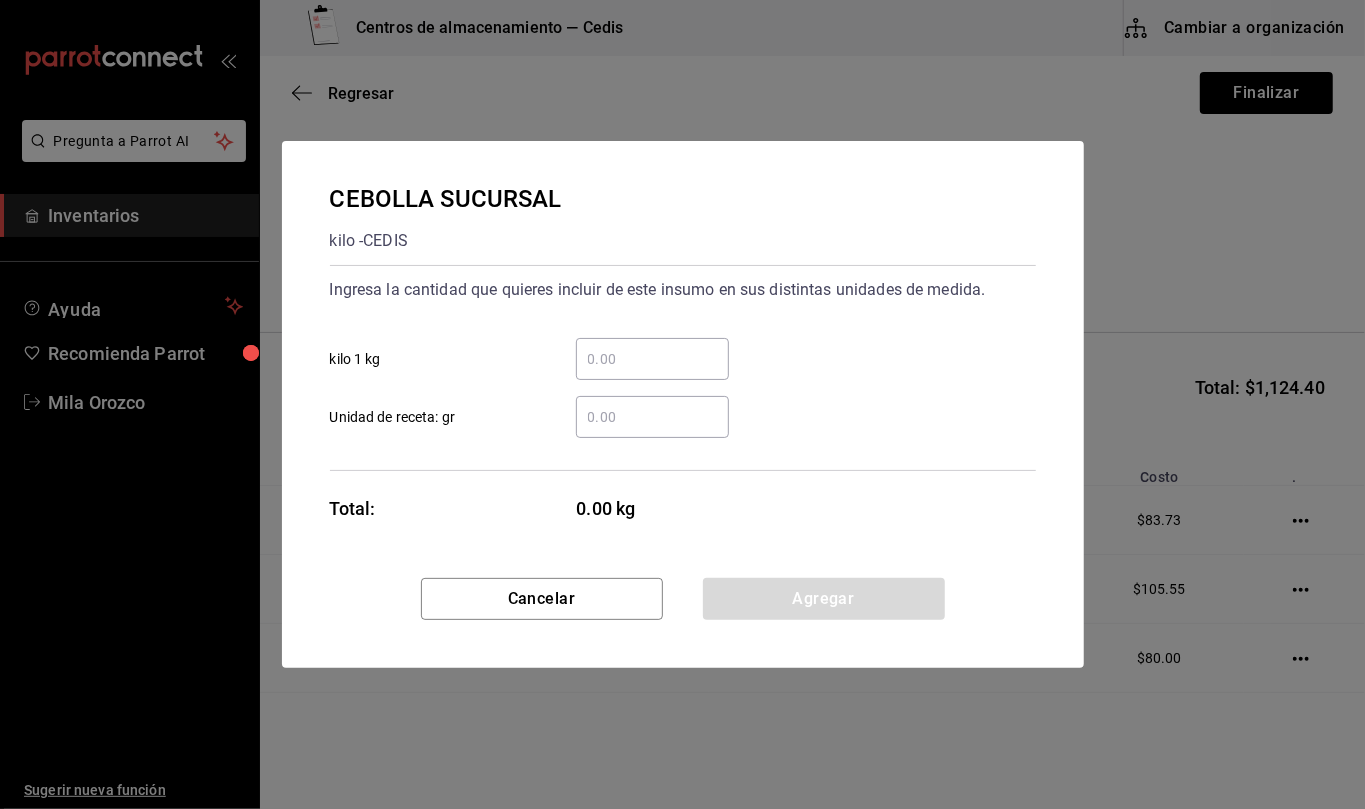 click on "​ Unidad de receta: gr" at bounding box center (652, 417) 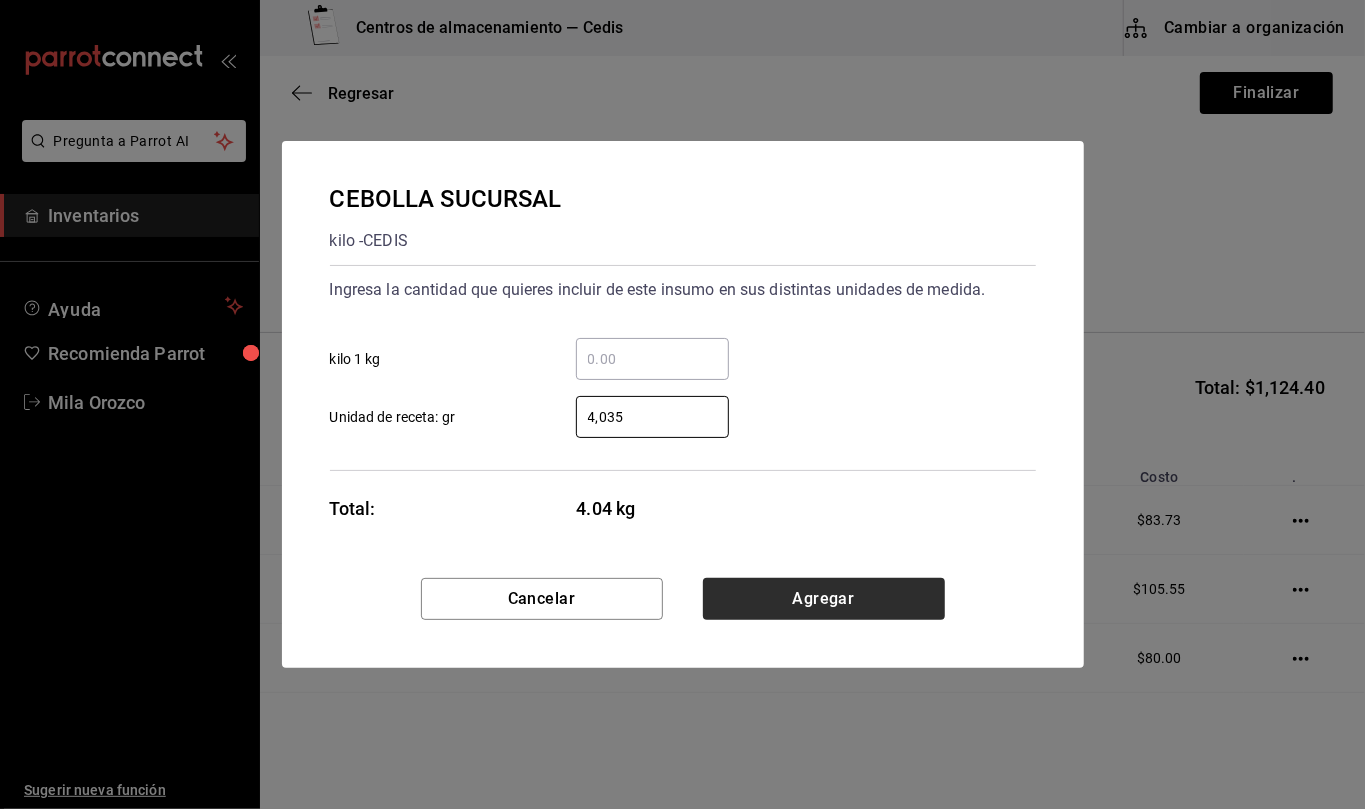 type on "4,035" 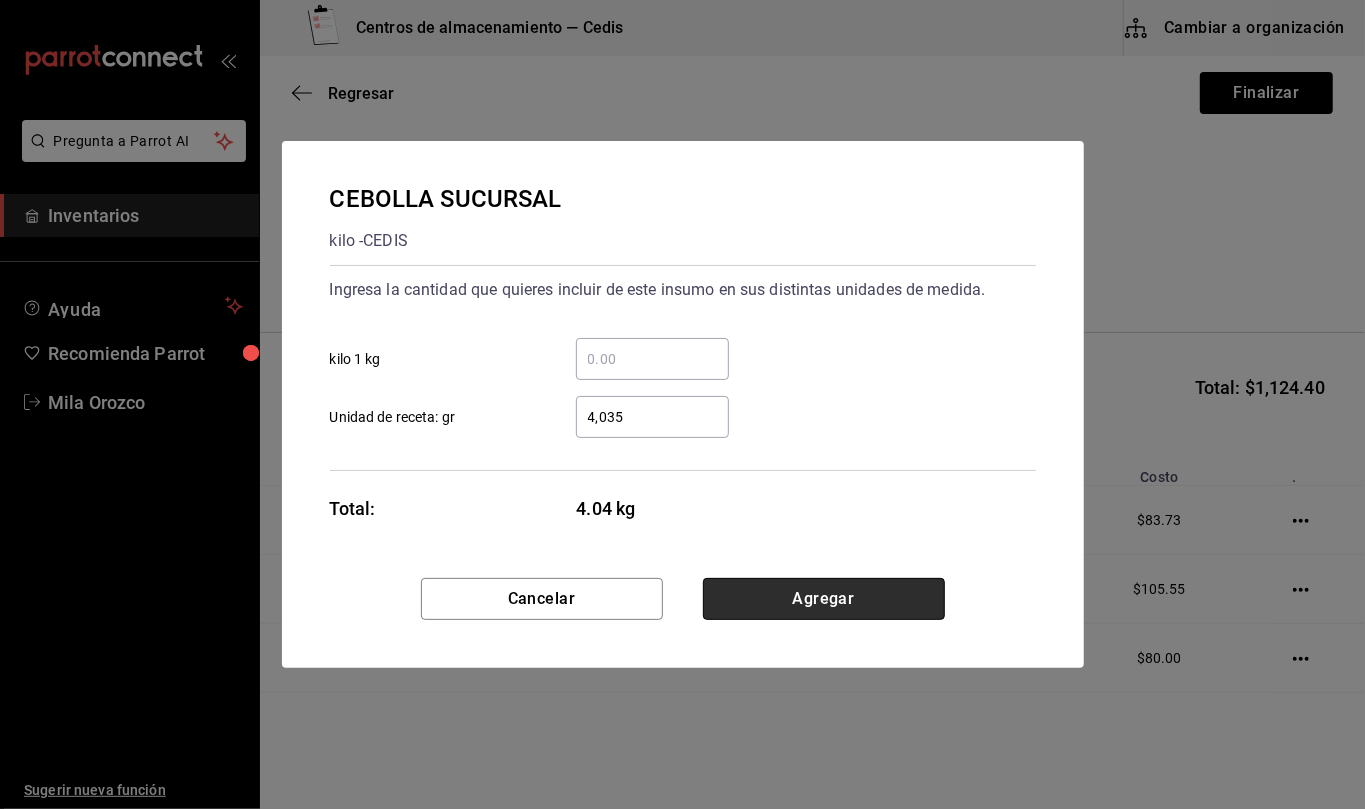 click on "Agregar" at bounding box center [824, 599] 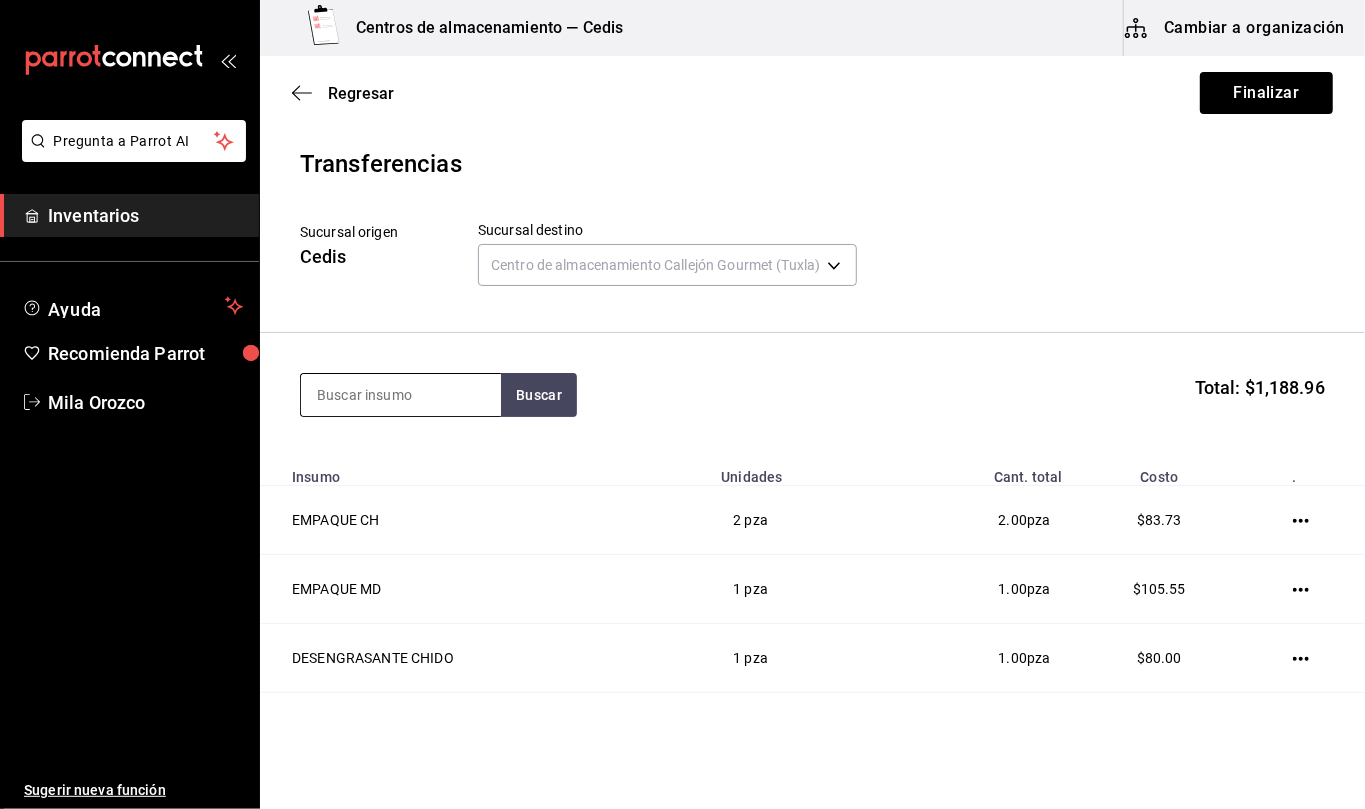 click at bounding box center (401, 395) 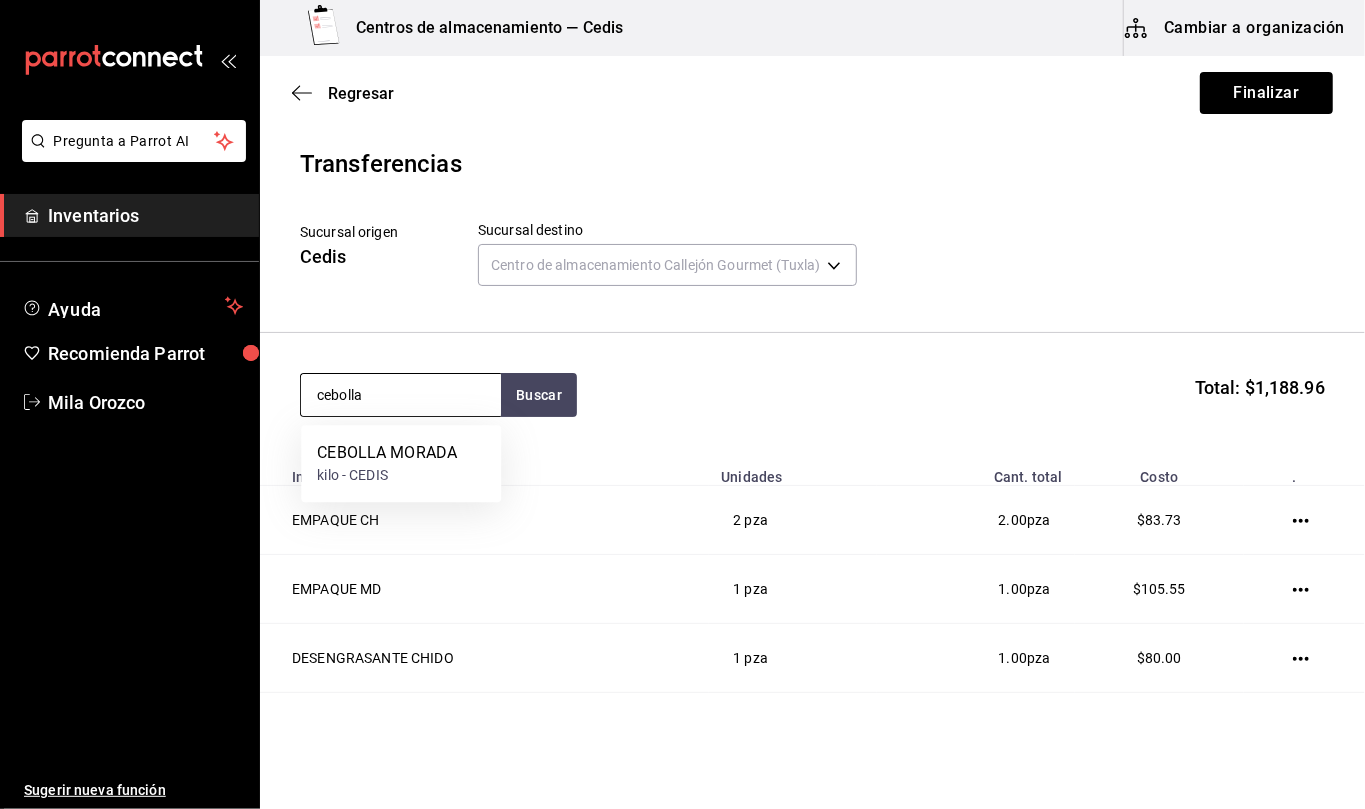 type on "cebolla" 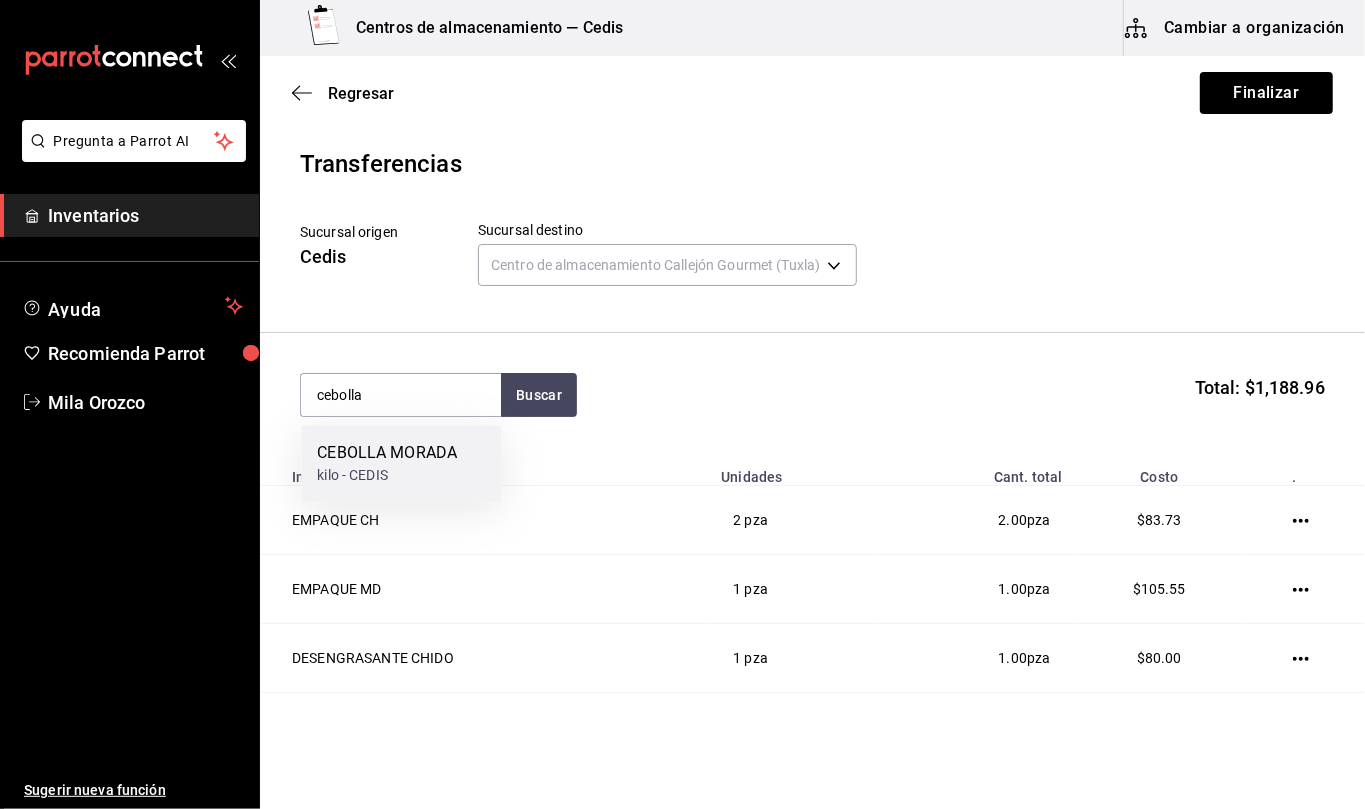 click on "CEBOLLA MORADA" at bounding box center [387, 453] 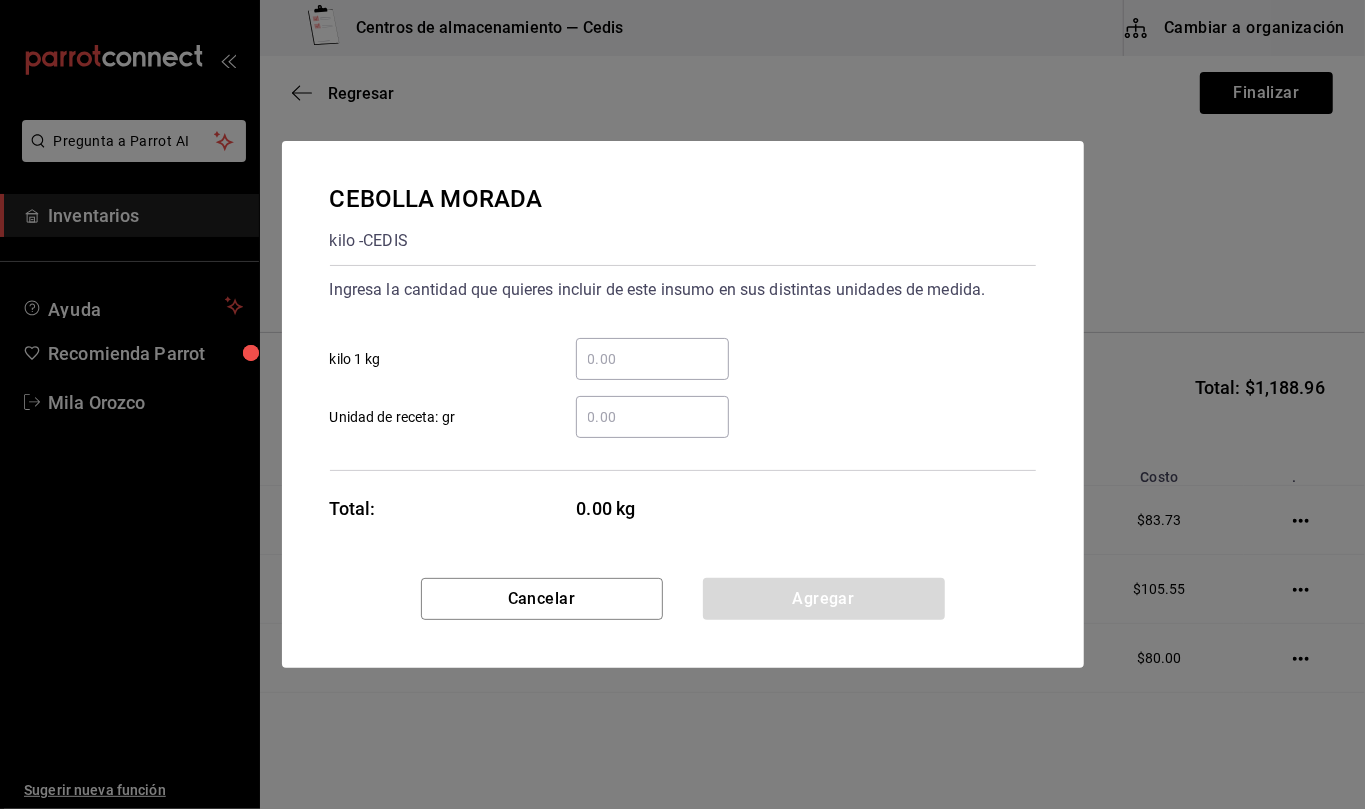 click on "​ Unidad de receta: gr" at bounding box center [652, 417] 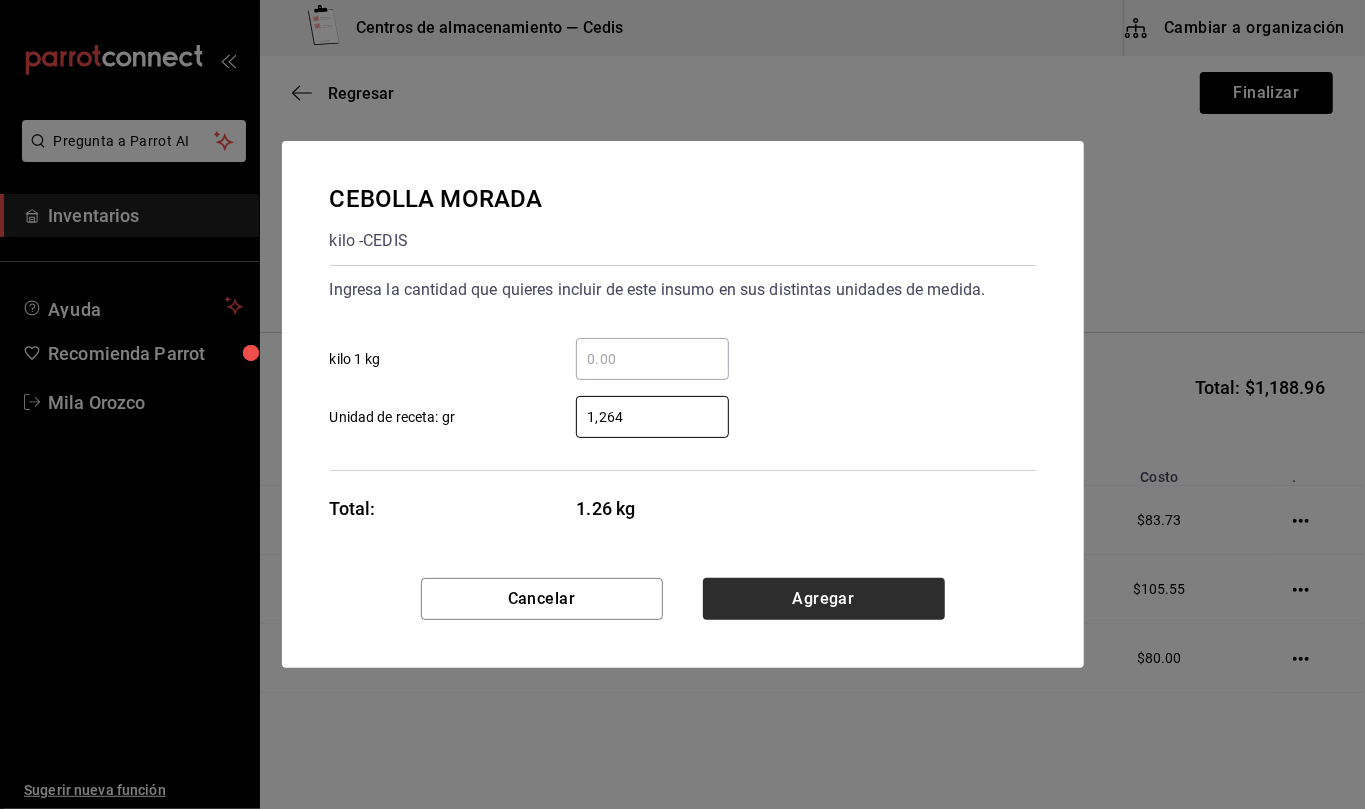 type on "1,264" 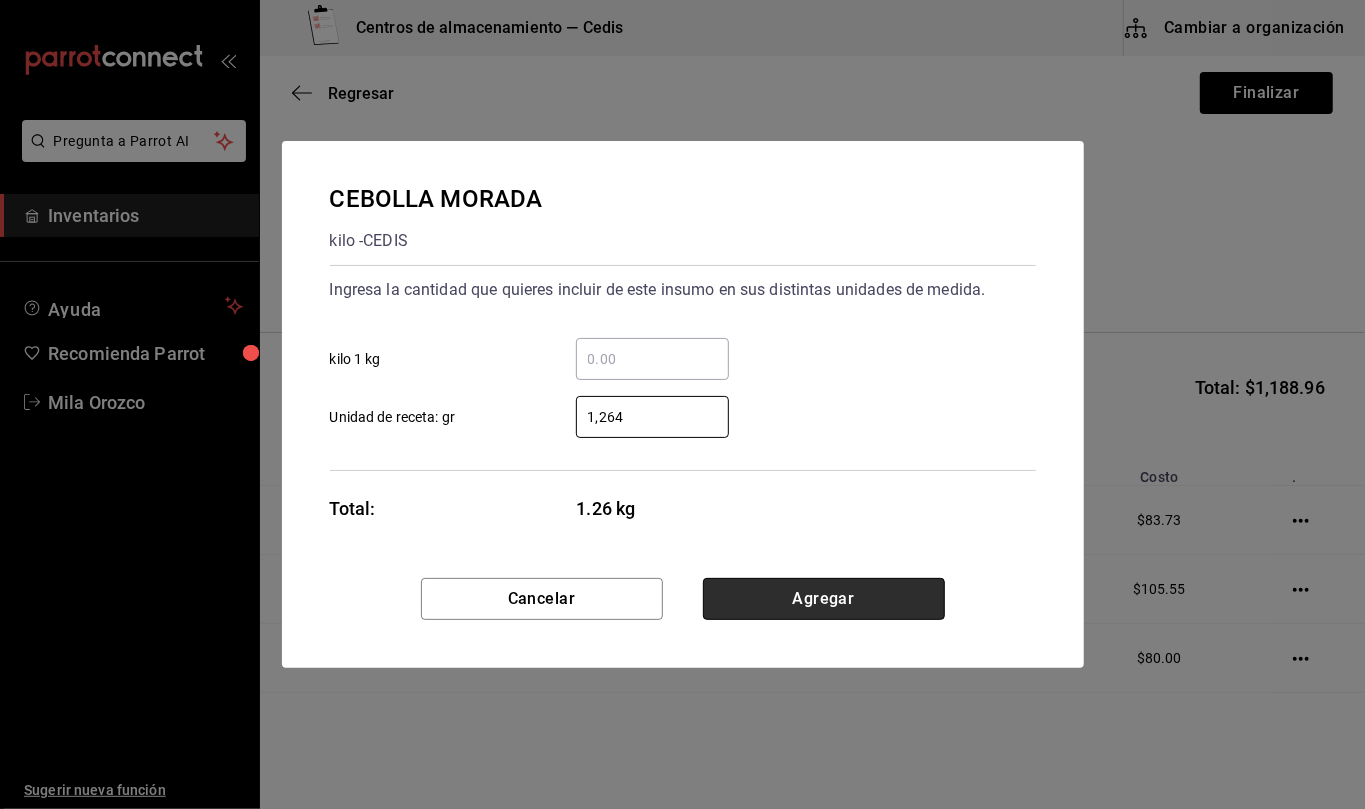 click on "Agregar" at bounding box center [824, 599] 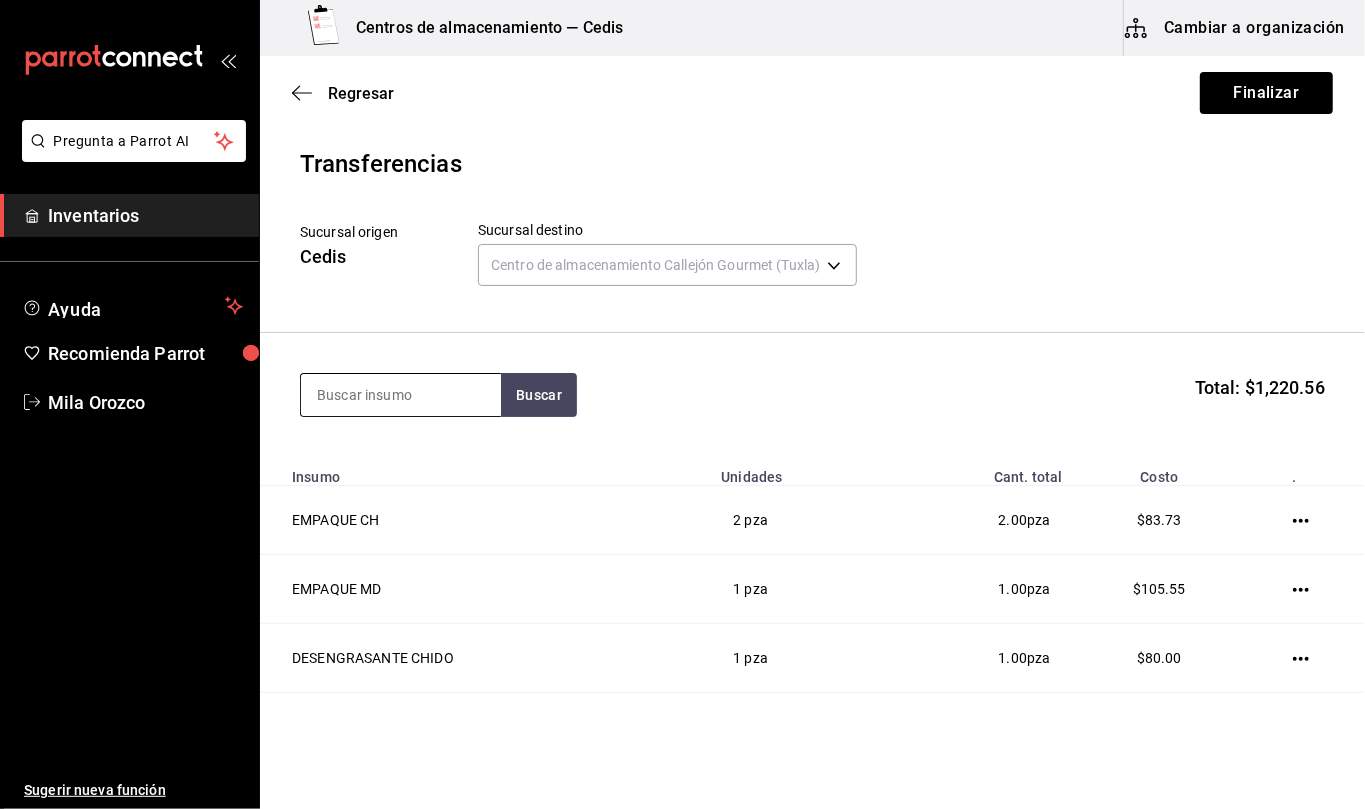 click at bounding box center [401, 395] 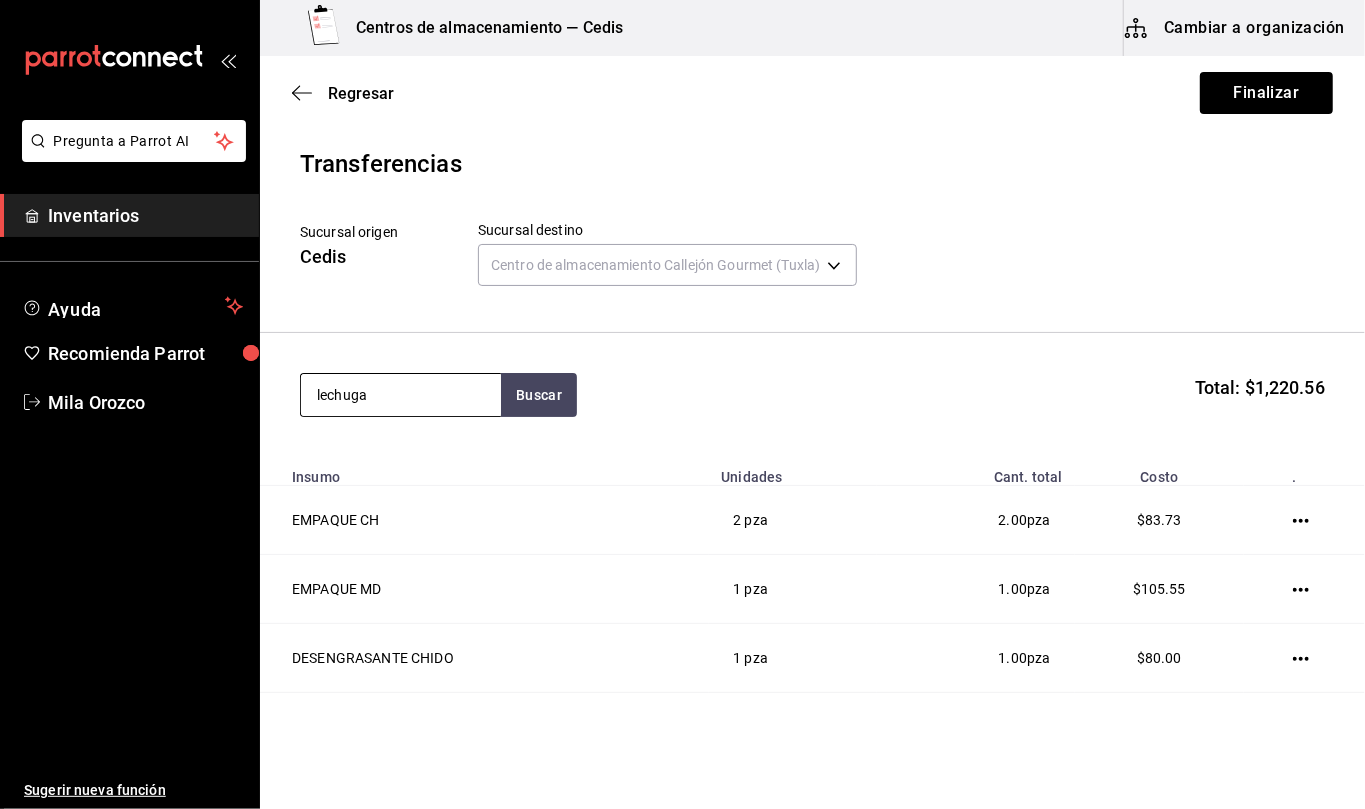type on "lechuga" 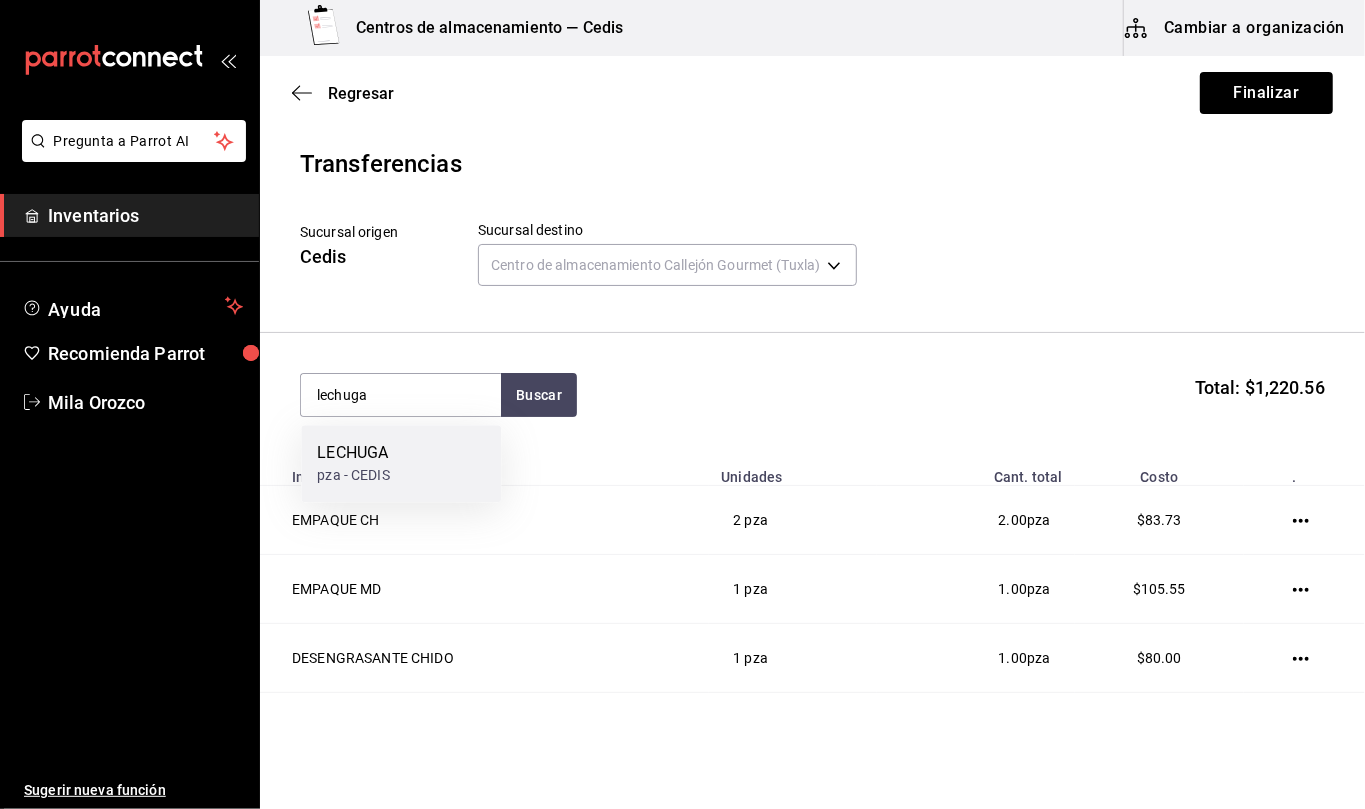 click on "LECHUGA pza - CEDIS" at bounding box center (401, 463) 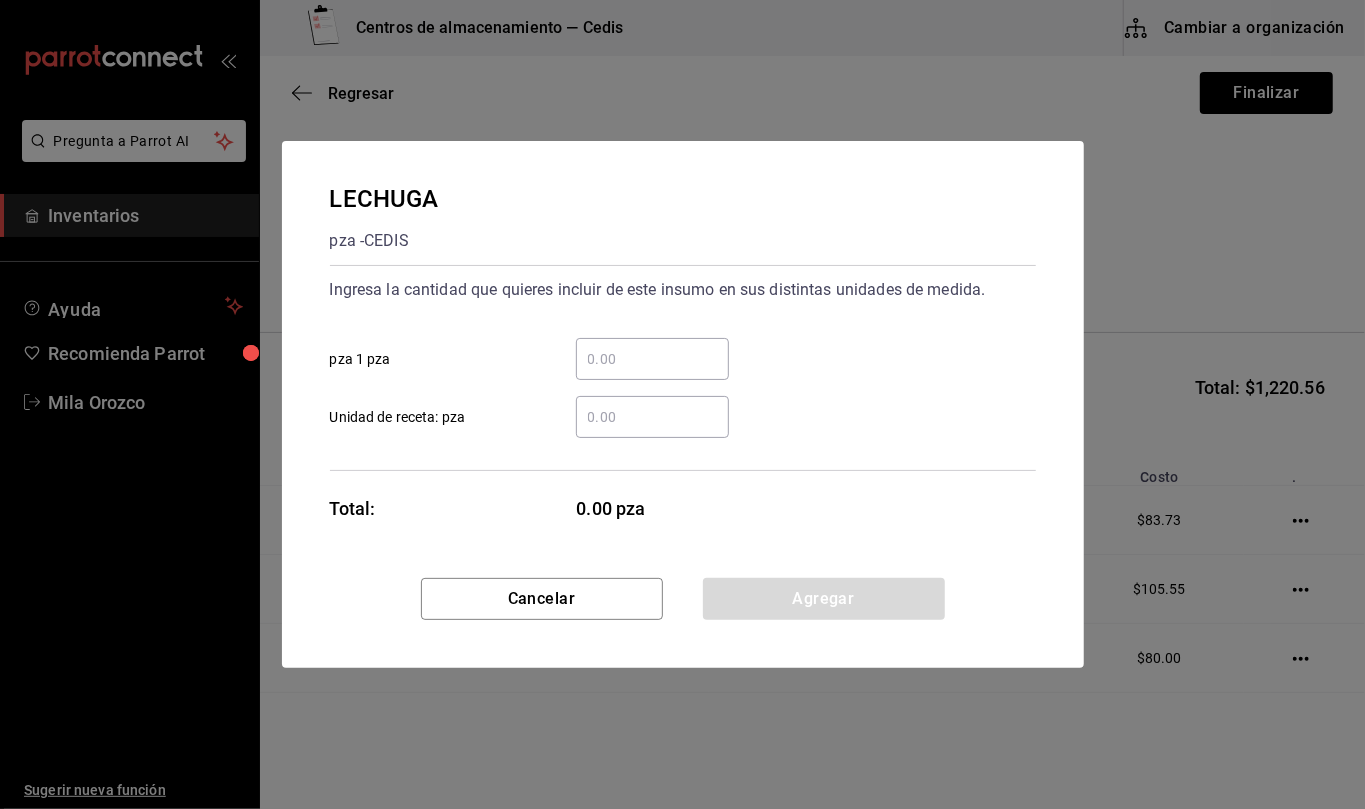 click on "​" at bounding box center [652, 417] 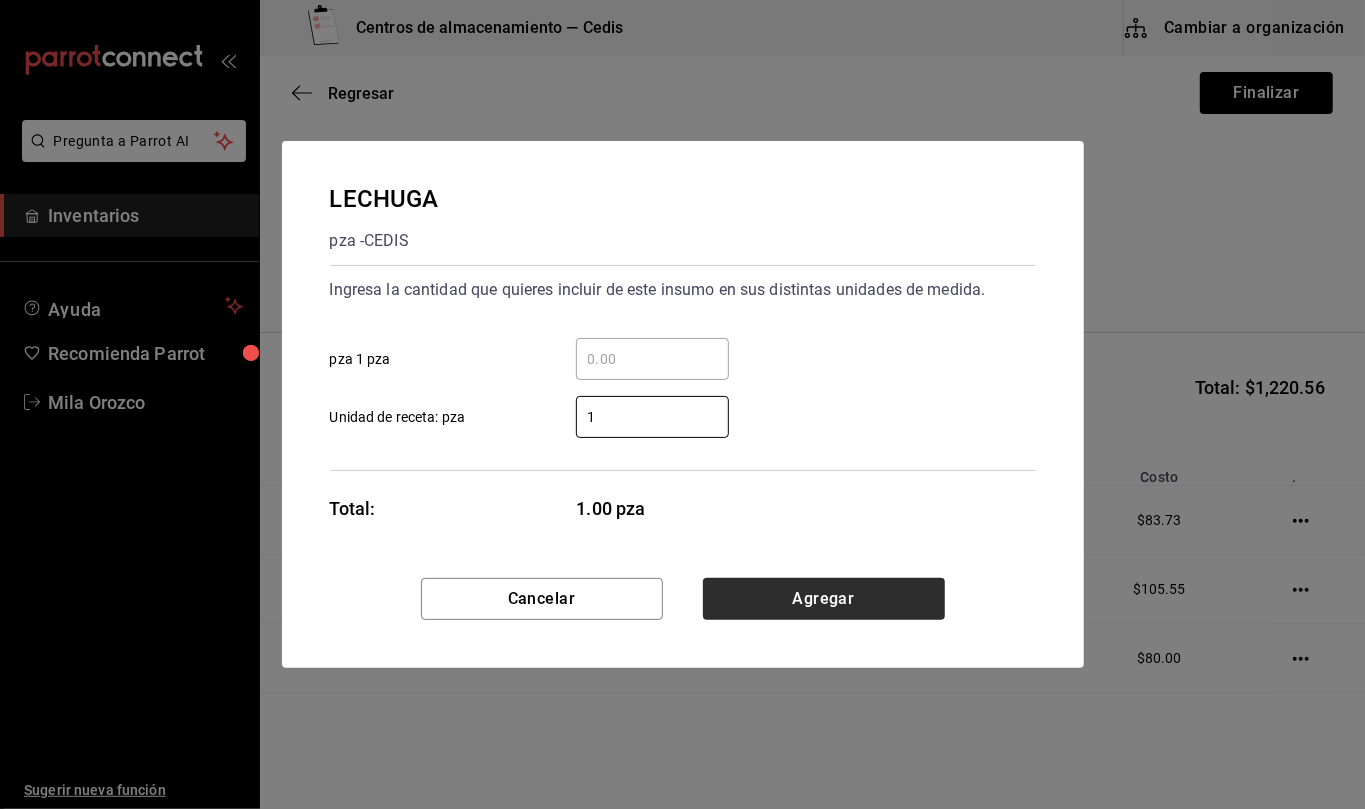 type on "1" 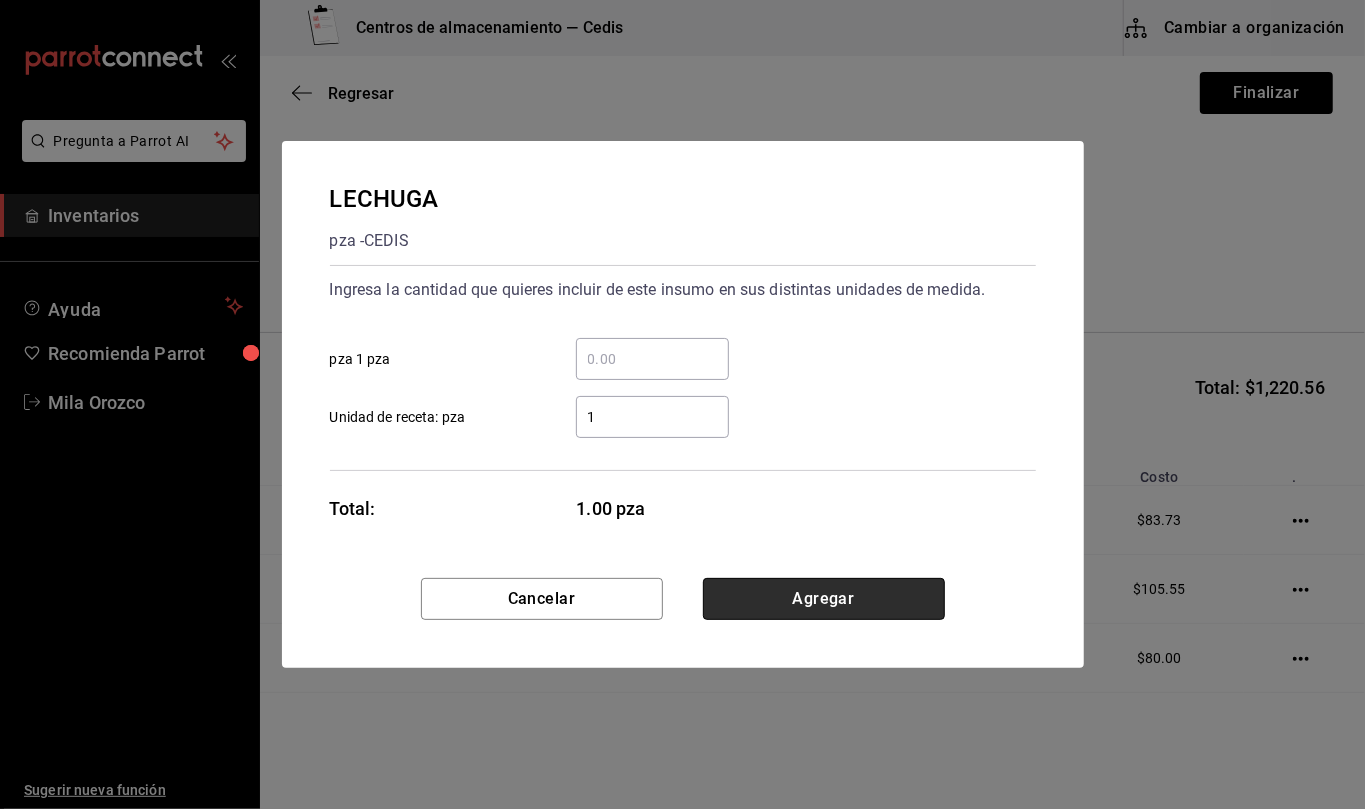 click on "Agregar" at bounding box center (824, 599) 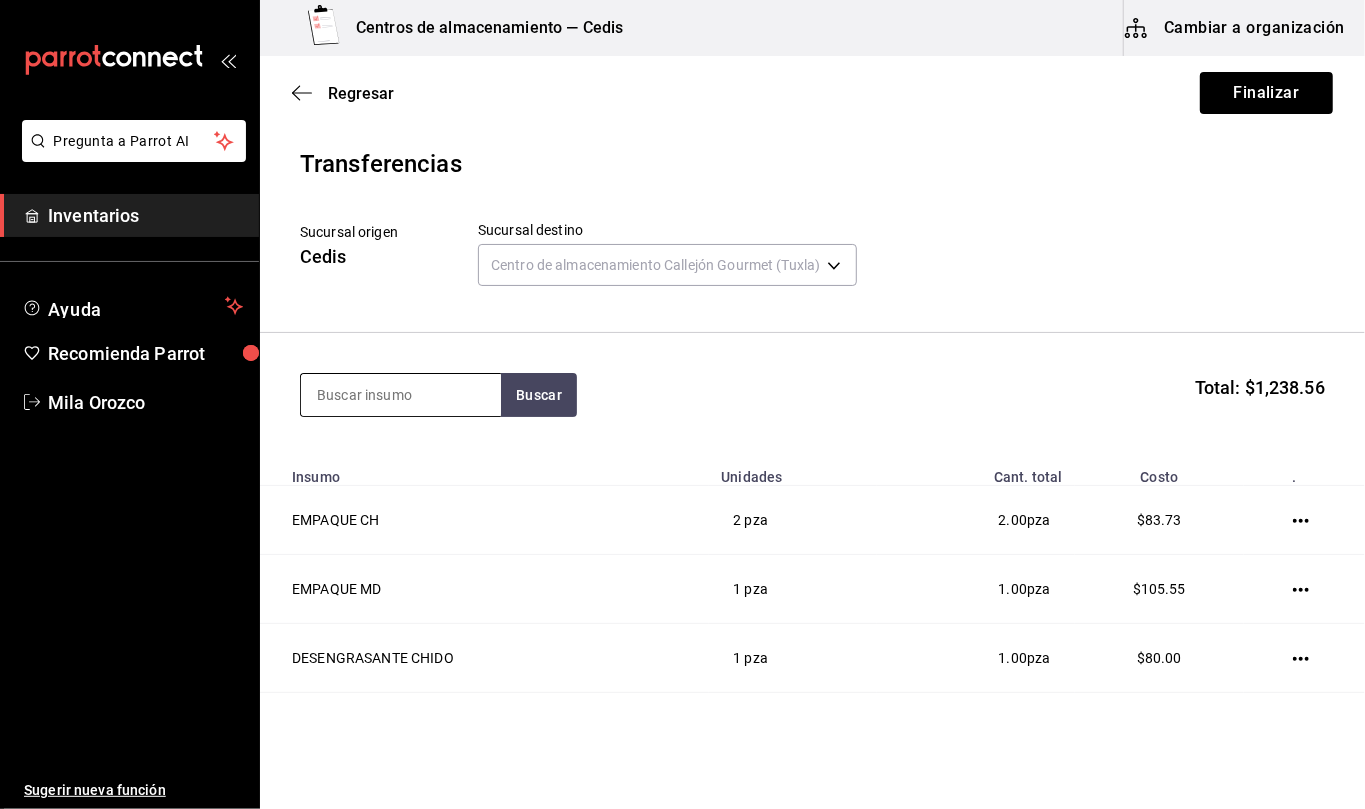 click at bounding box center [401, 395] 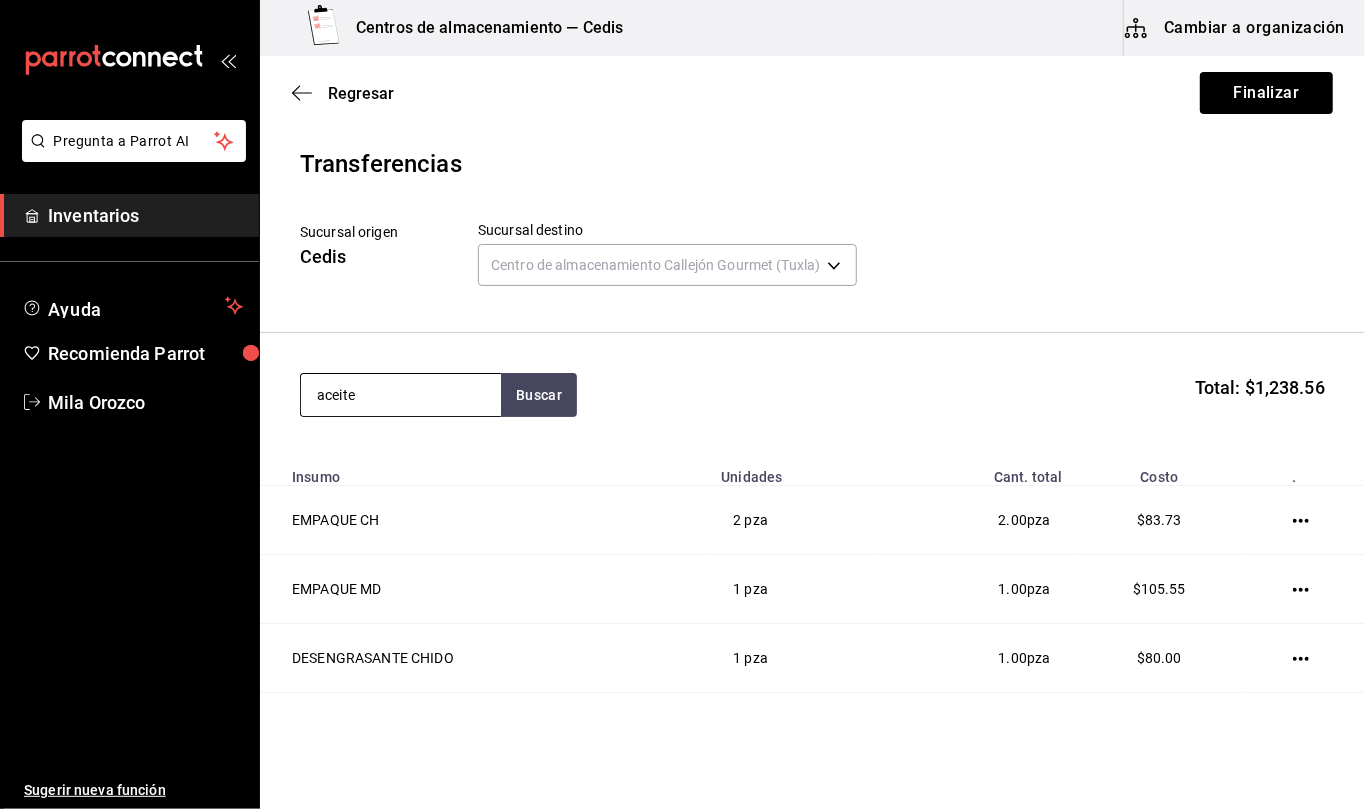 type on "aceite" 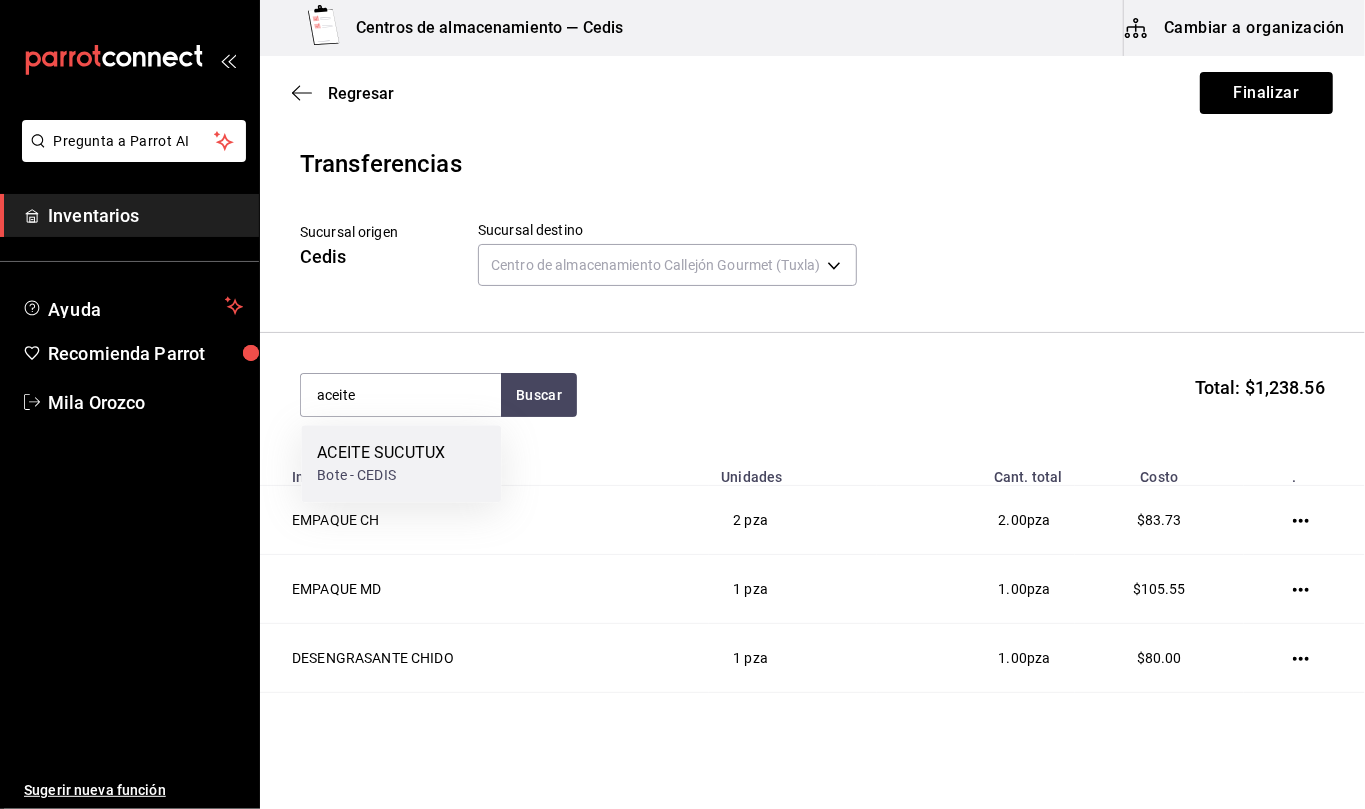 click on "ACEITE SUCUTUX" at bounding box center [381, 453] 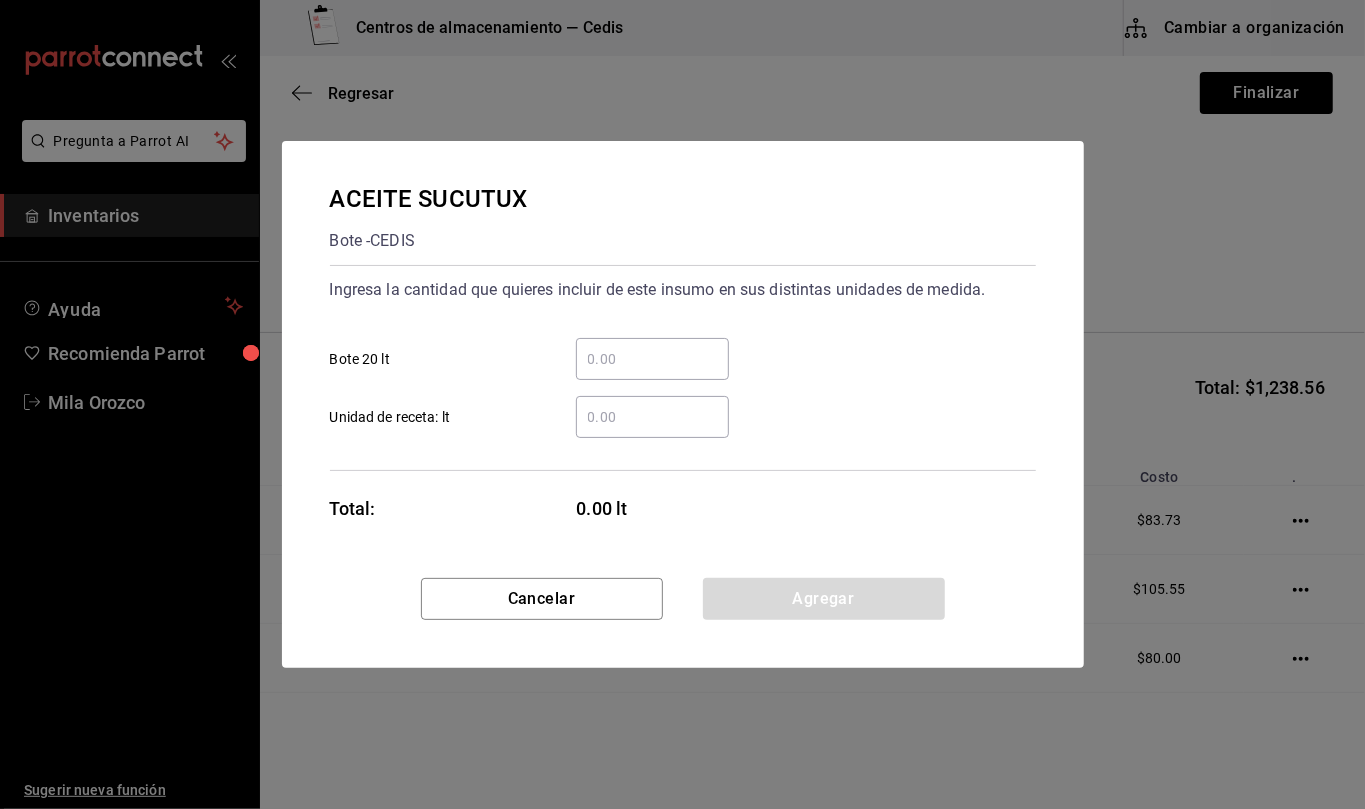 click on "​ Unidad de receta: lt" at bounding box center (652, 417) 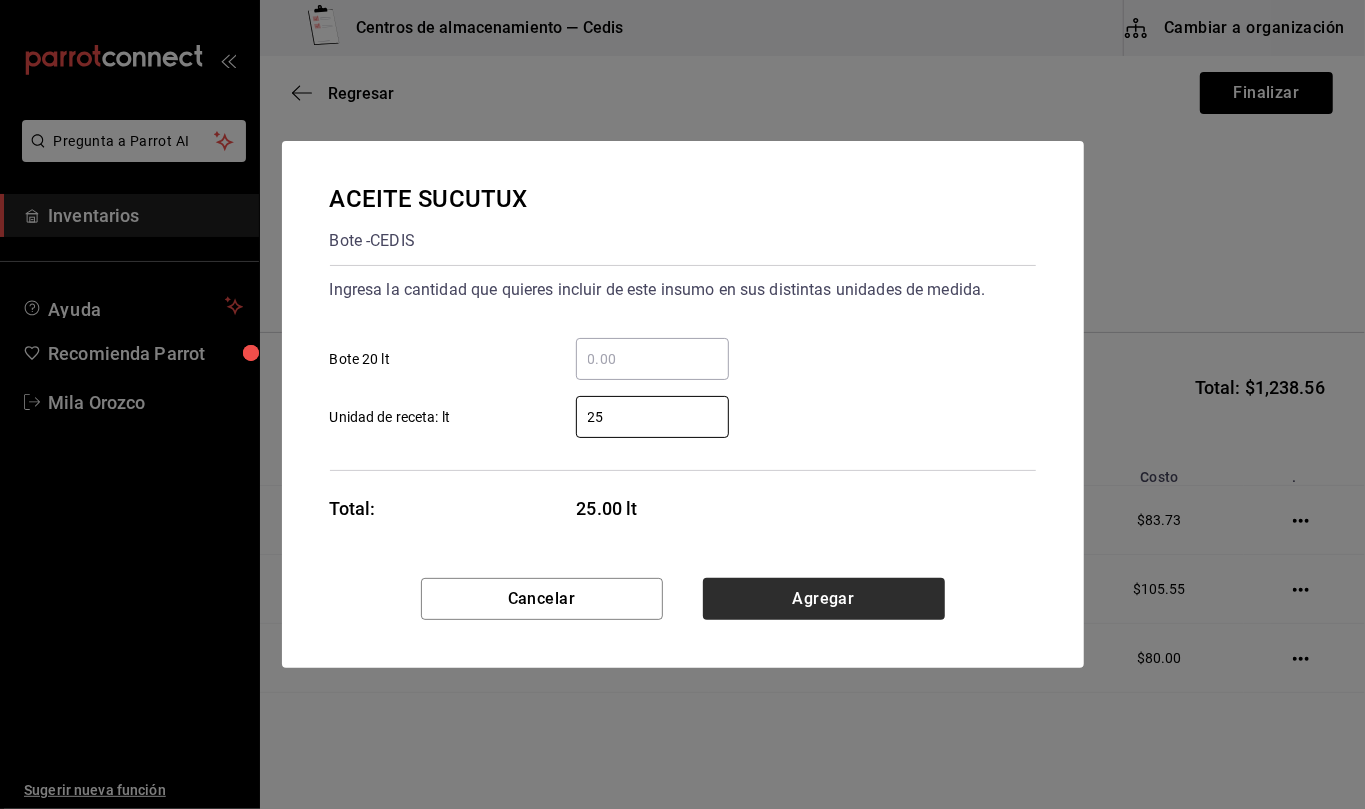 type on "25" 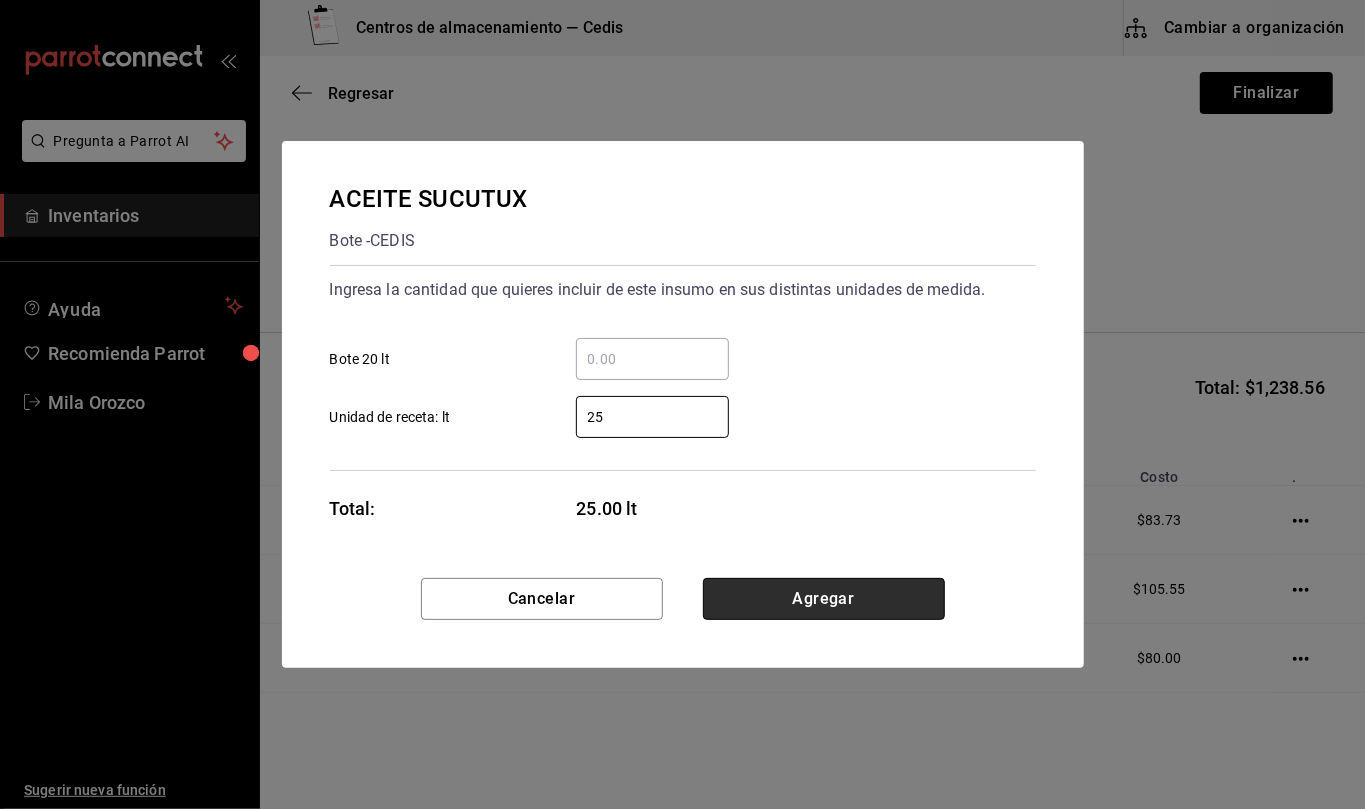 click on "Agregar" at bounding box center [824, 599] 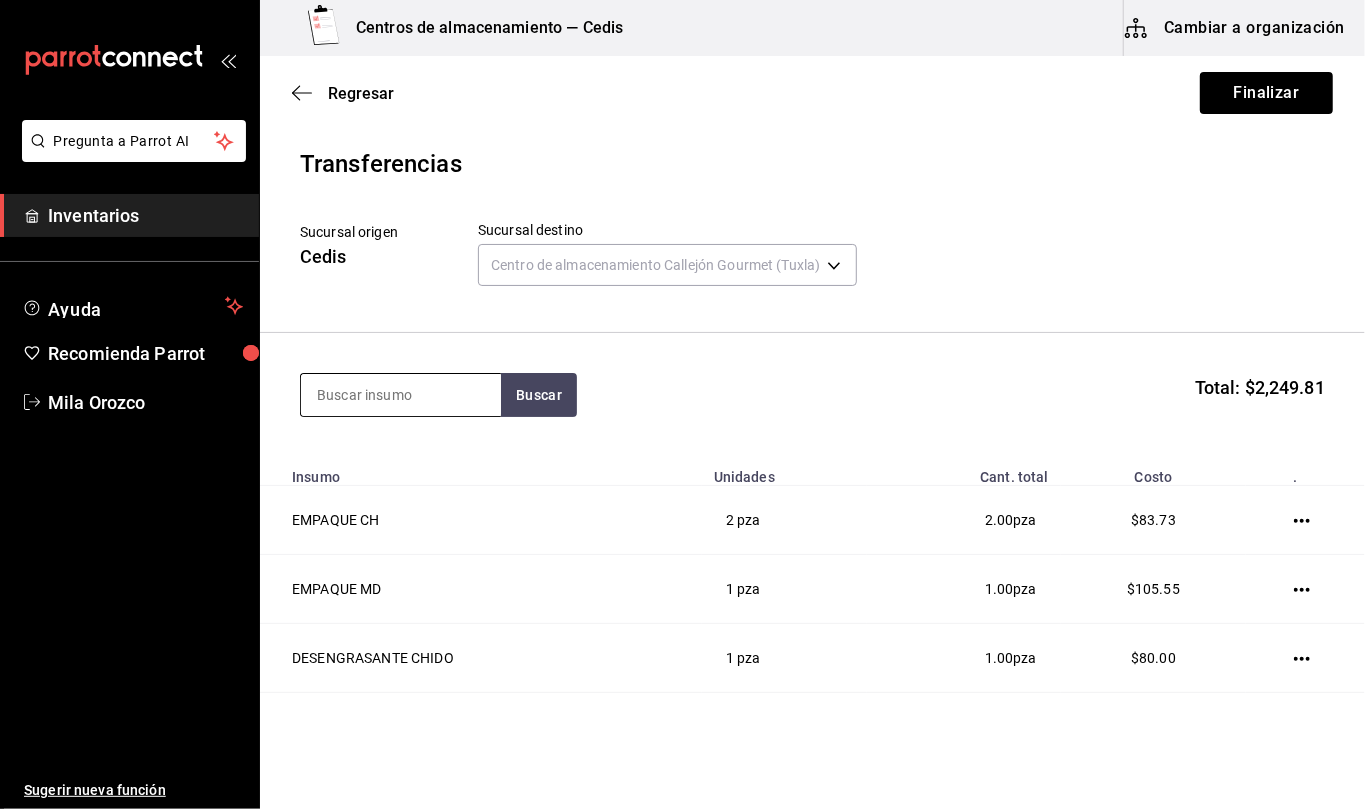 click at bounding box center (401, 395) 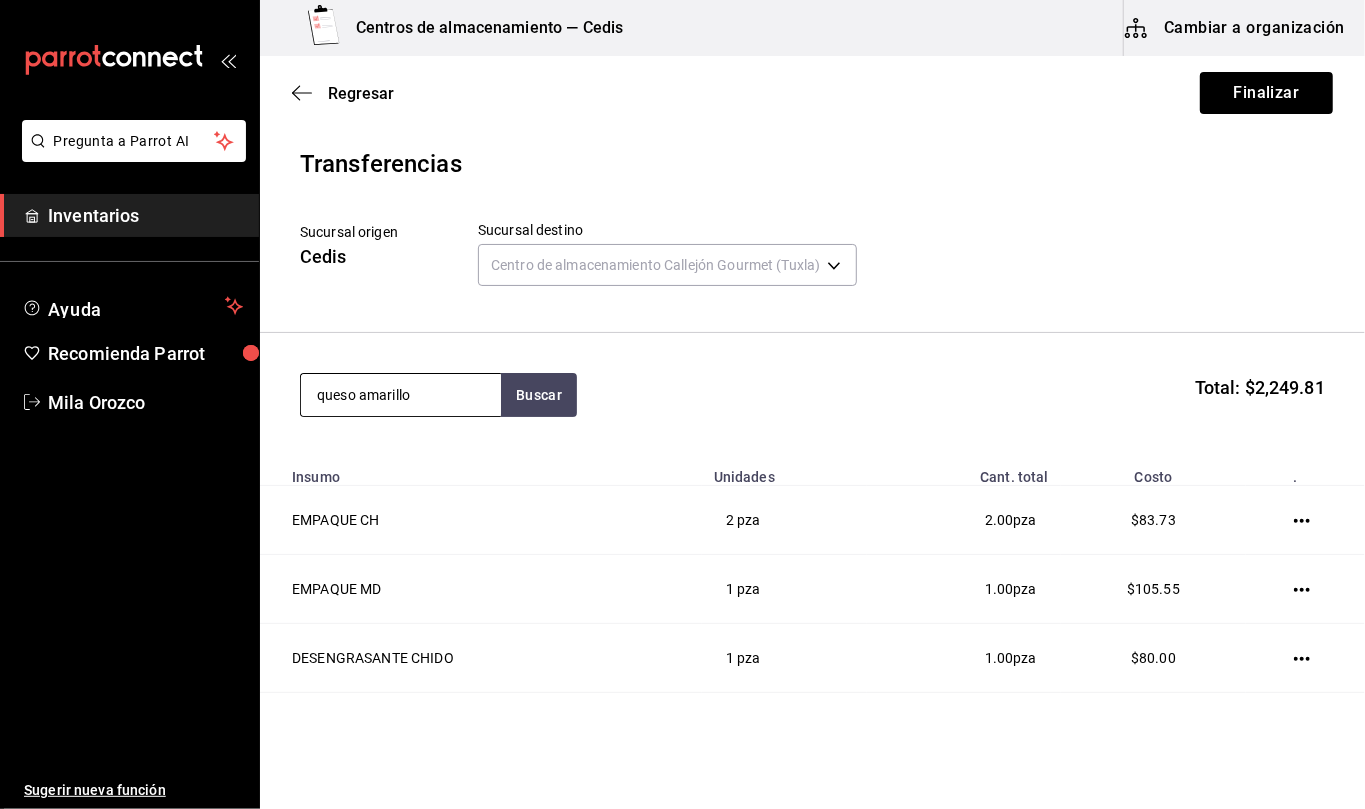 type on "queso amarillo" 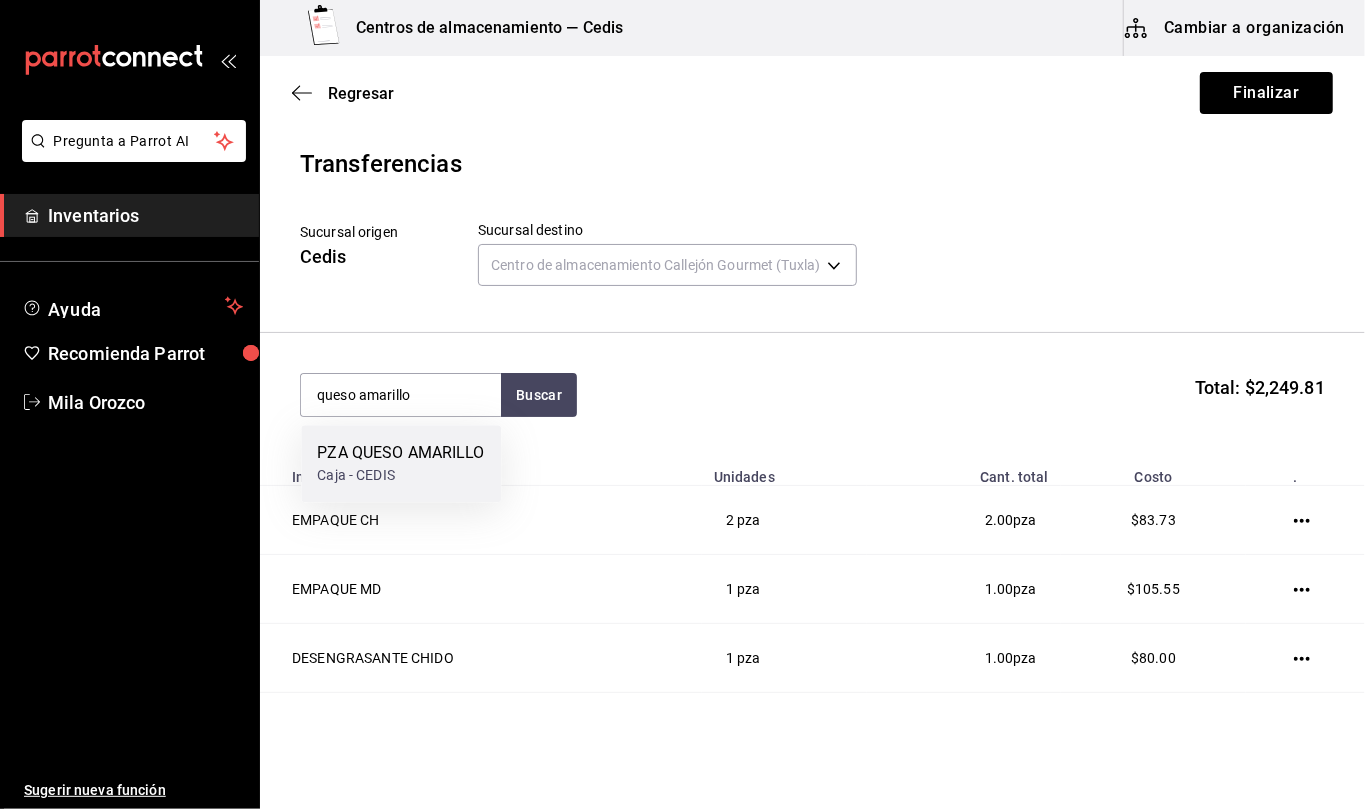 click on "PZA QUESO AMARILLO" at bounding box center (400, 453) 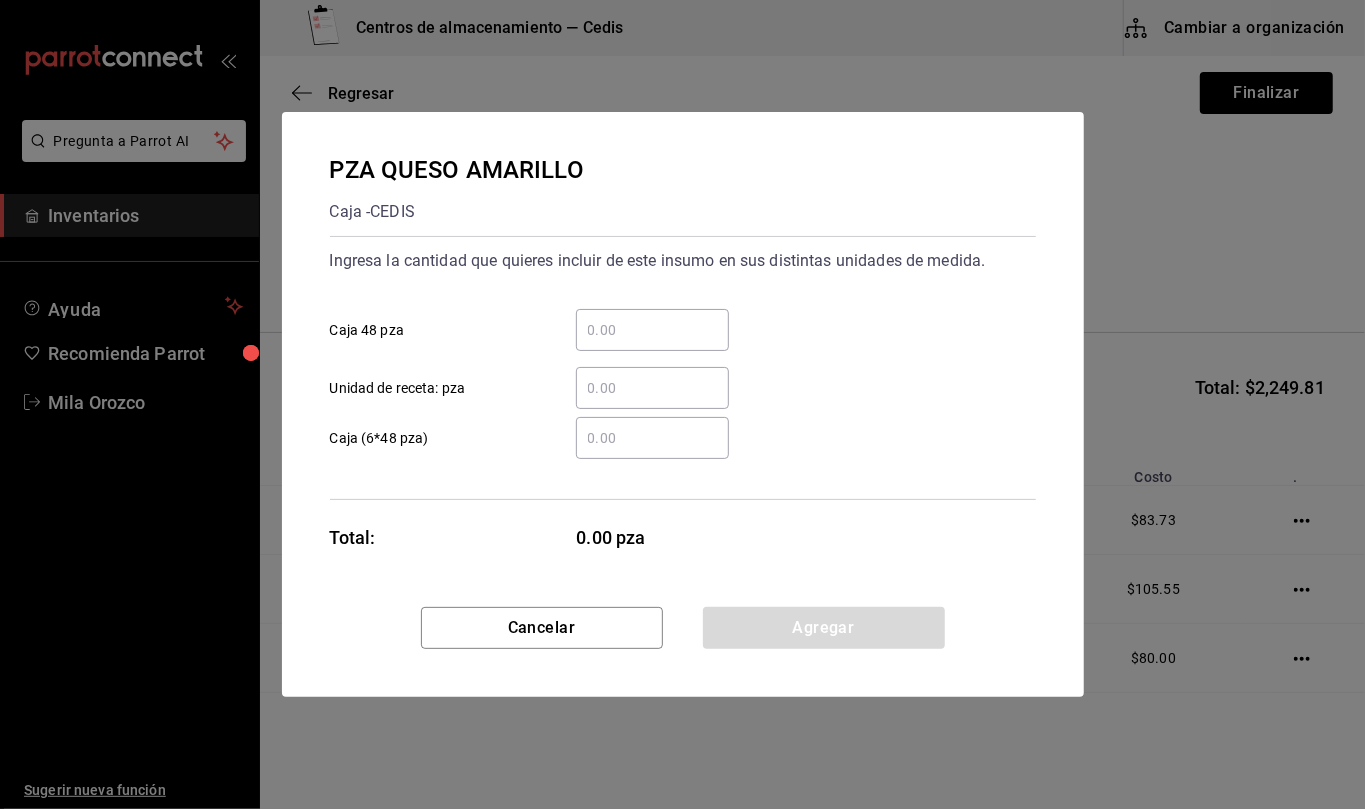 click on "​ Unidad de receta: pza" at bounding box center [652, 388] 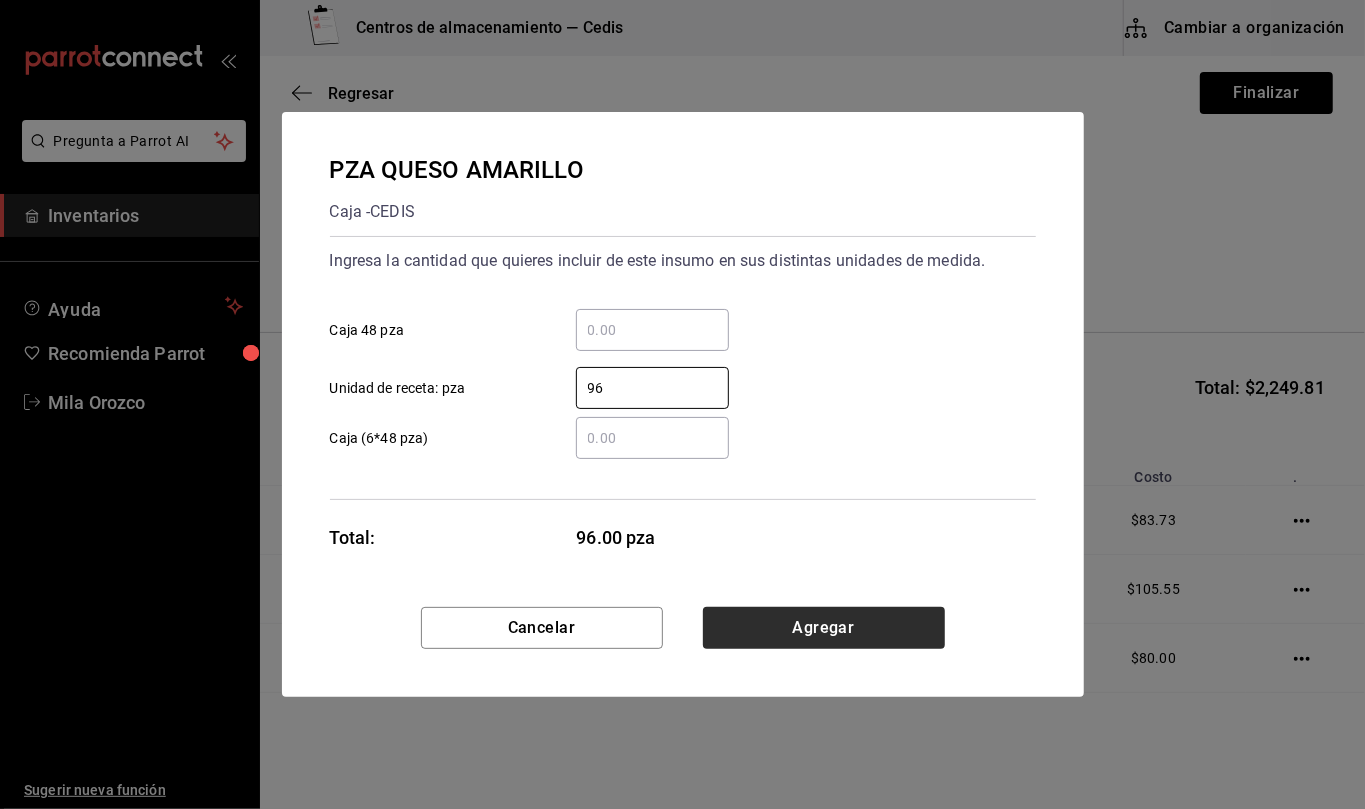 type on "96" 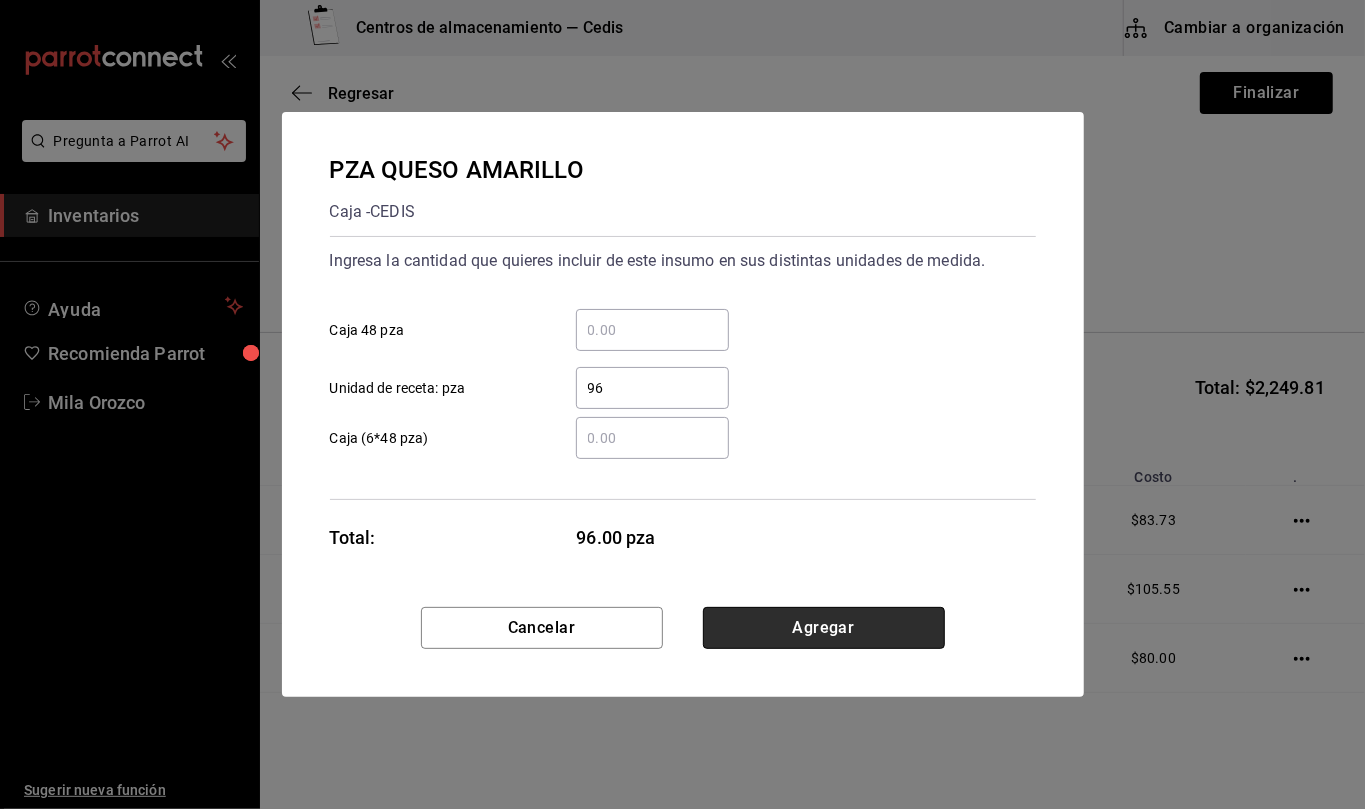 click on "Agregar" at bounding box center [824, 628] 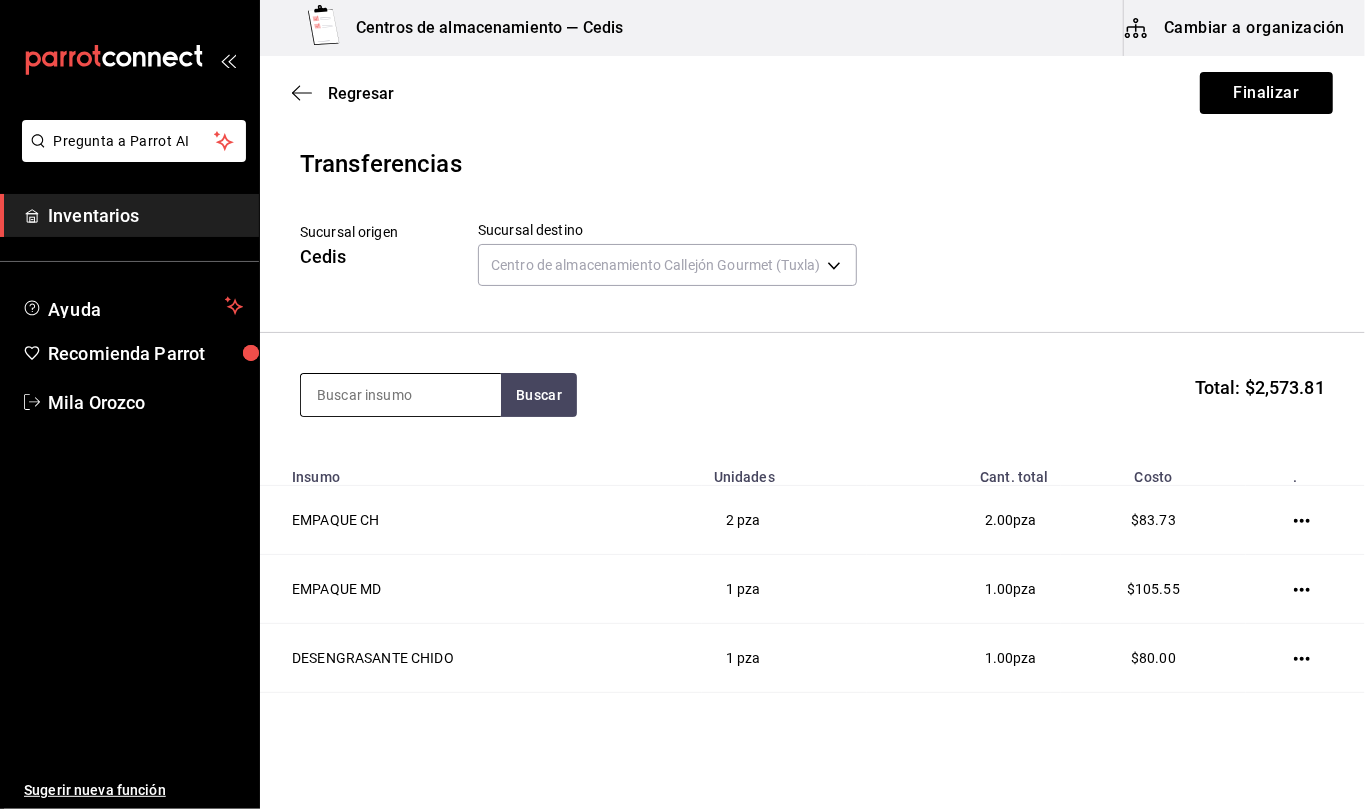 click at bounding box center (401, 395) 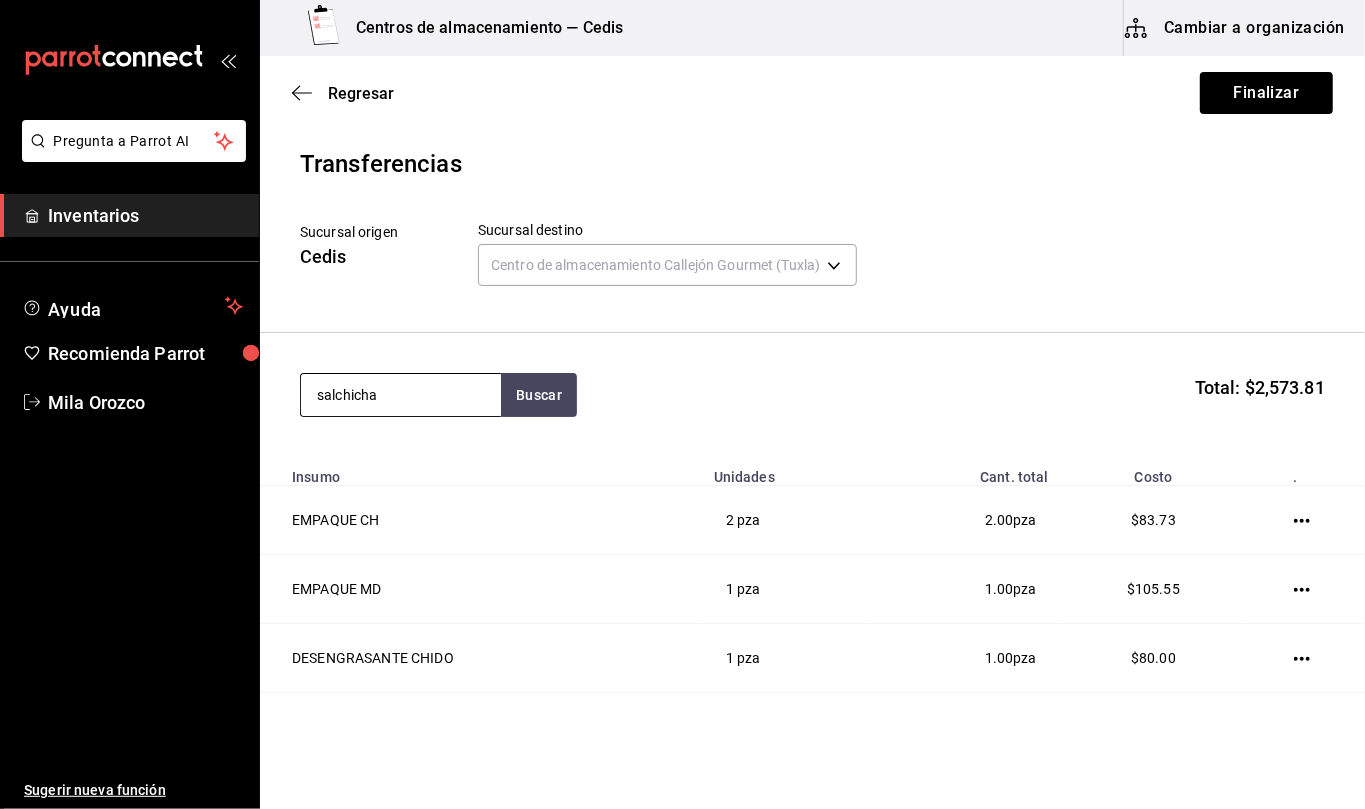 type on "salchicha" 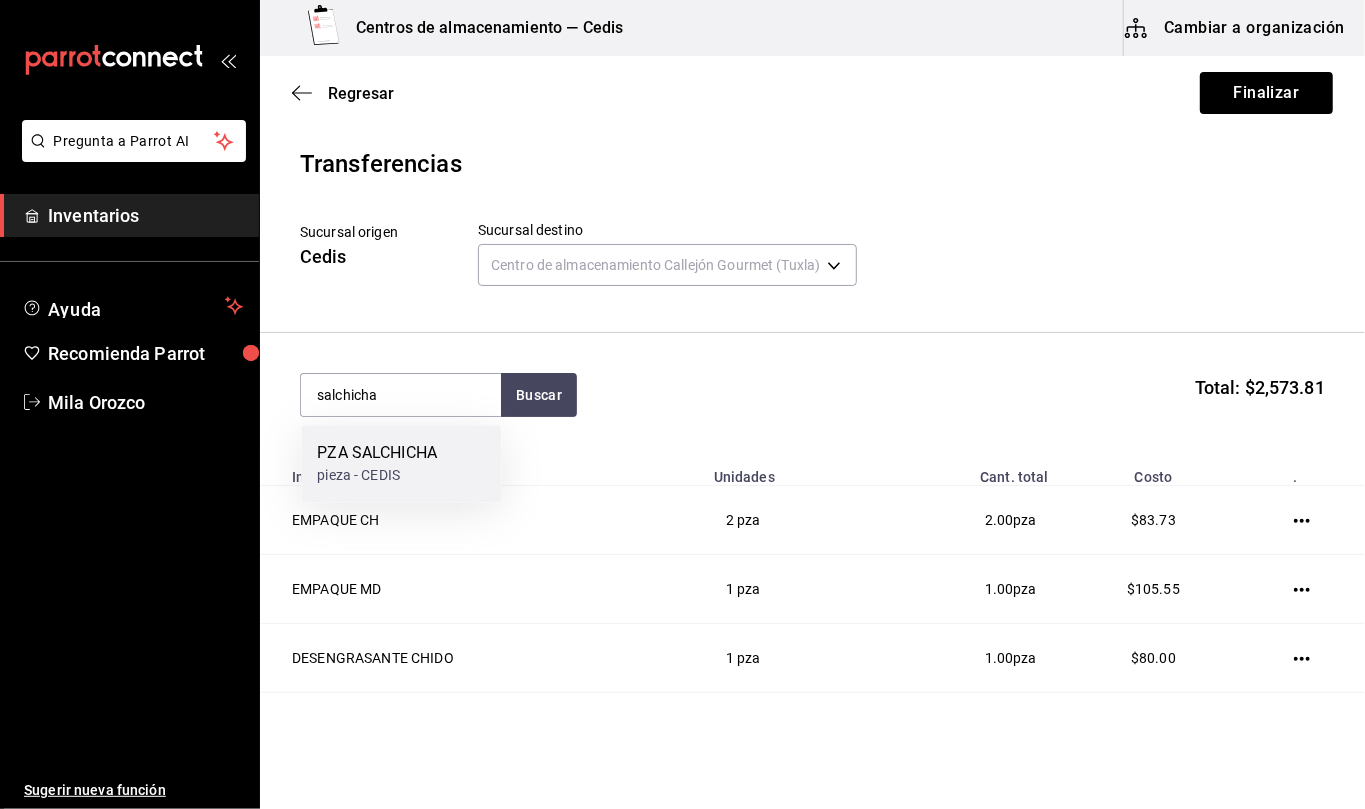 click on "PZA SALCHICHA" at bounding box center [377, 453] 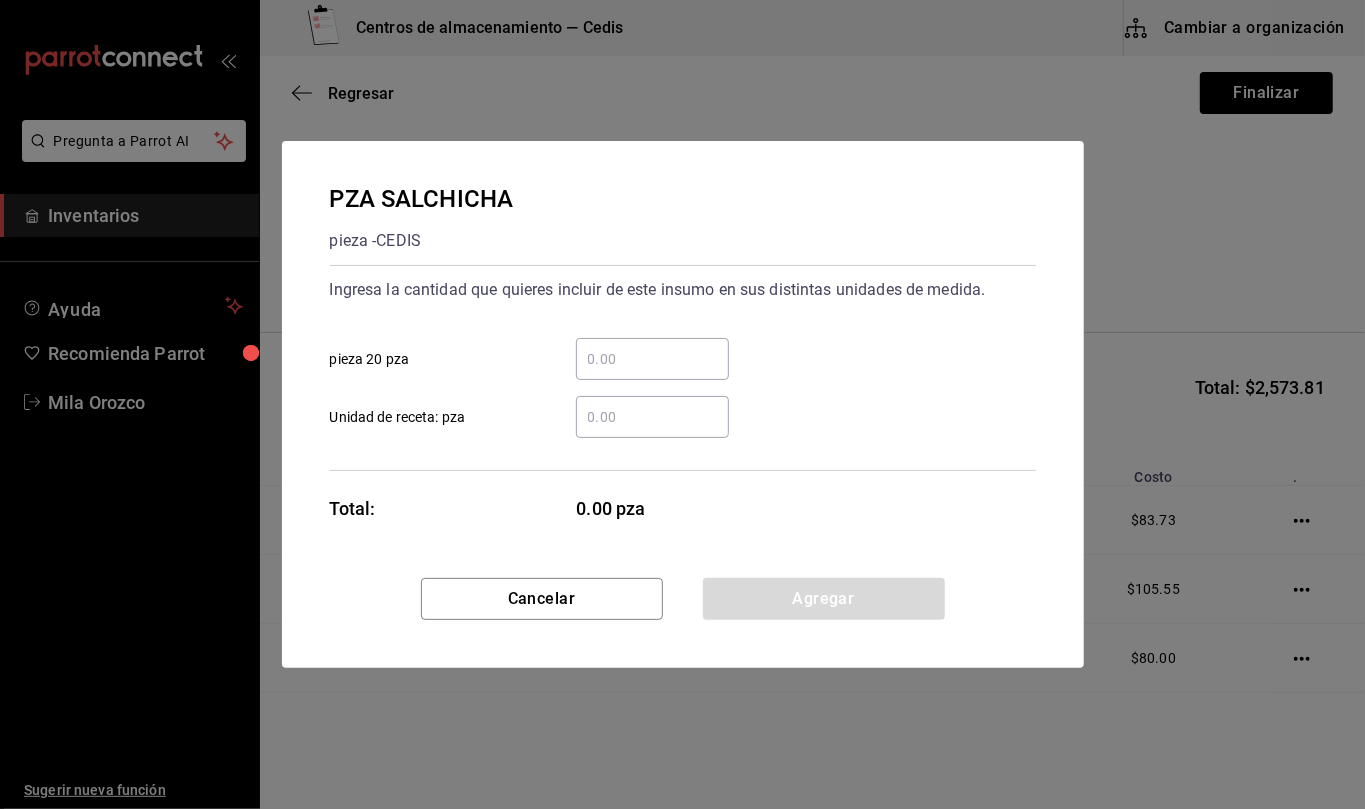 click on "​ Unidad de receta: pza" at bounding box center (652, 417) 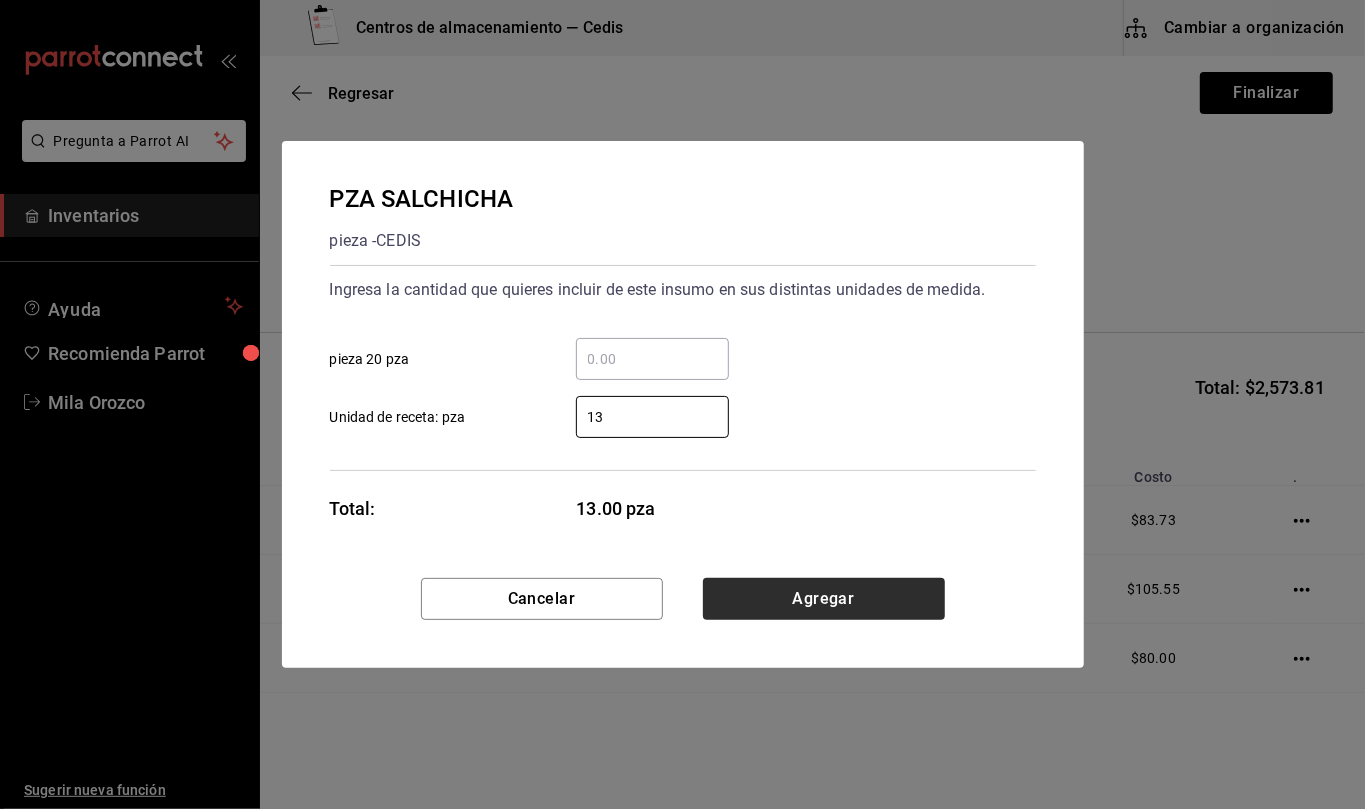 type on "13" 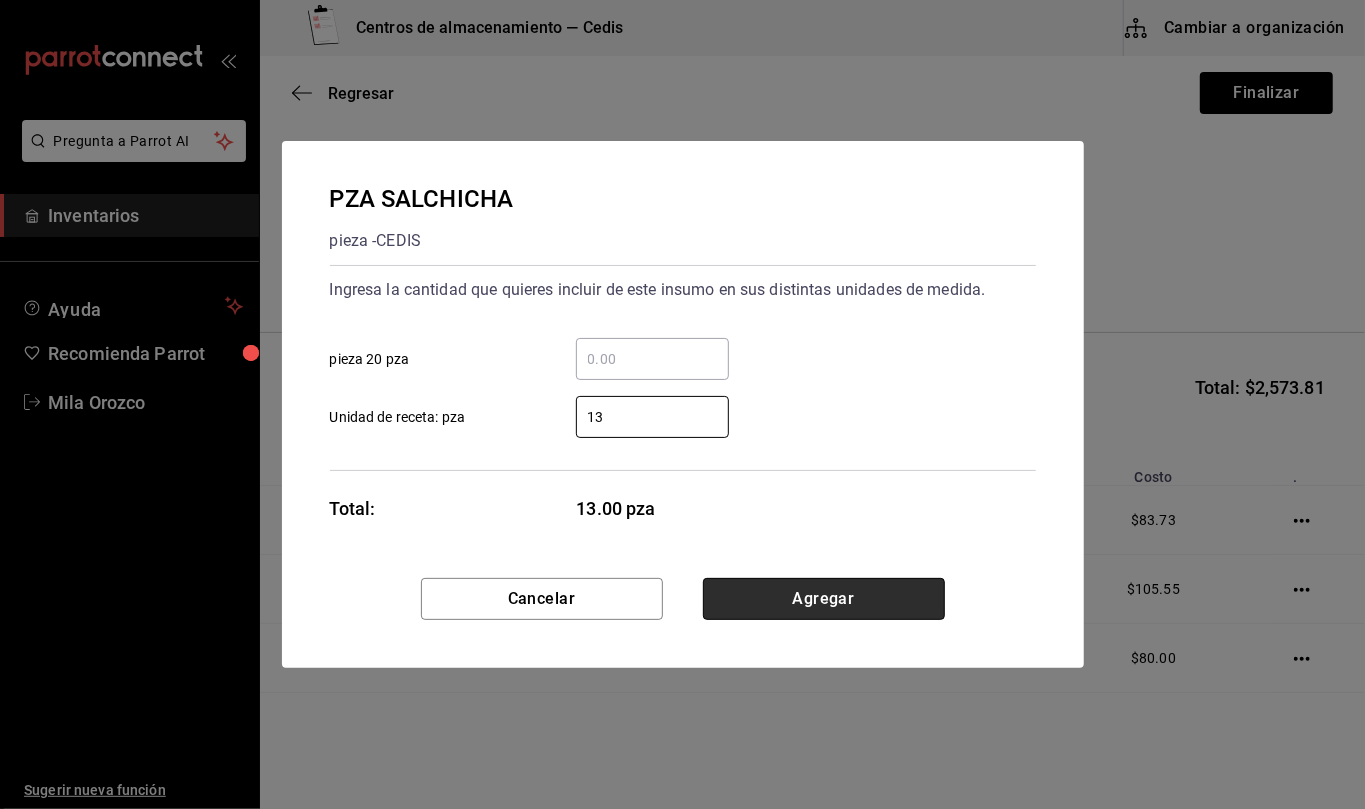 click on "Agregar" at bounding box center (824, 599) 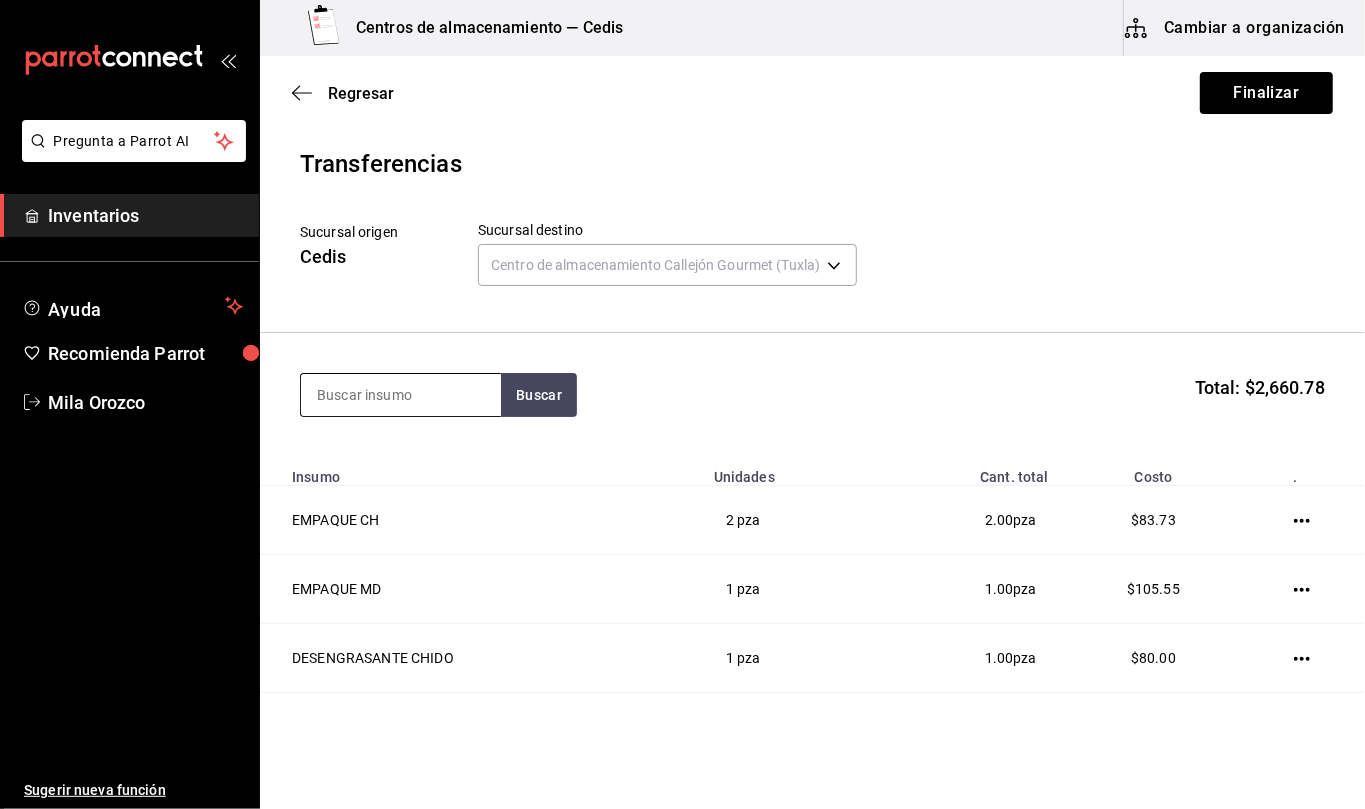 click at bounding box center (401, 395) 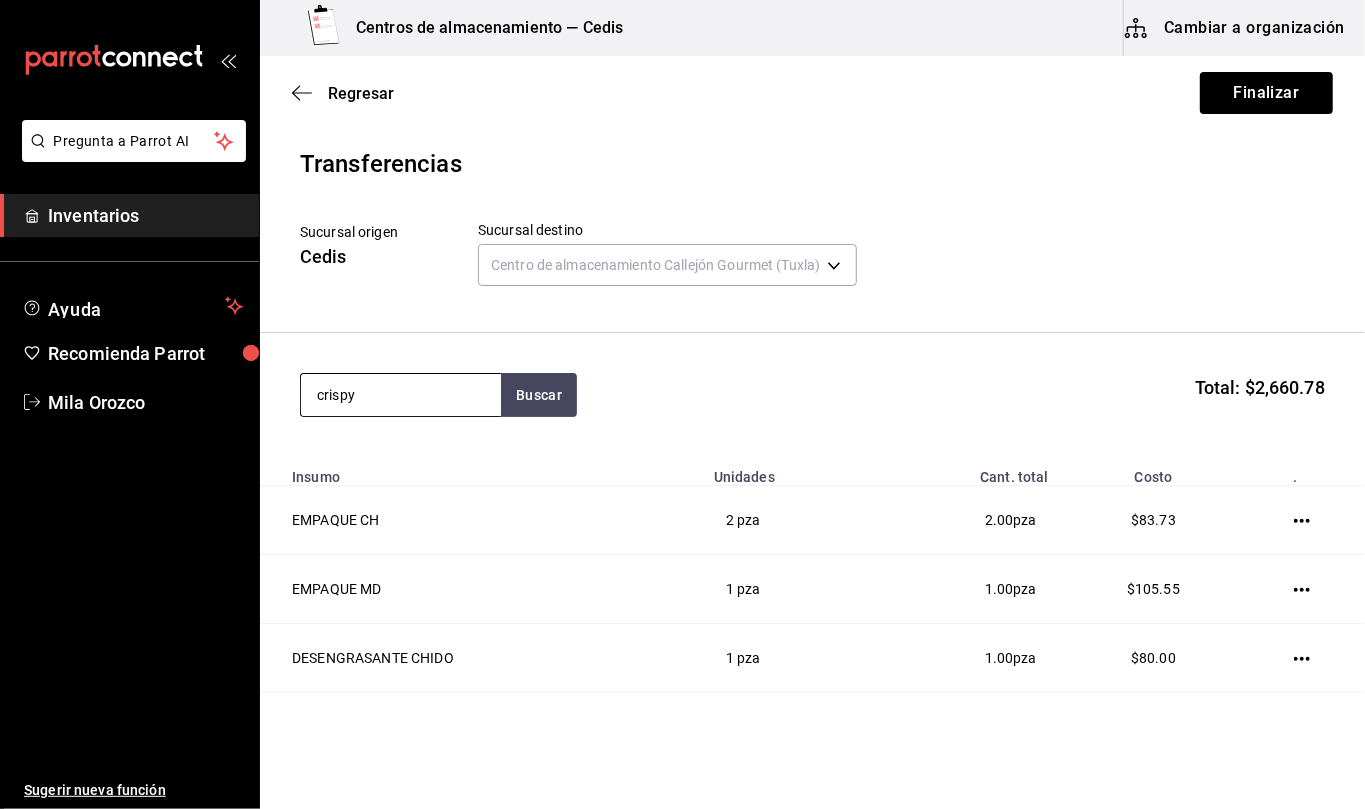type on "crispy" 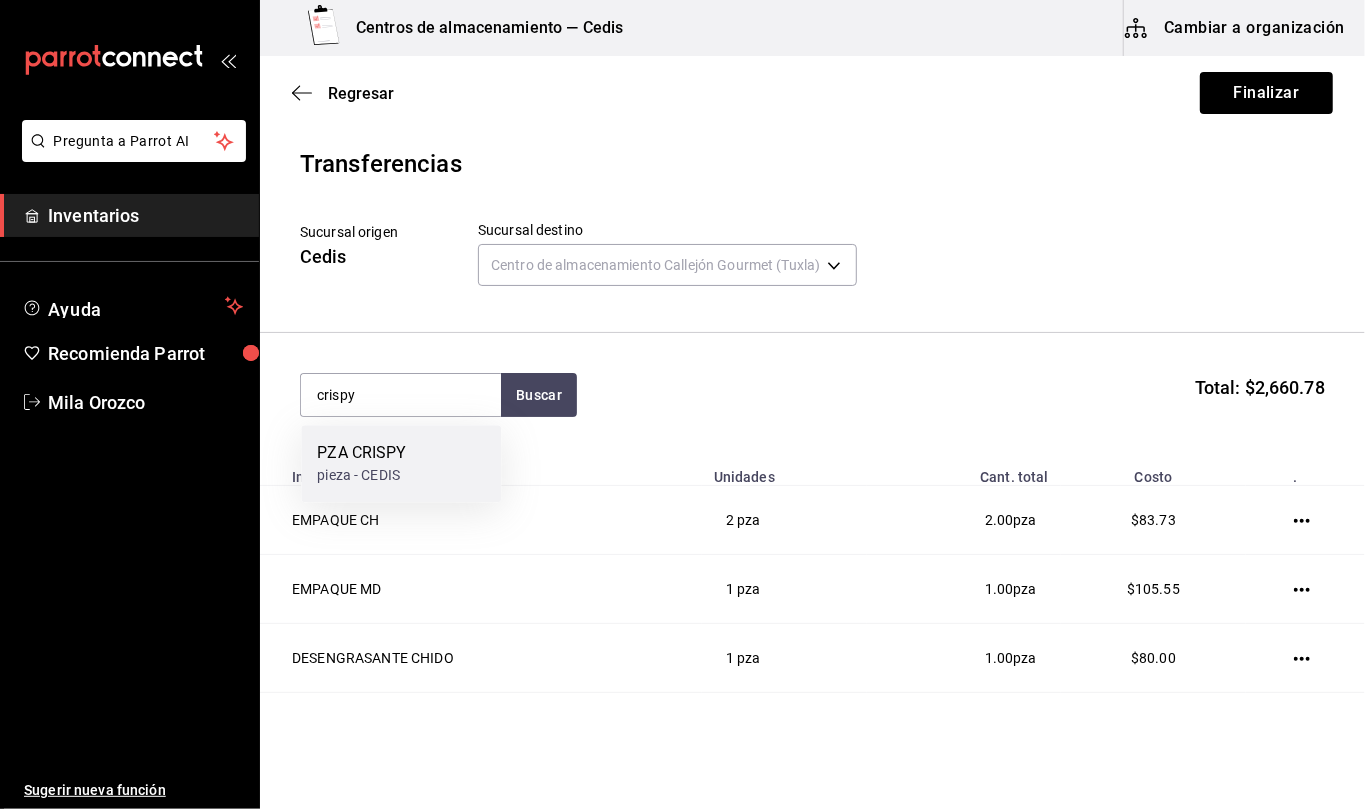 click on "PZA CRISPY" at bounding box center (361, 453) 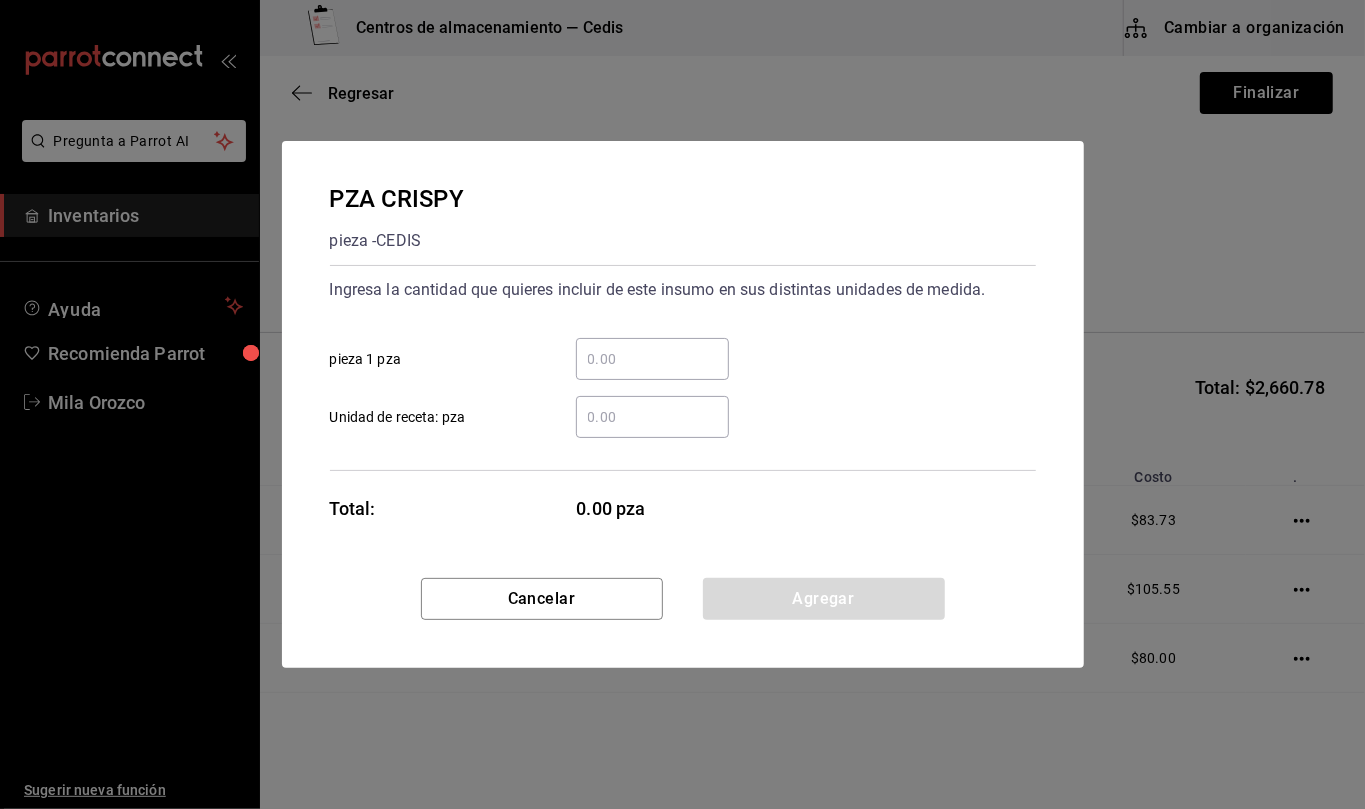 click on "​ Unidad de receta: pza" at bounding box center [652, 417] 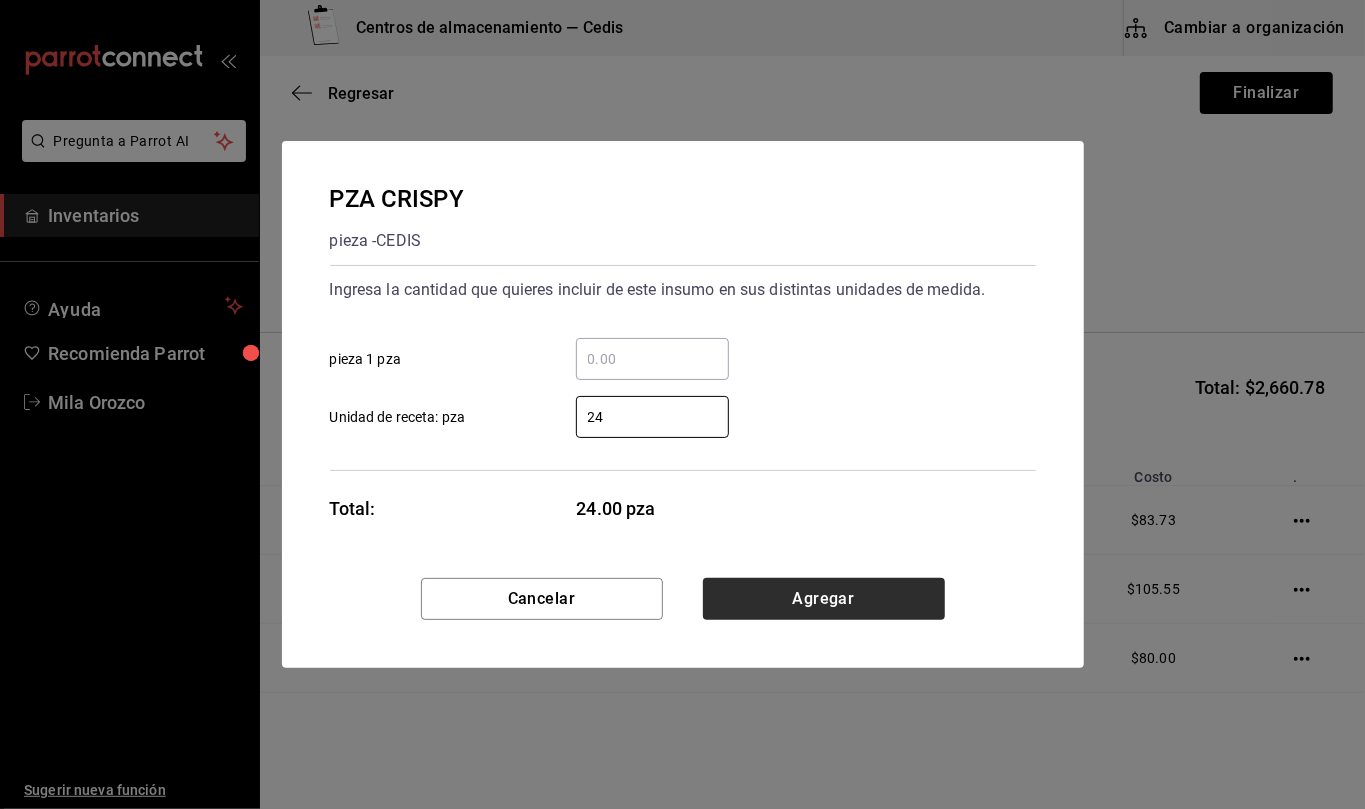 type on "24" 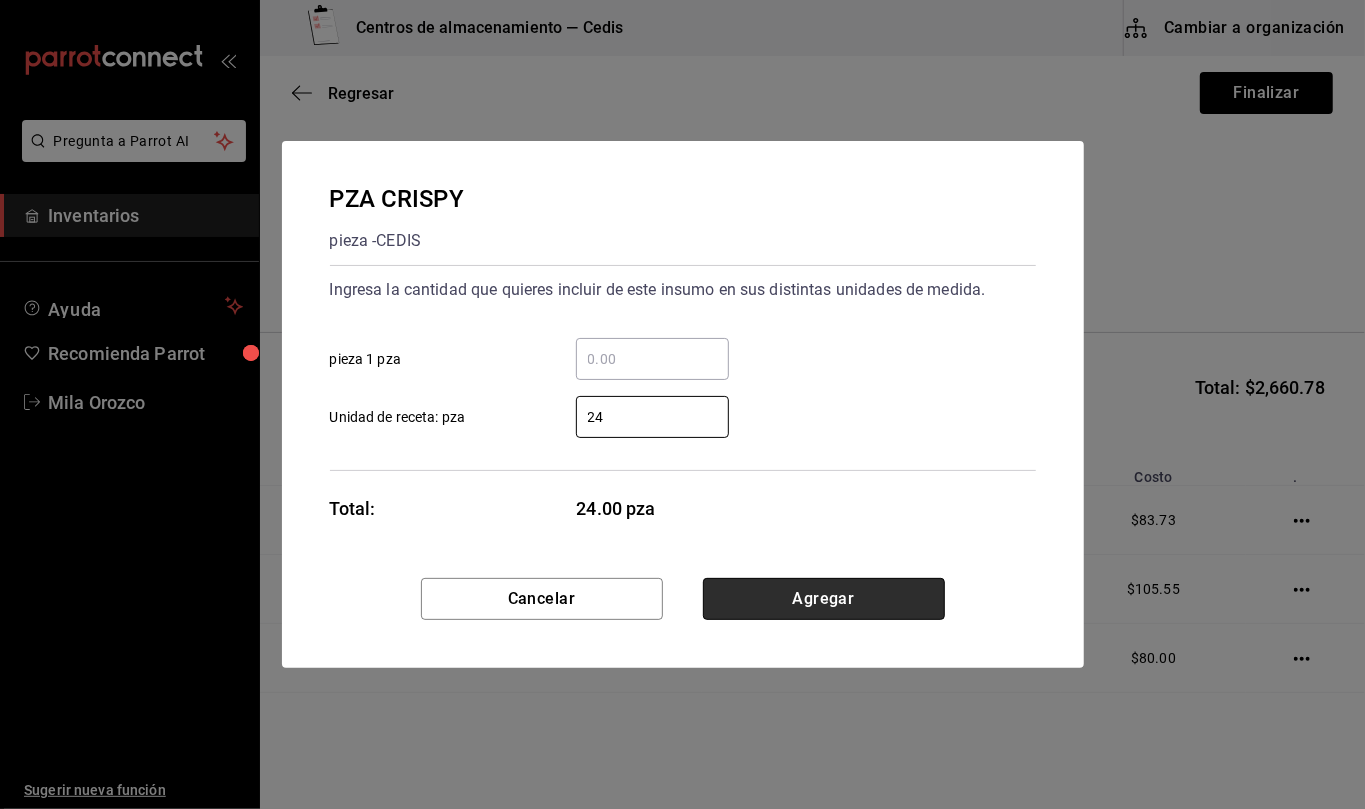 click on "Agregar" at bounding box center [824, 599] 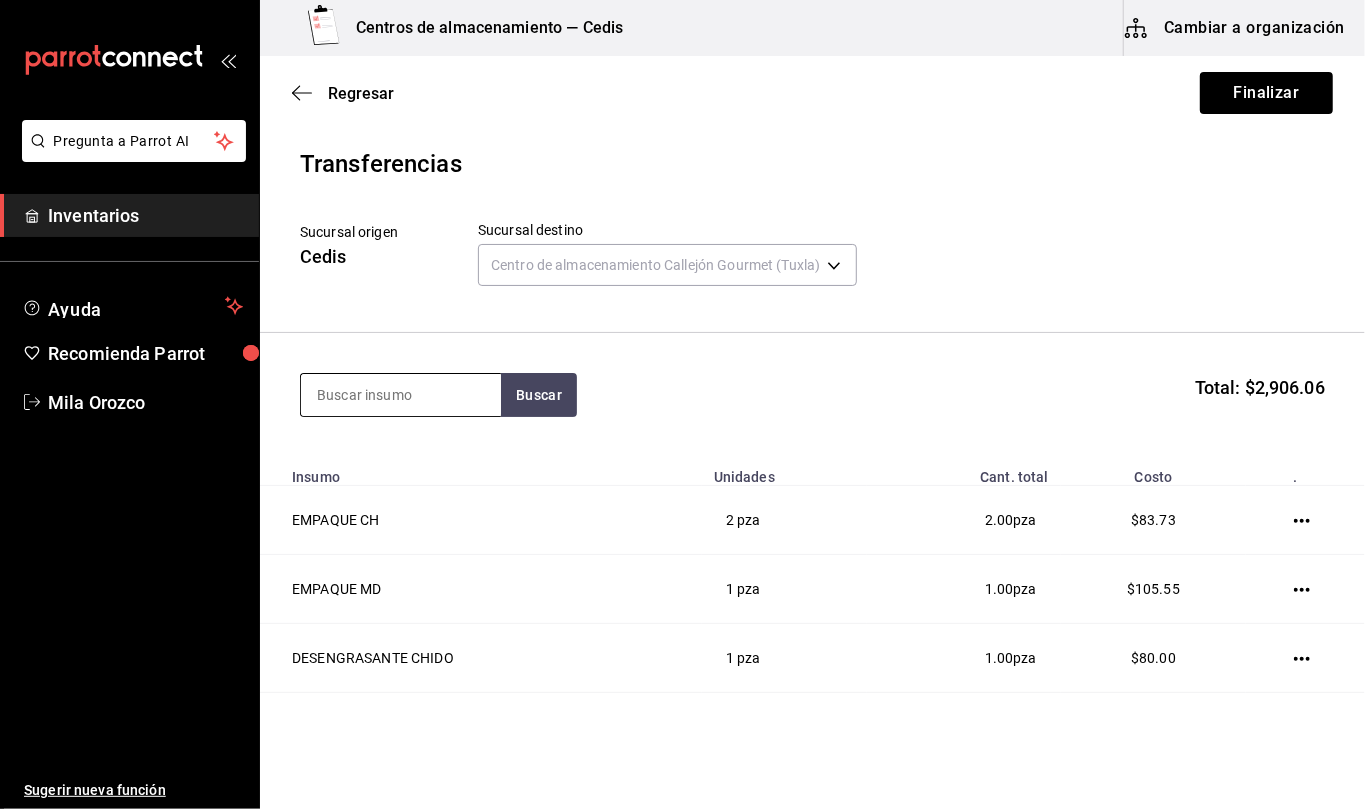 click at bounding box center (401, 395) 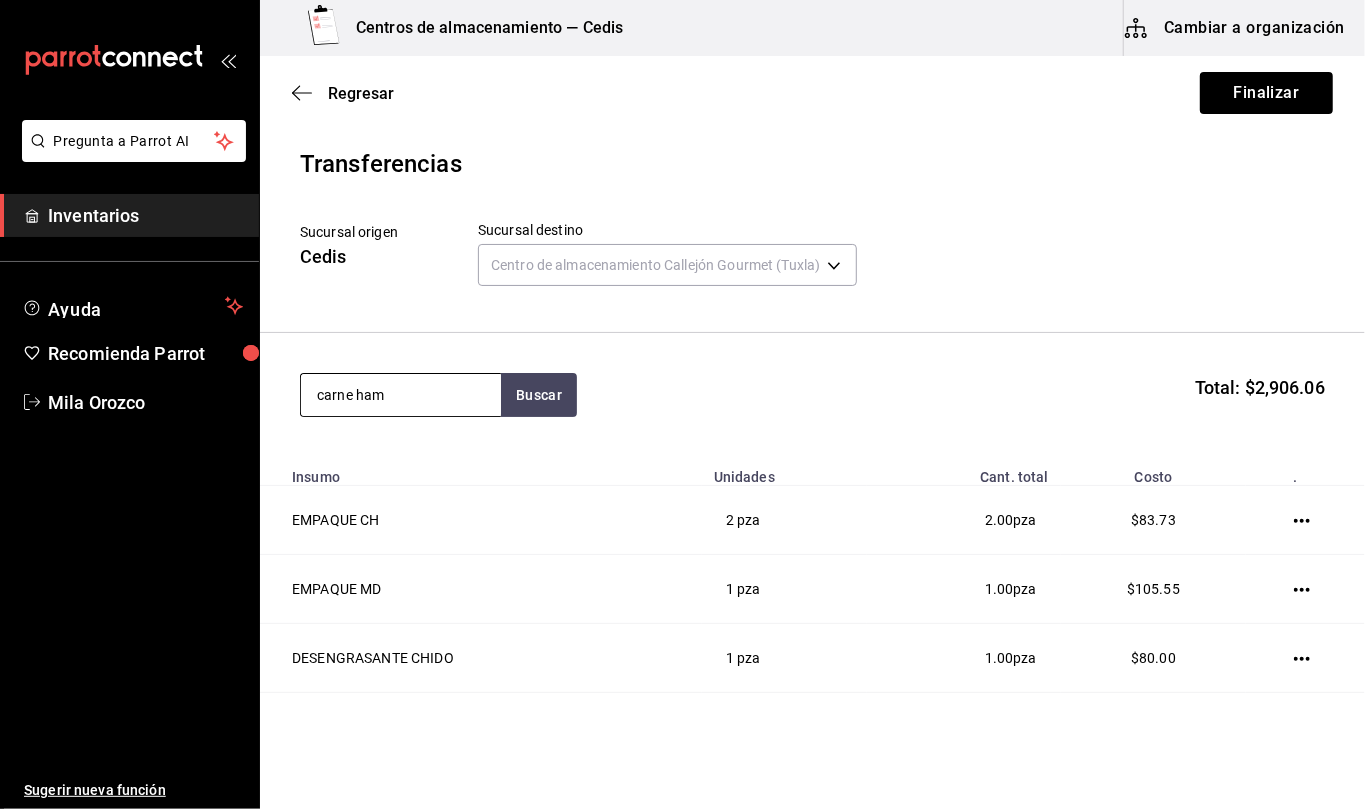 type on "carne ham" 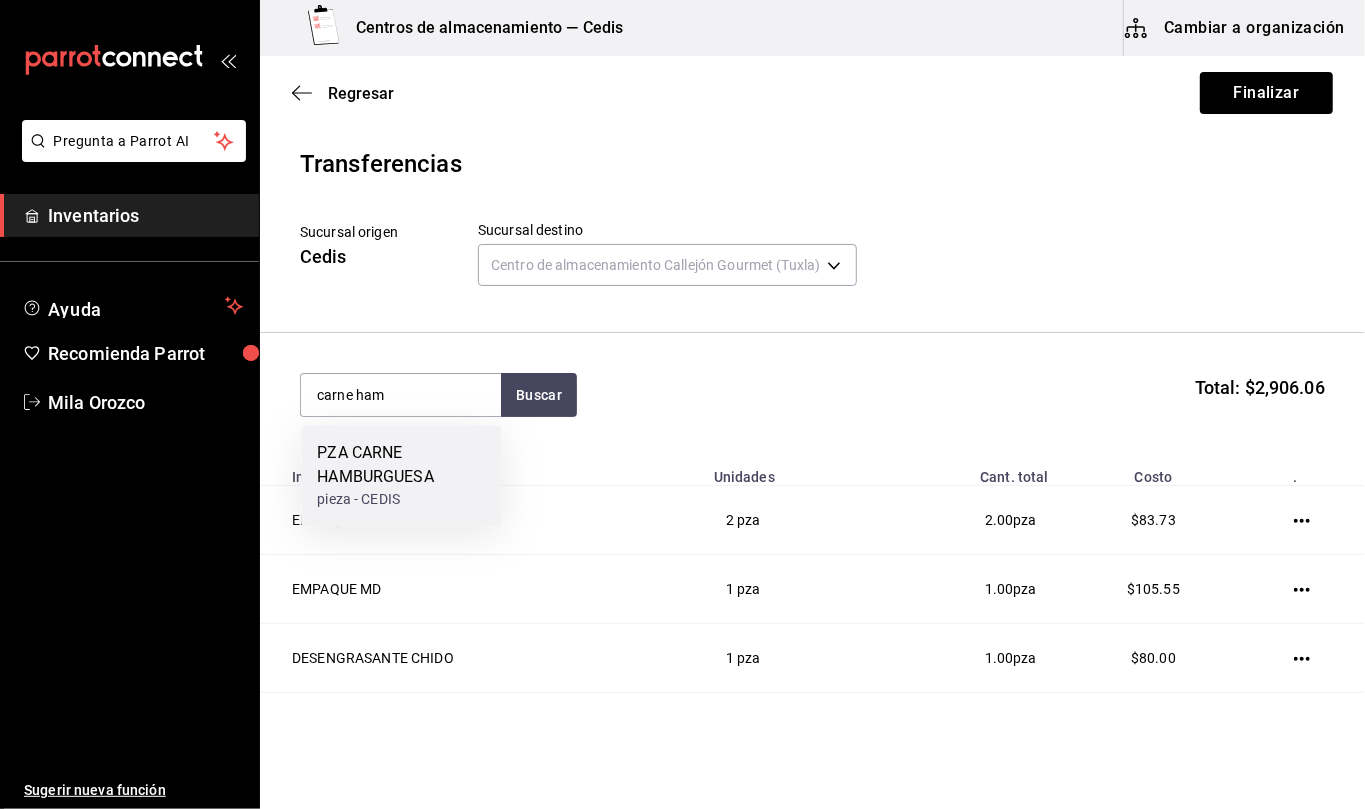 click on "PZA CARNE HAMBURGUESA" at bounding box center [401, 465] 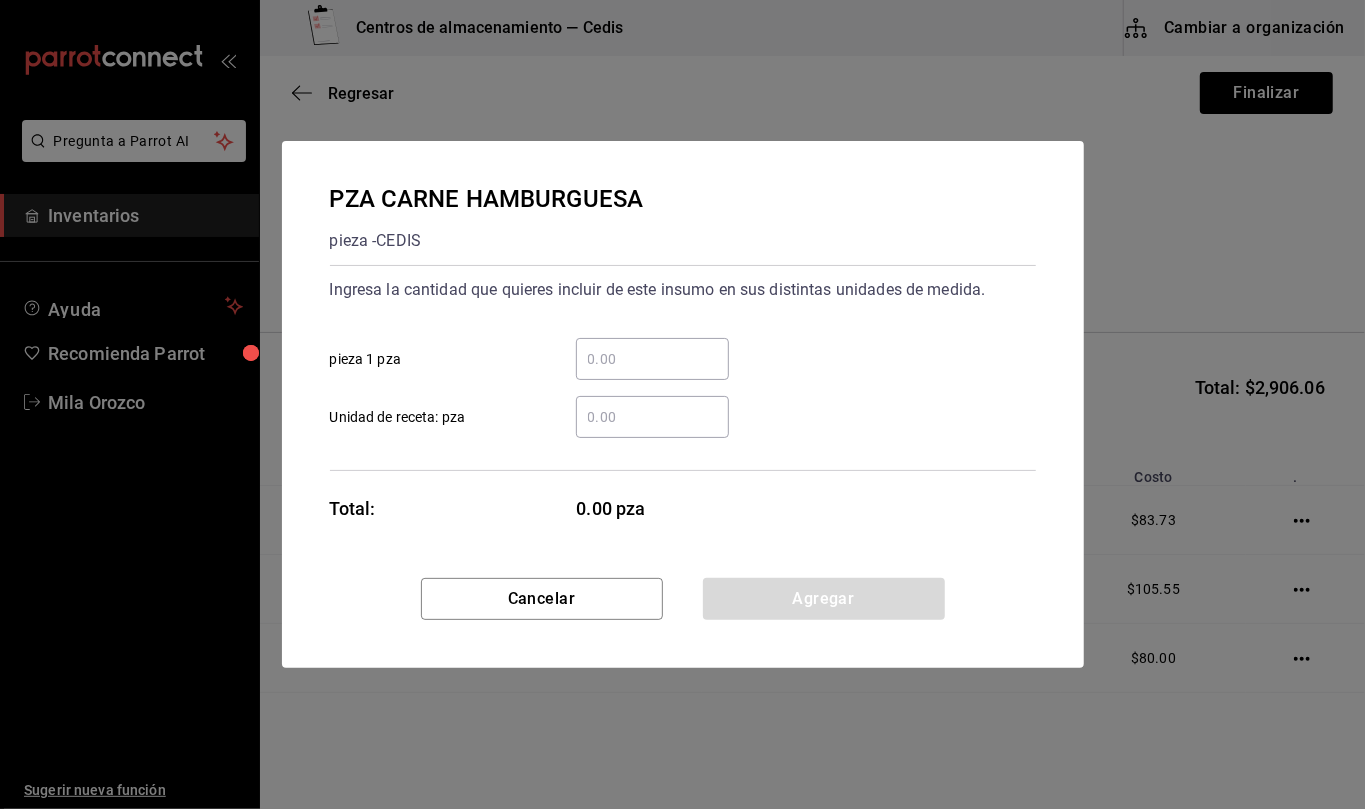 click on "​ Unidad de receta: pza" at bounding box center (652, 417) 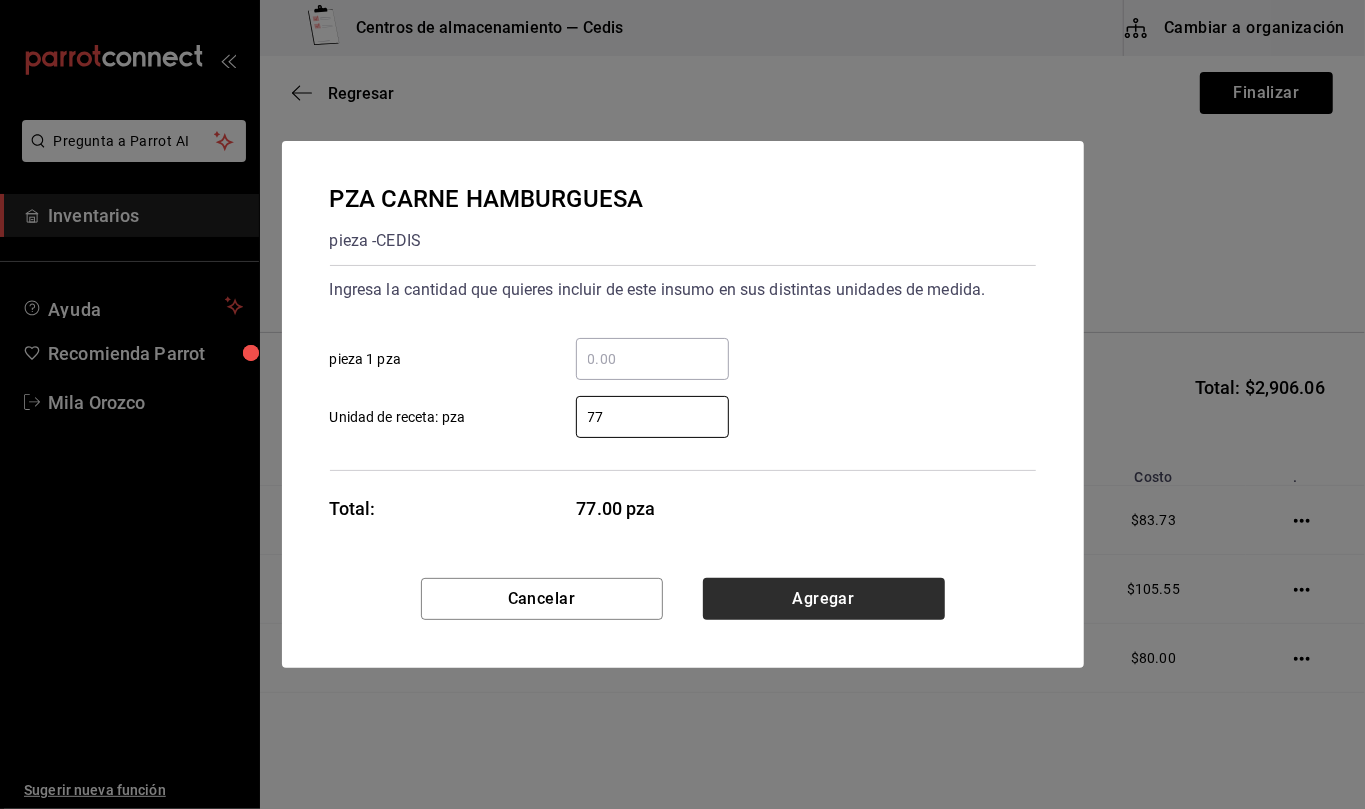type on "77" 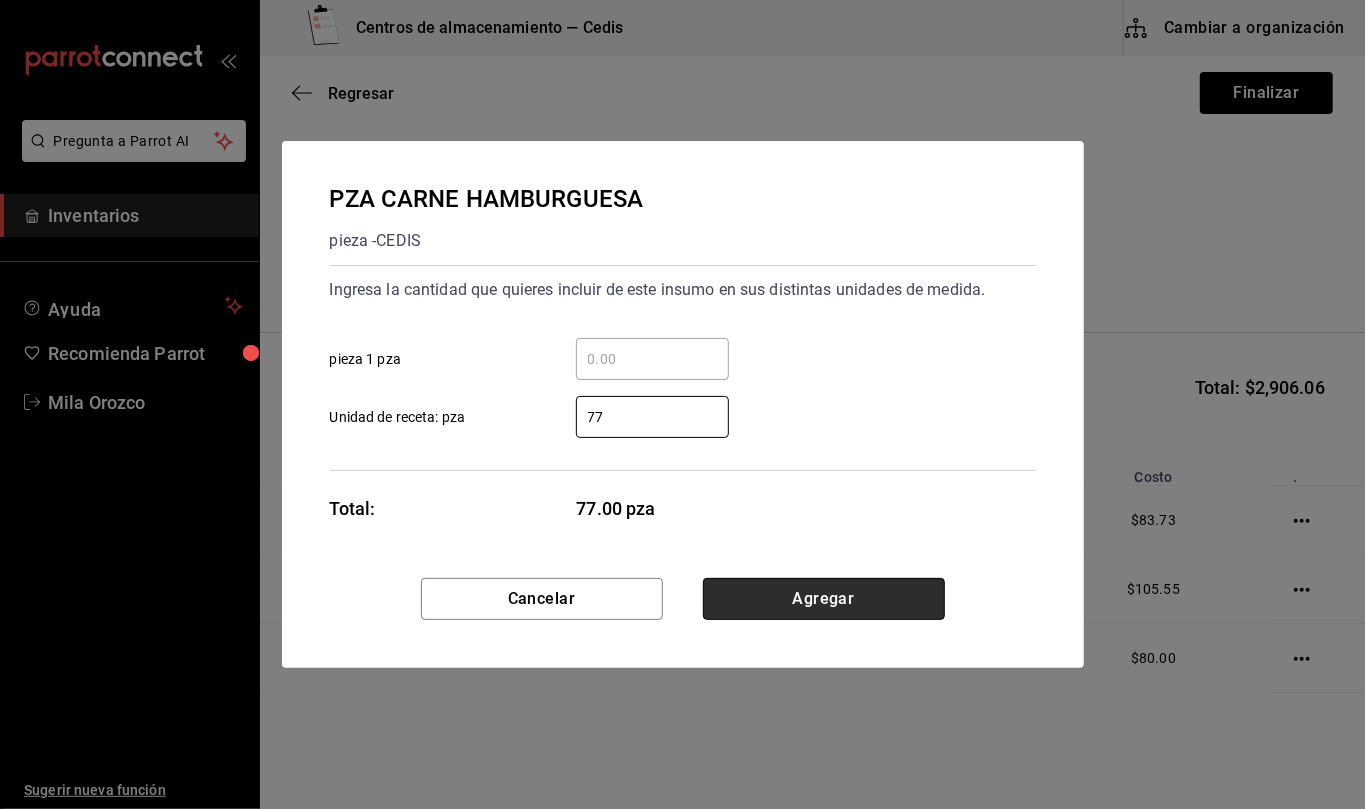 click on "Agregar" at bounding box center (824, 599) 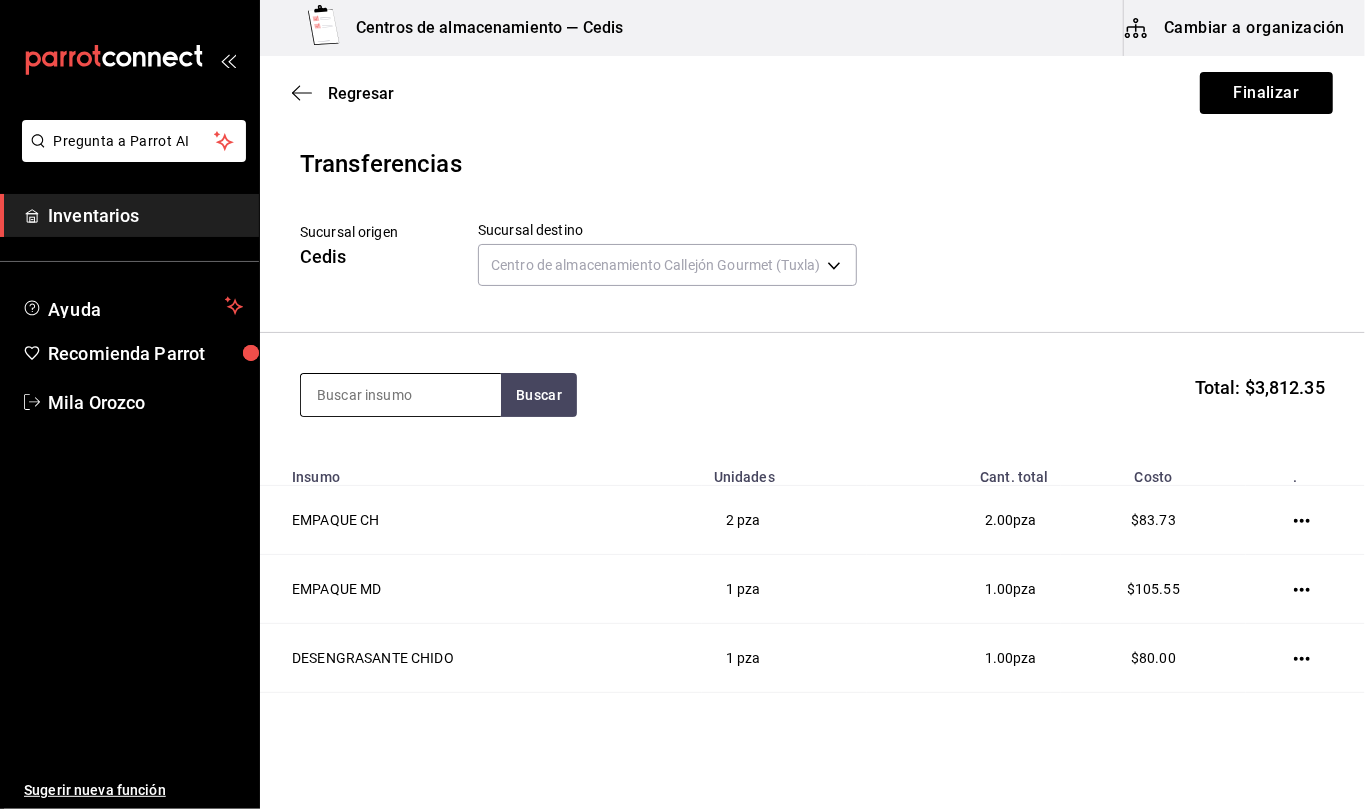 click at bounding box center [401, 395] 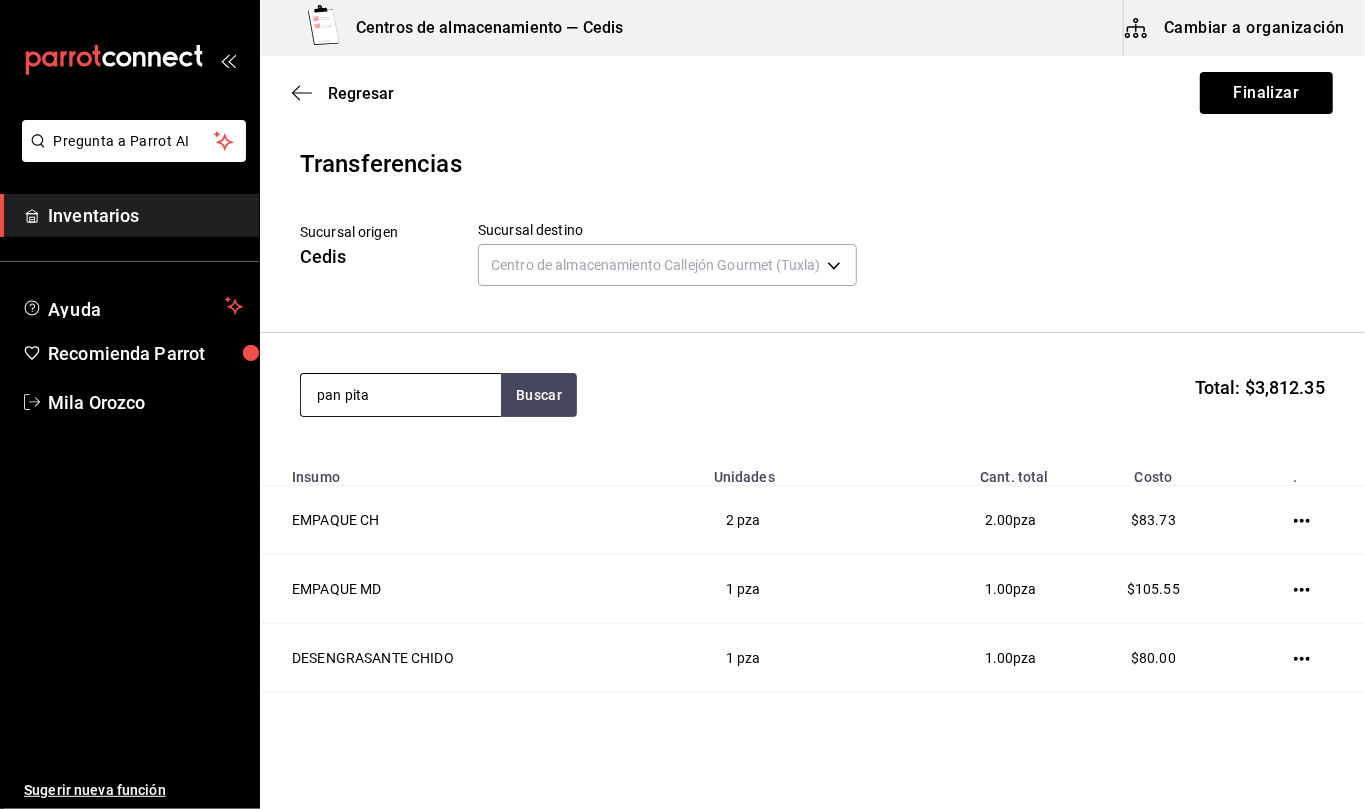 type on "pan pita" 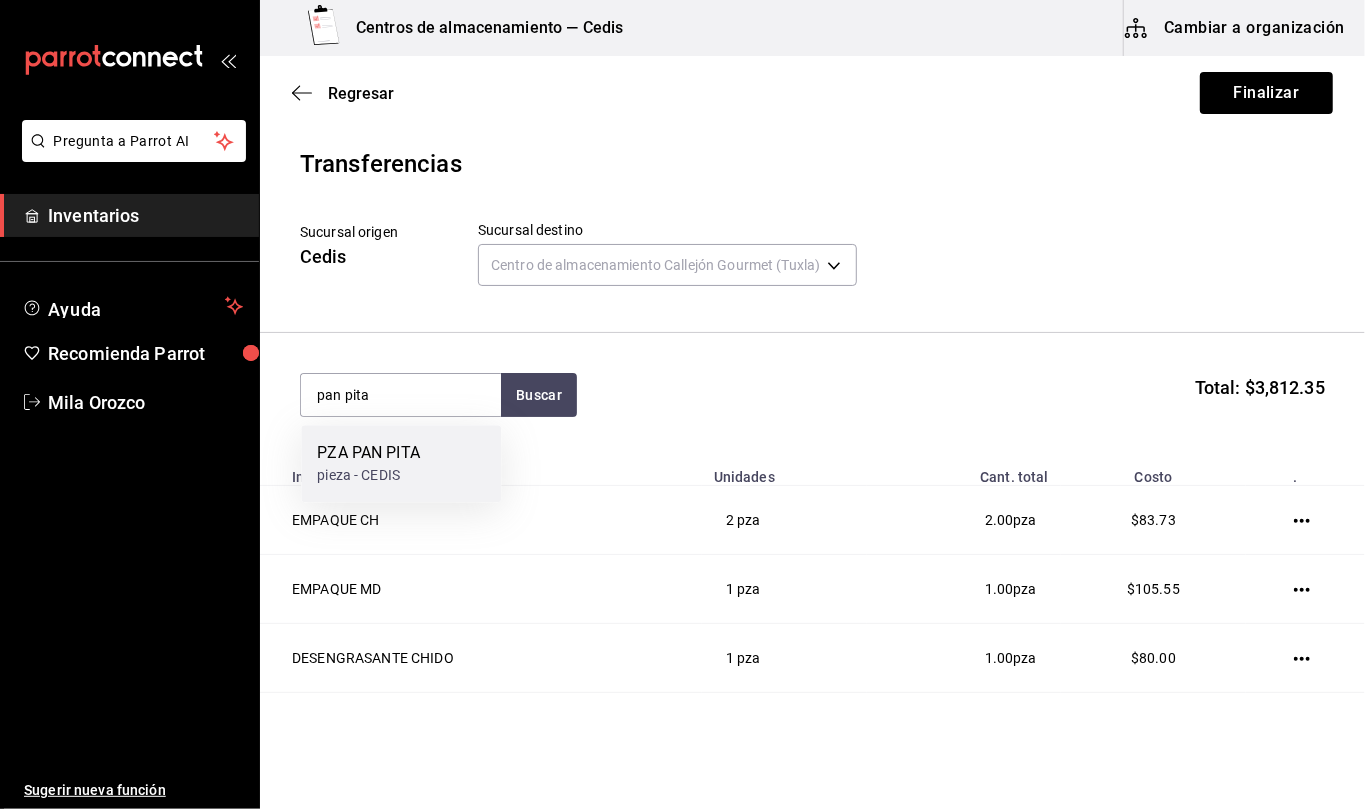 click on "PZA PAN PITA pieza - CEDIS" at bounding box center (401, 463) 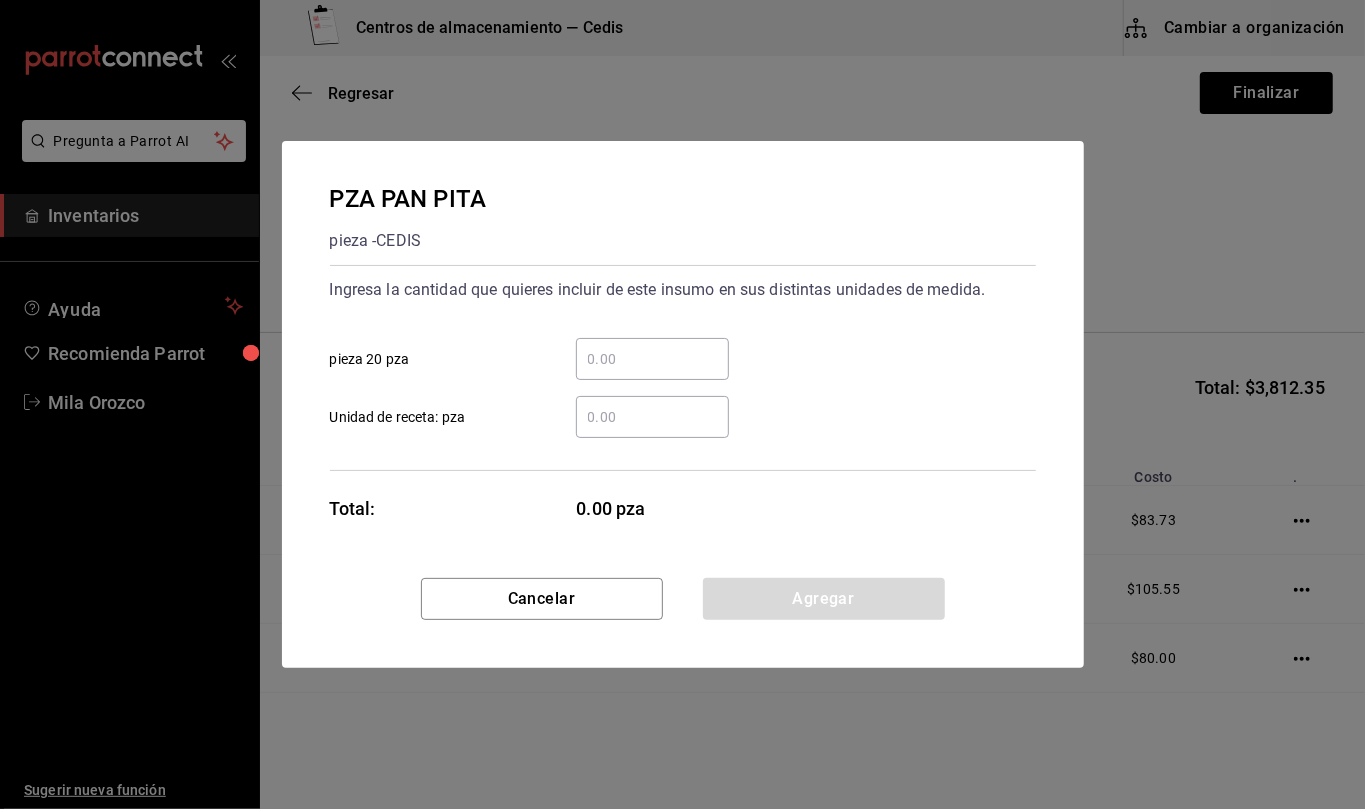 click on "​ Unidad de receta: pza" at bounding box center [652, 417] 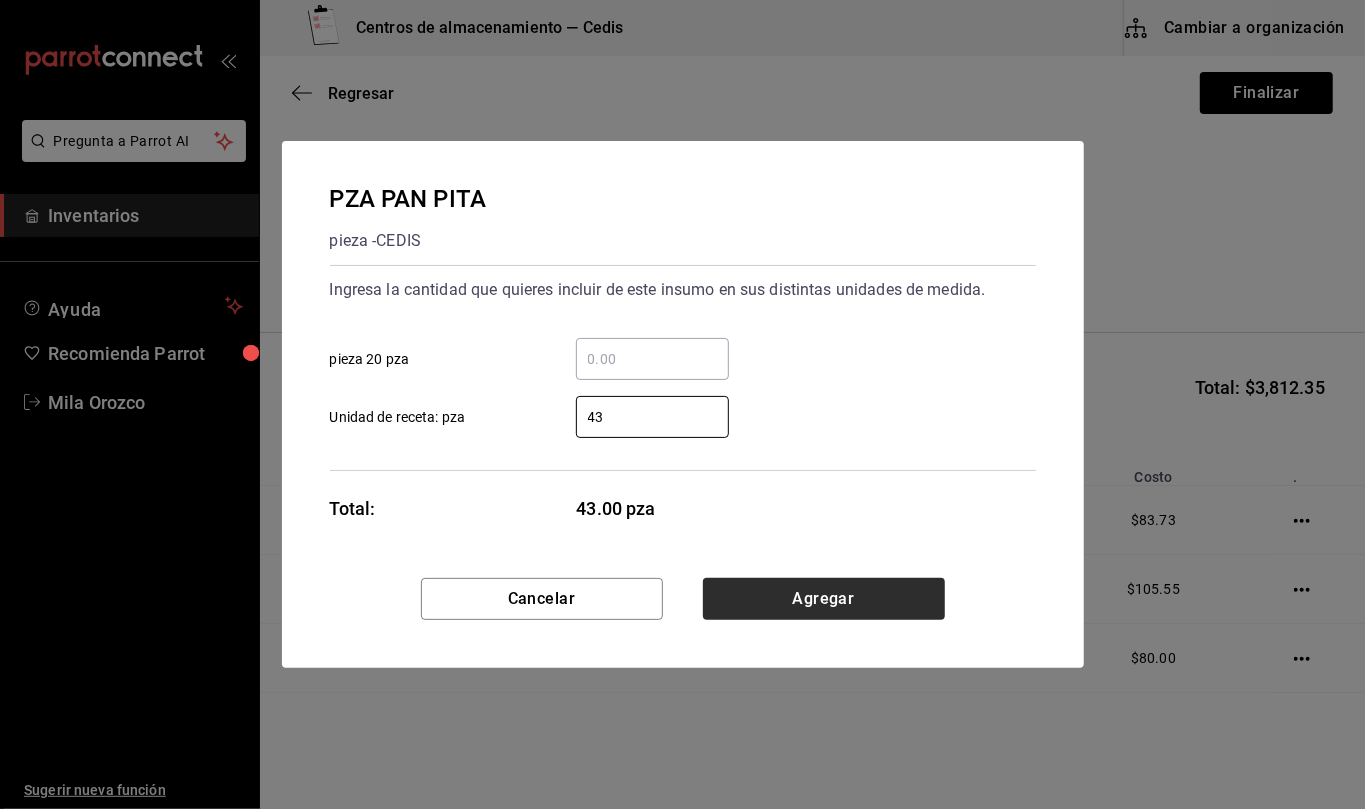 type on "43" 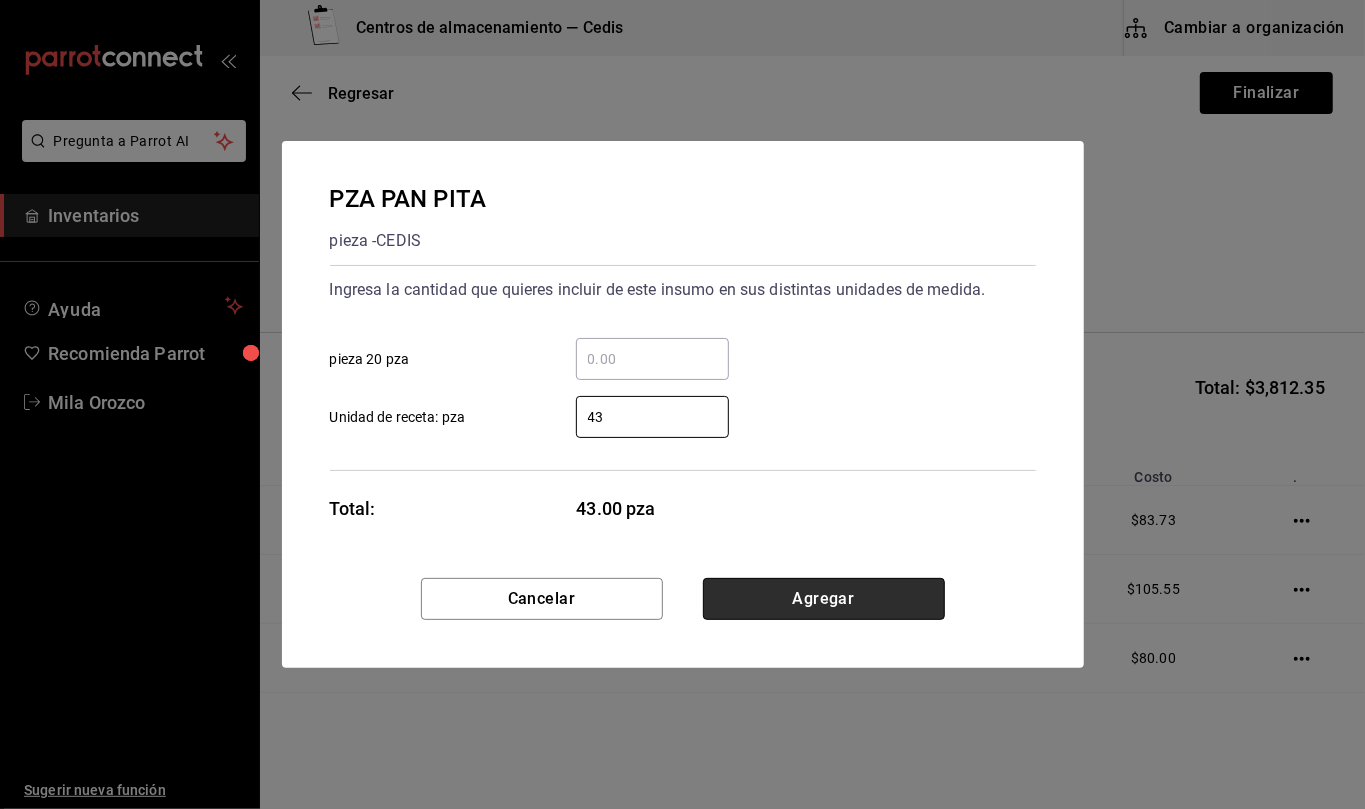 click on "Agregar" at bounding box center (824, 599) 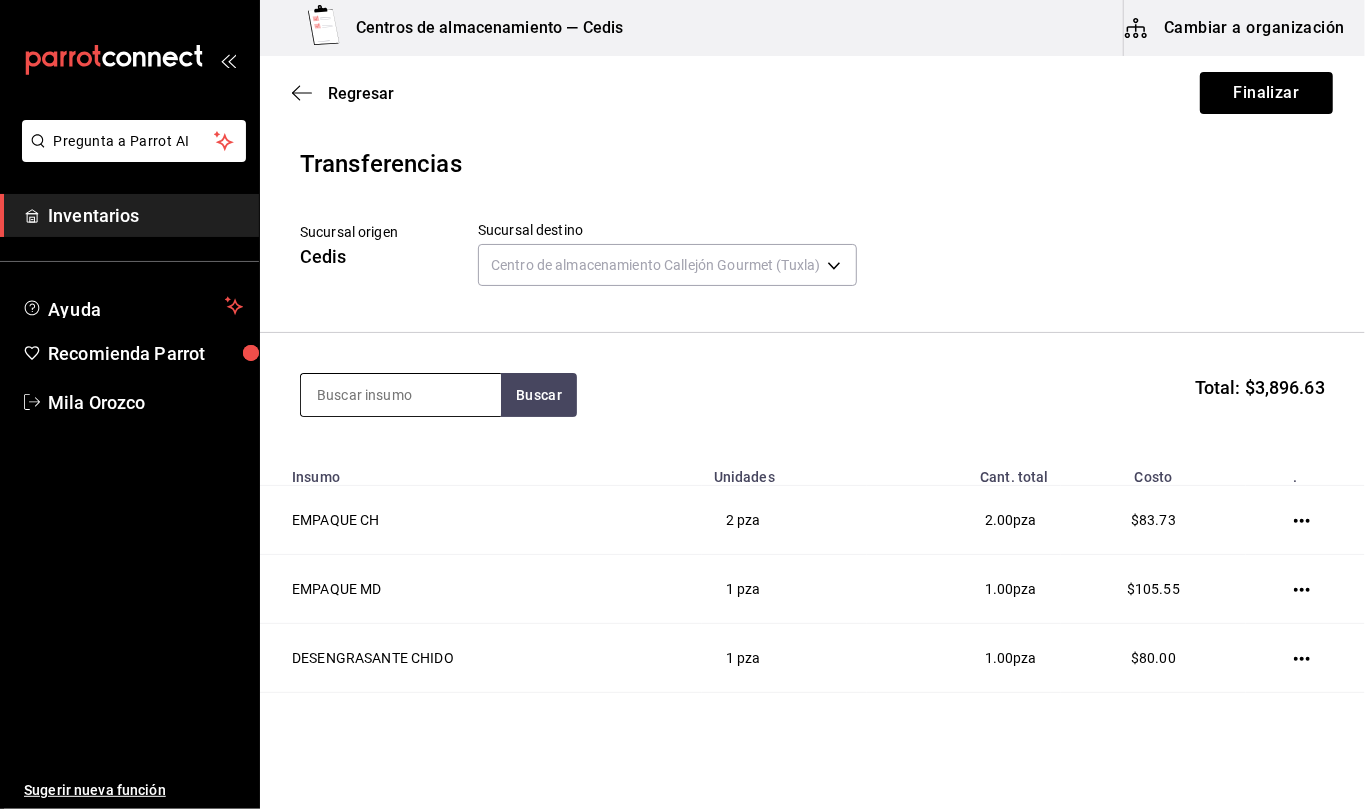 click at bounding box center [401, 395] 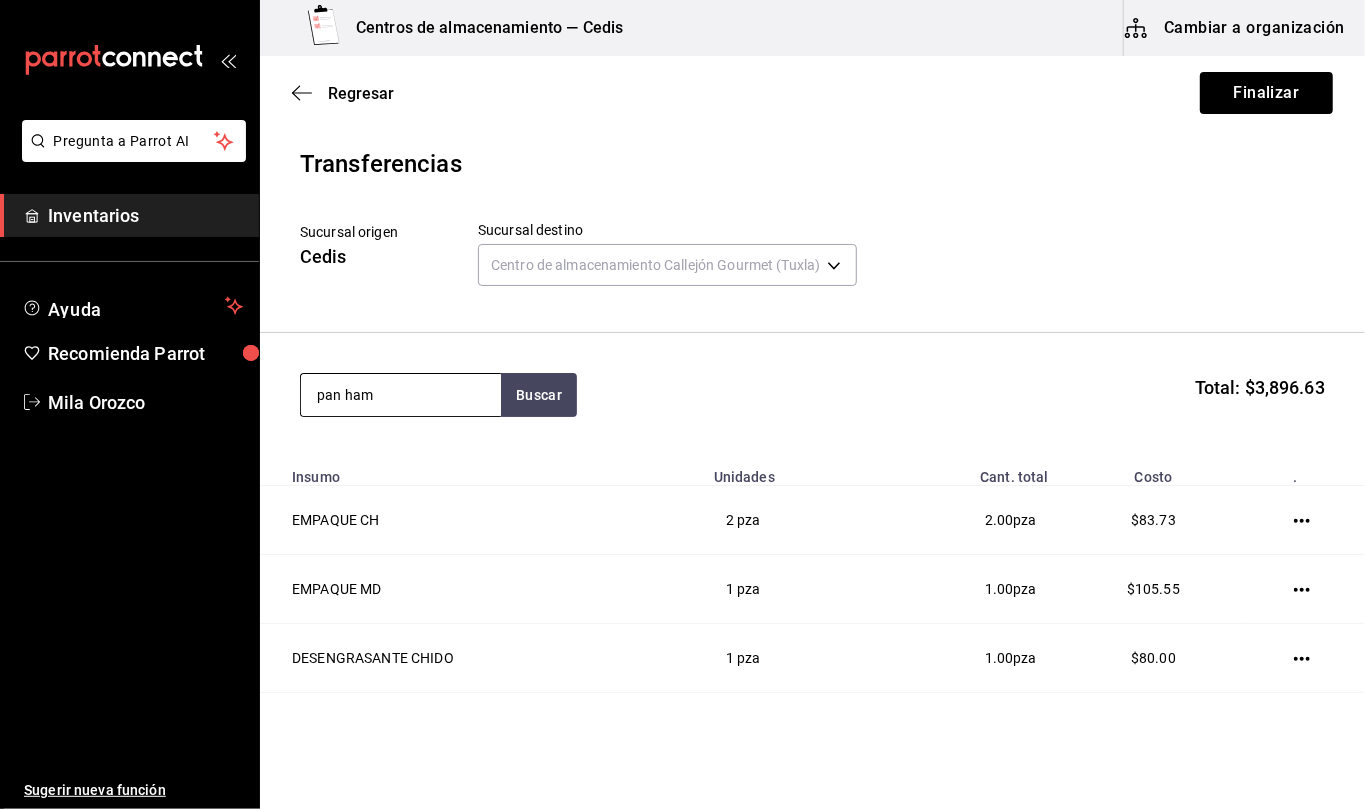 type on "pan ham" 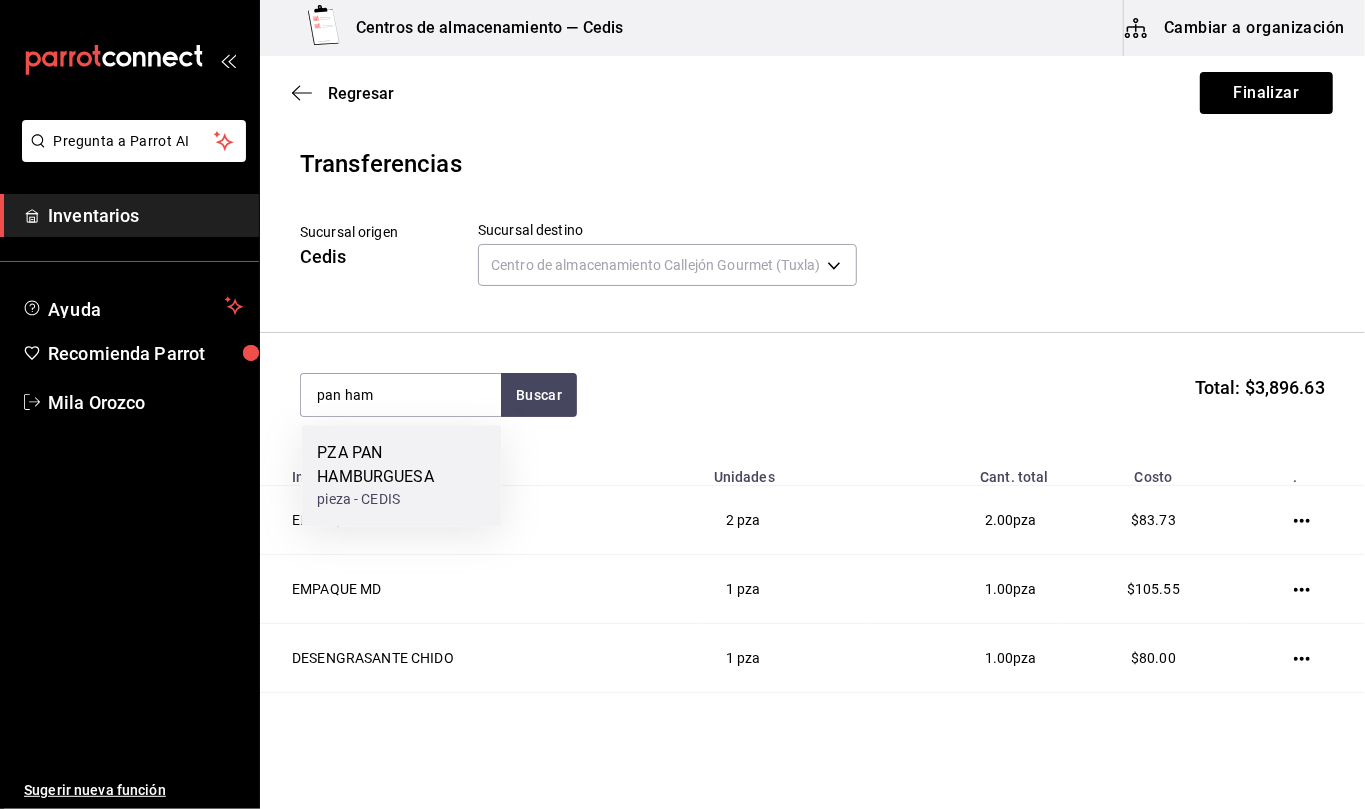 click on "PZA PAN HAMBURGUESA" at bounding box center (401, 465) 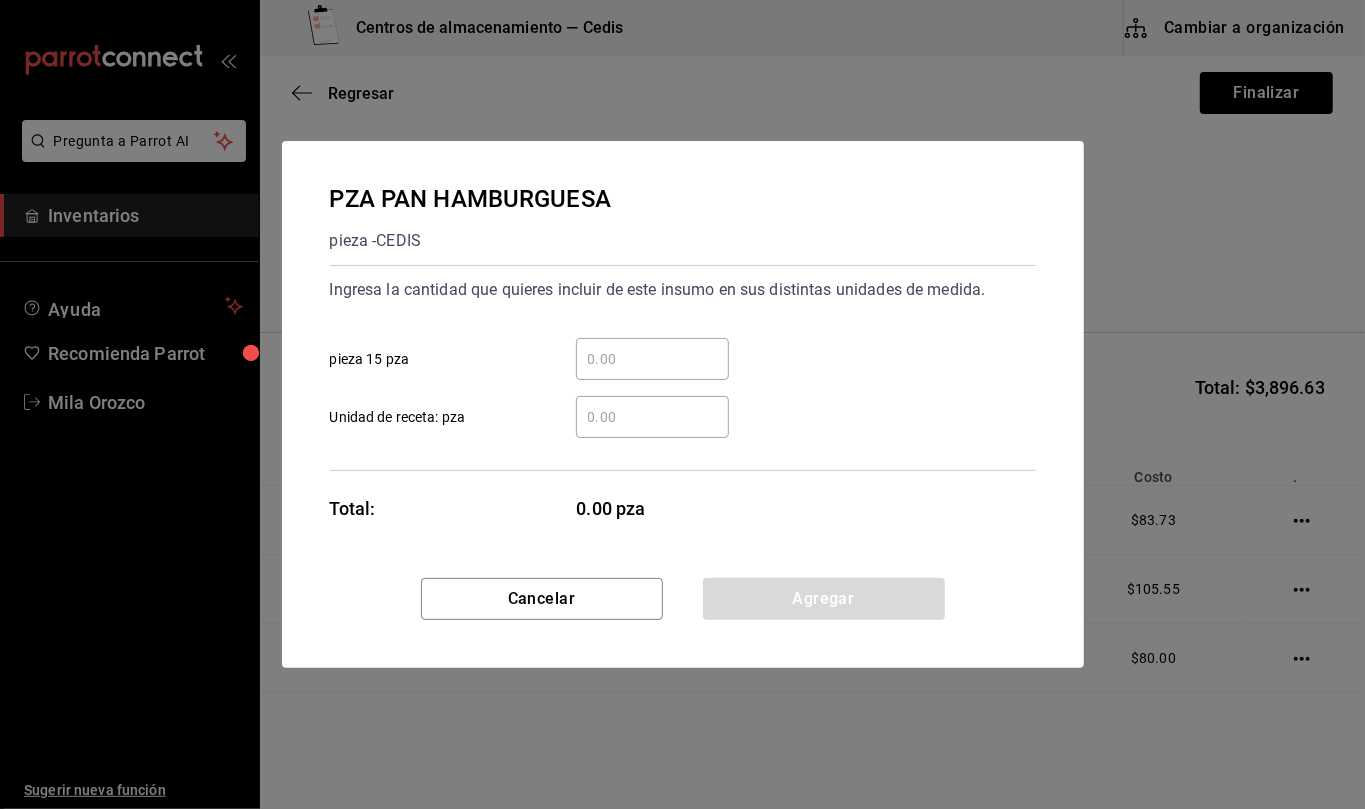 click on "​ Unidad de receta: pza" at bounding box center [652, 417] 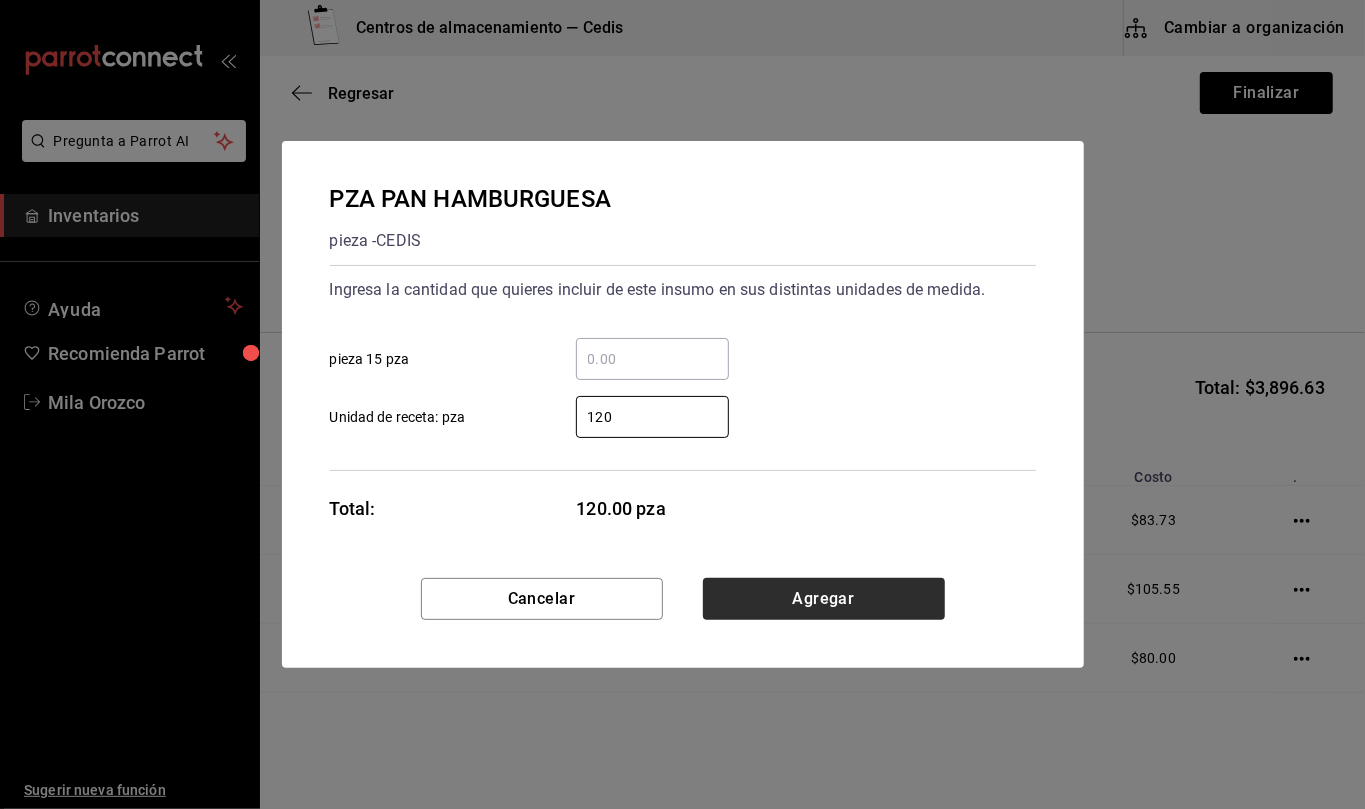 type on "120" 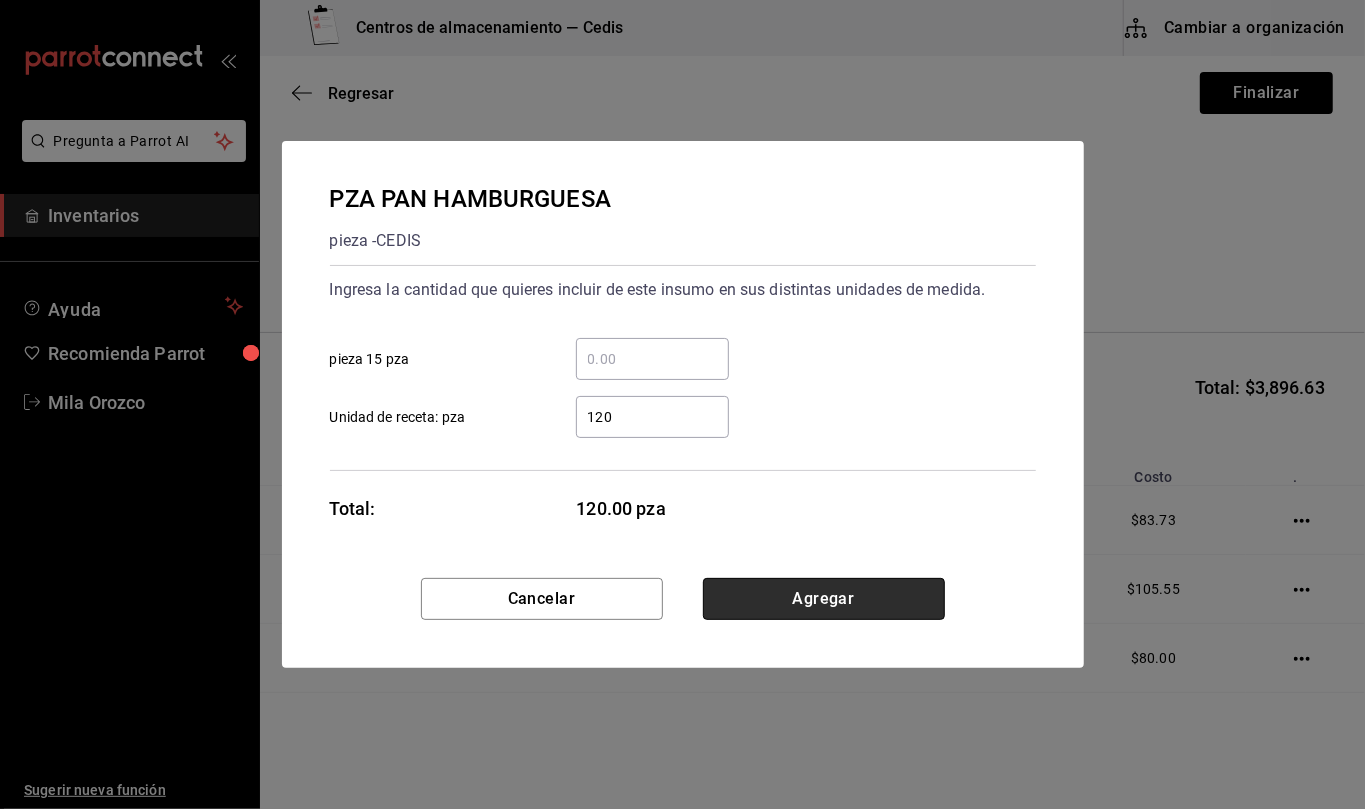 click on "Agregar" at bounding box center [824, 599] 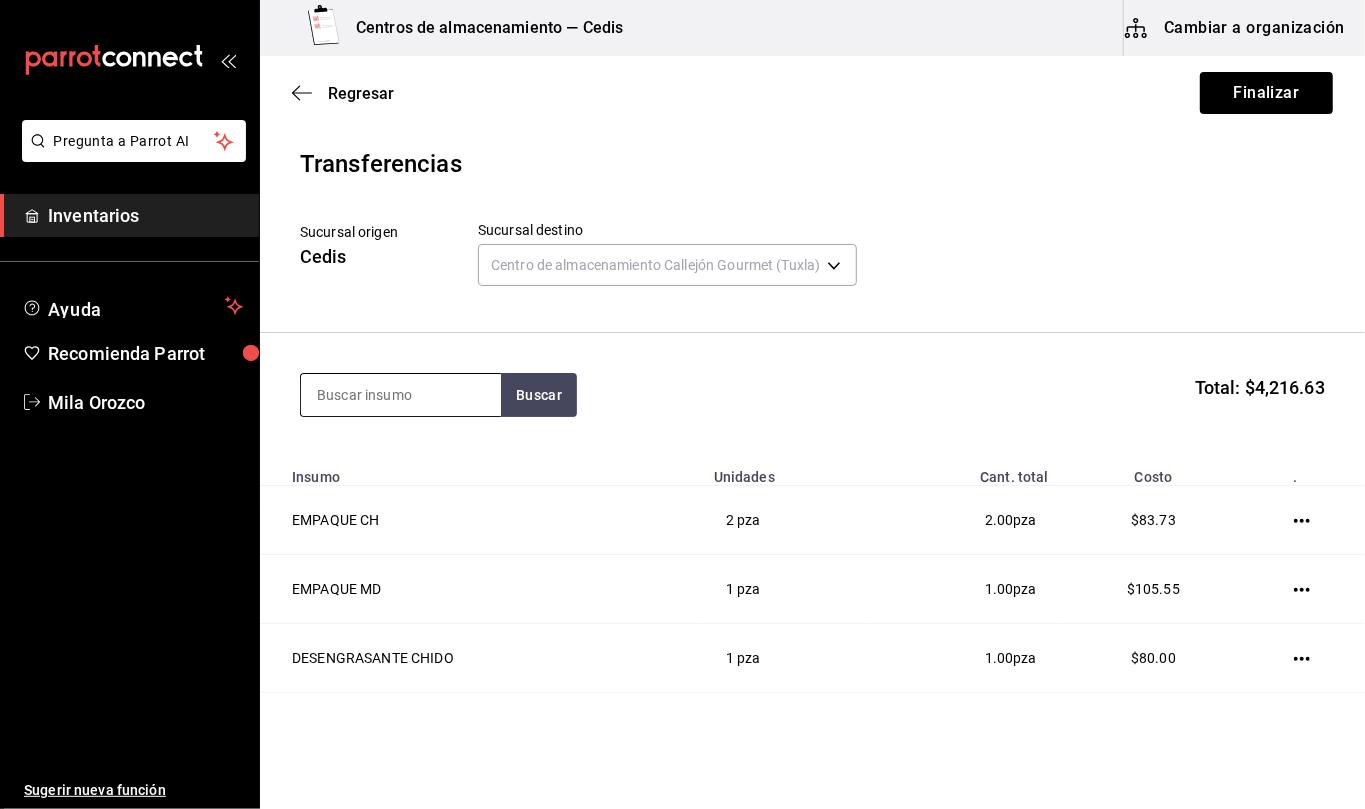 click at bounding box center (401, 395) 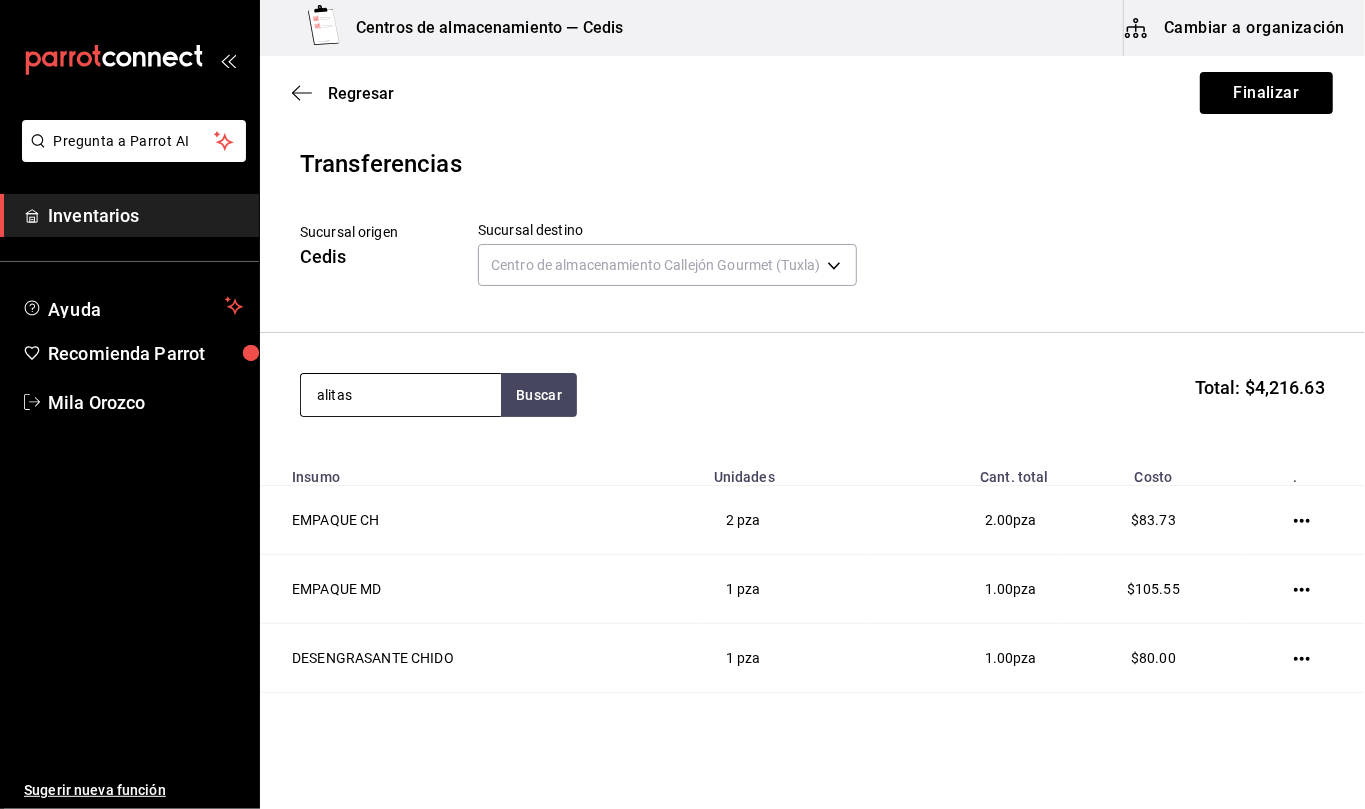 type on "alitas" 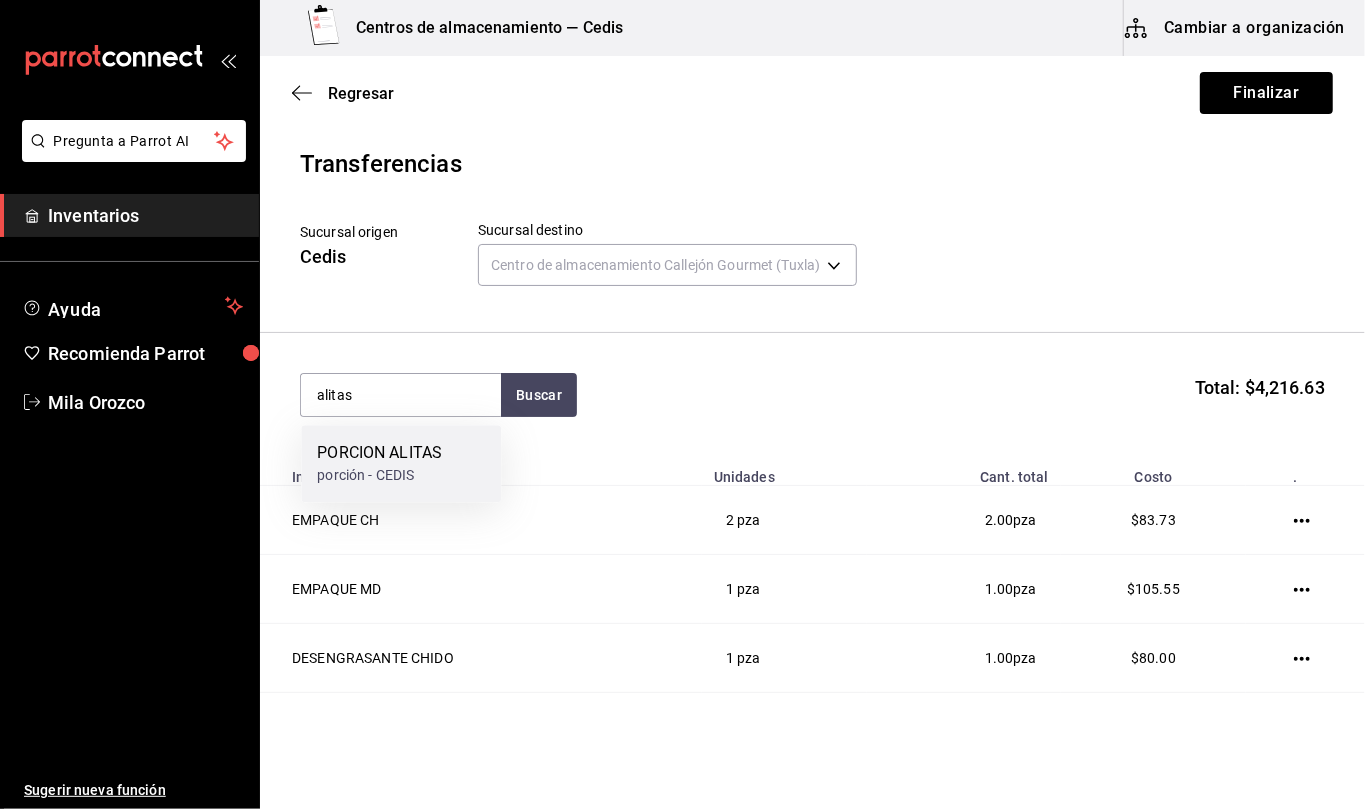 click on "PORCION ALITAS" at bounding box center [379, 453] 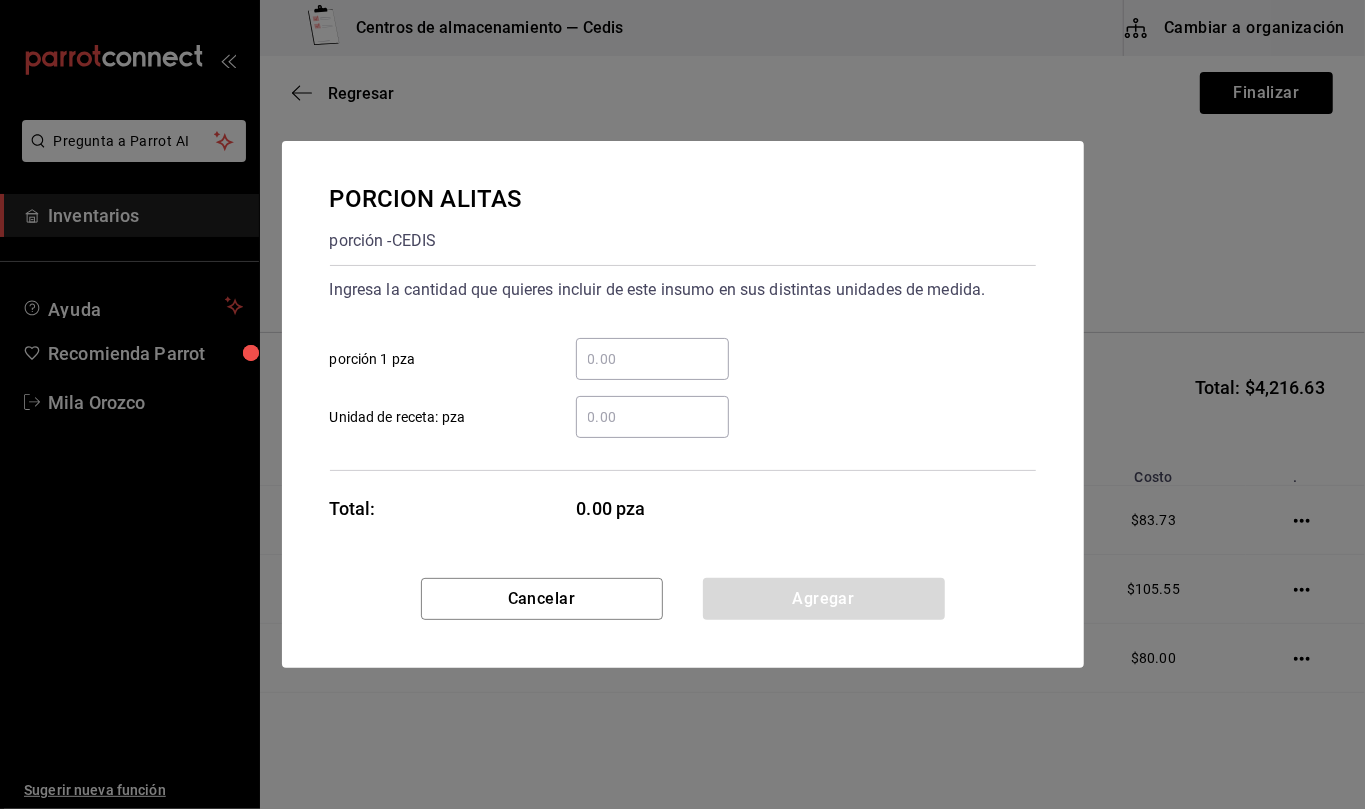 click on "​ Unidad de receta: pza" at bounding box center [652, 417] 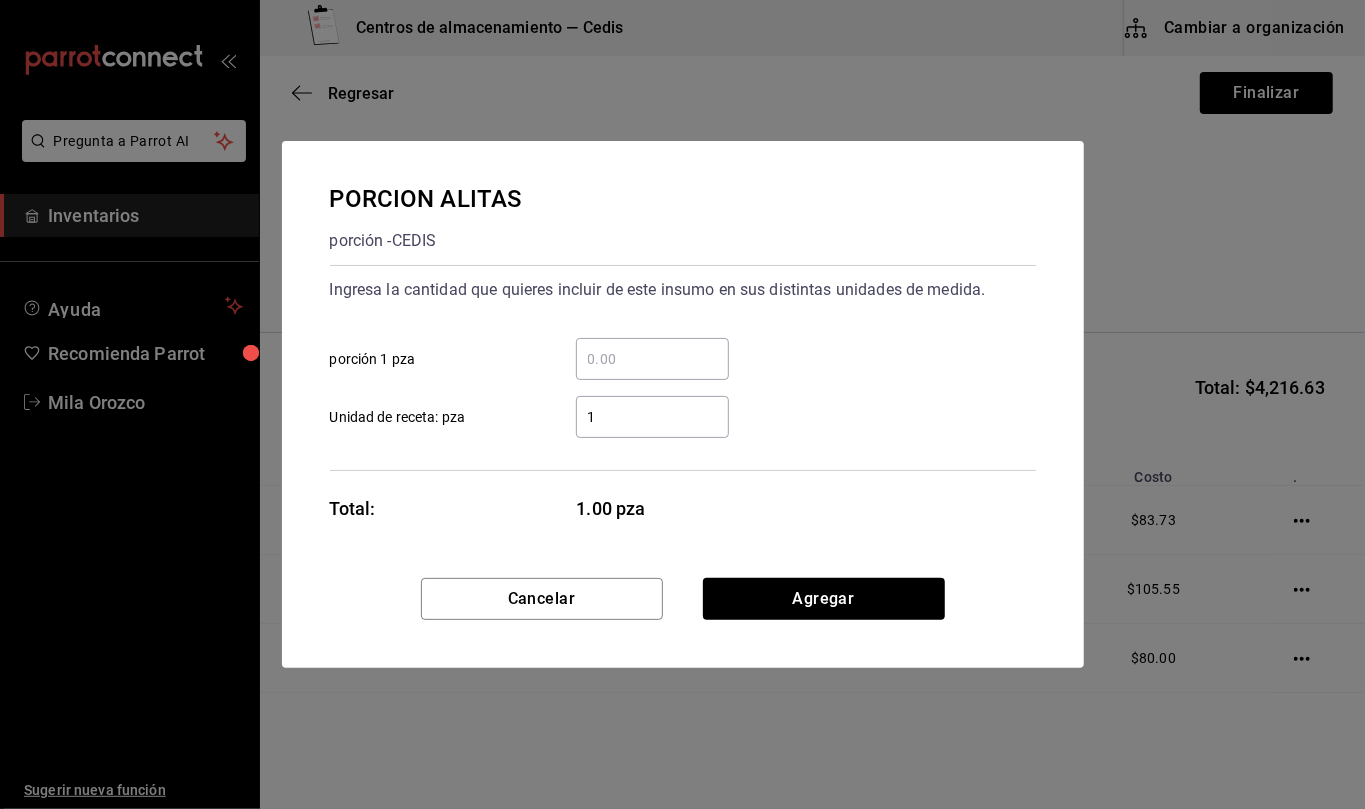 type on "11" 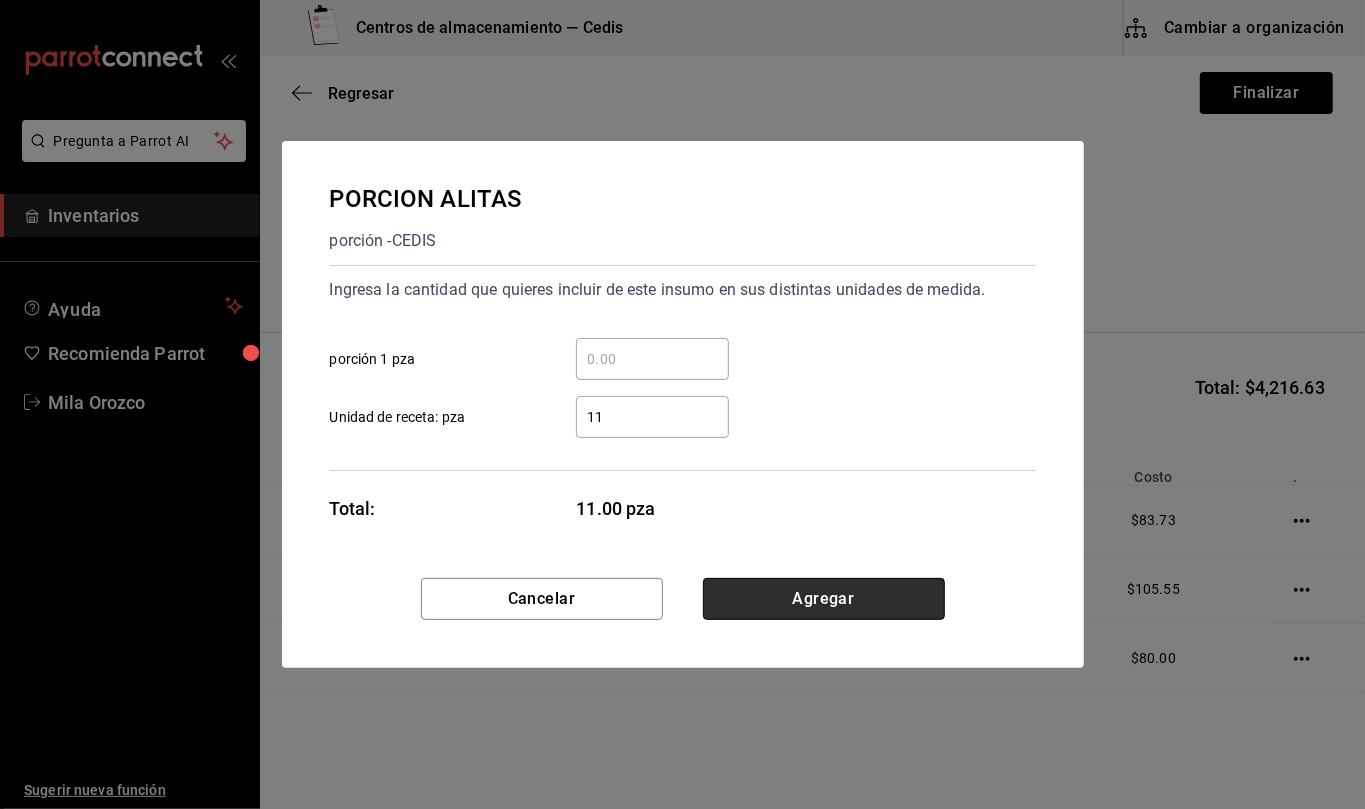 click on "Agregar" at bounding box center (824, 599) 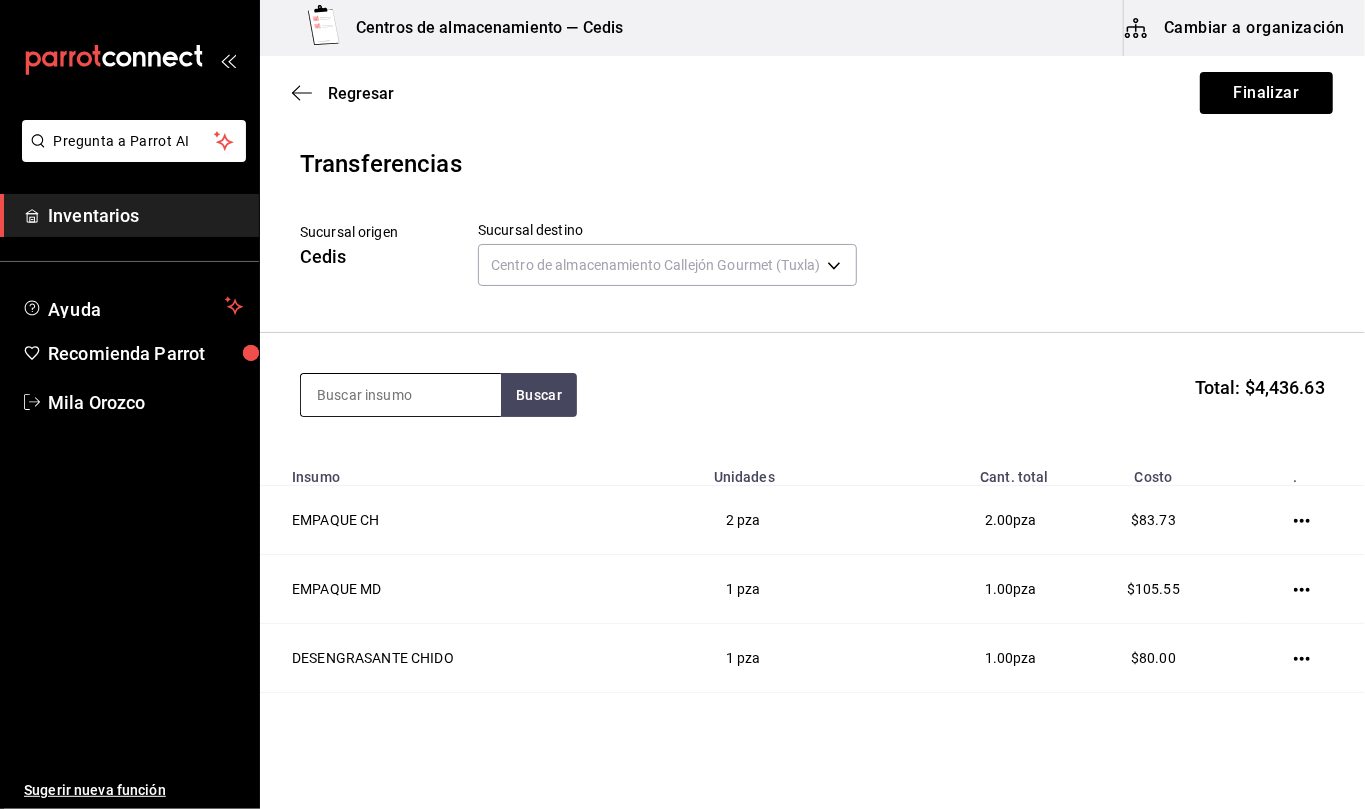 click at bounding box center (401, 395) 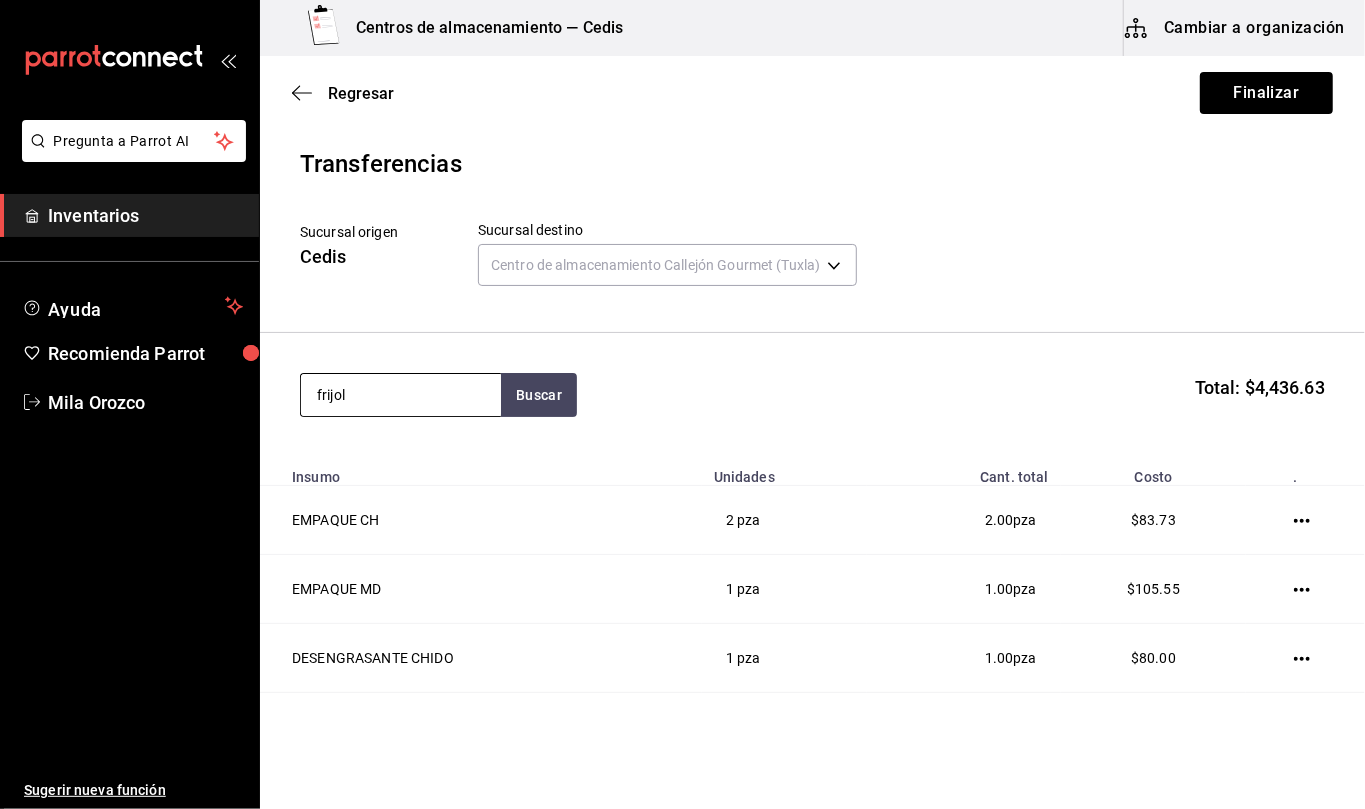 type on "frijol" 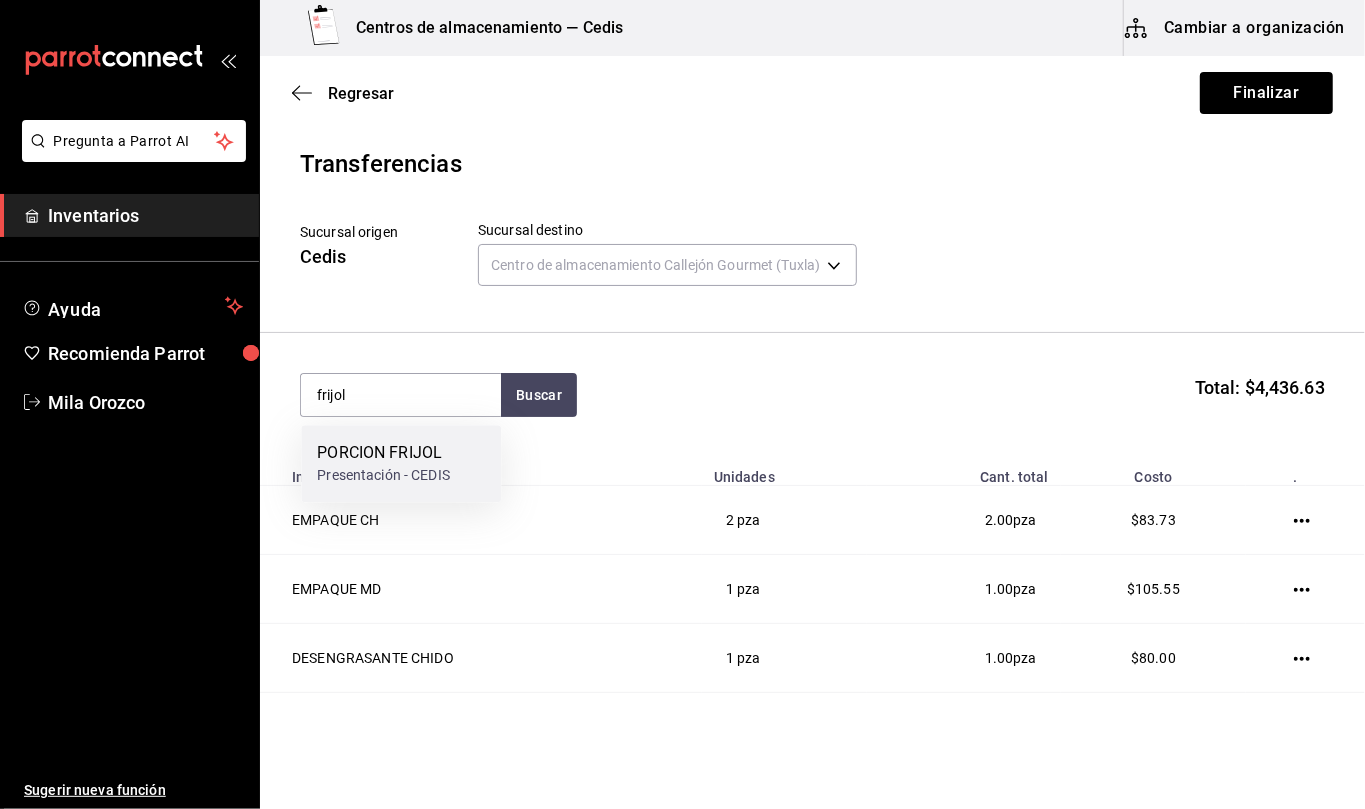 click on "PORCION FRIJOL" at bounding box center [383, 453] 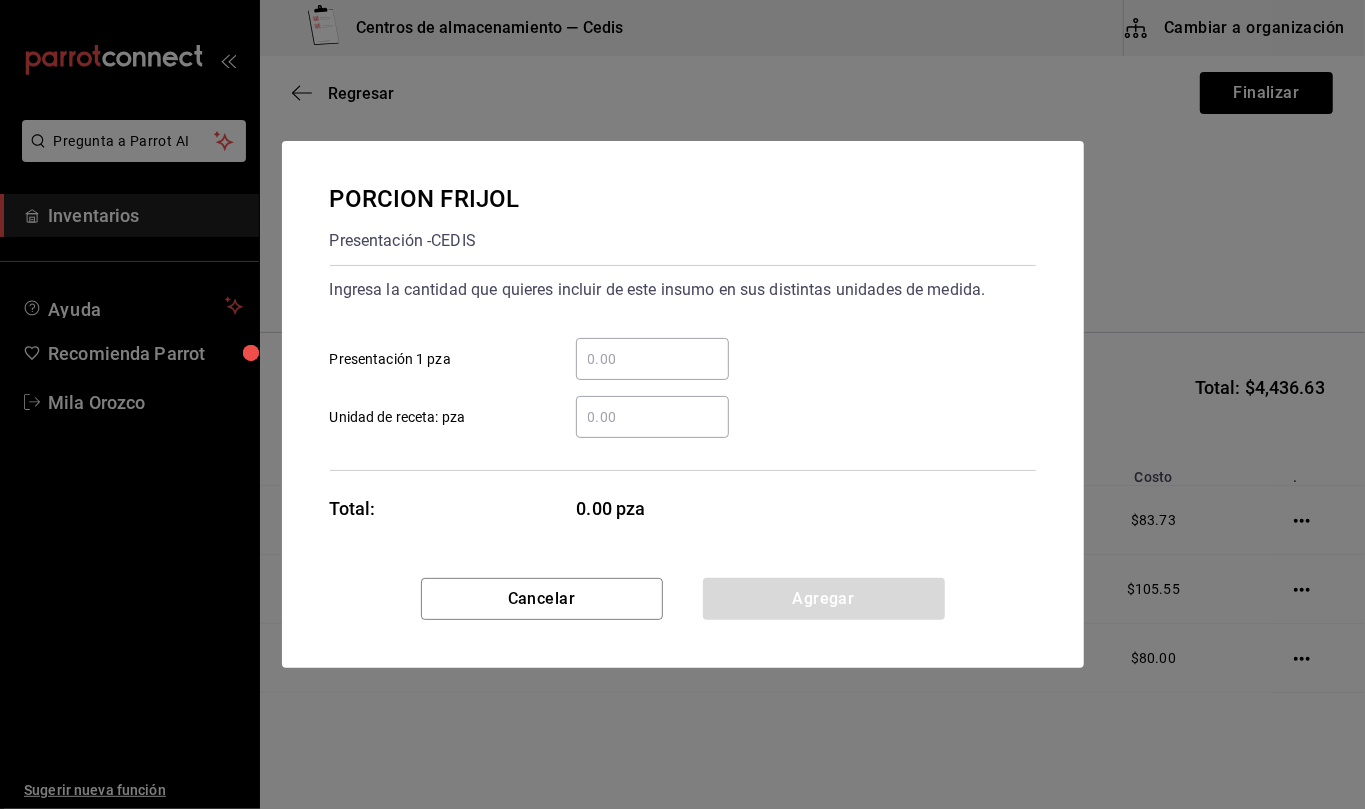 click on "​ Unidad de receta: pza" at bounding box center (652, 417) 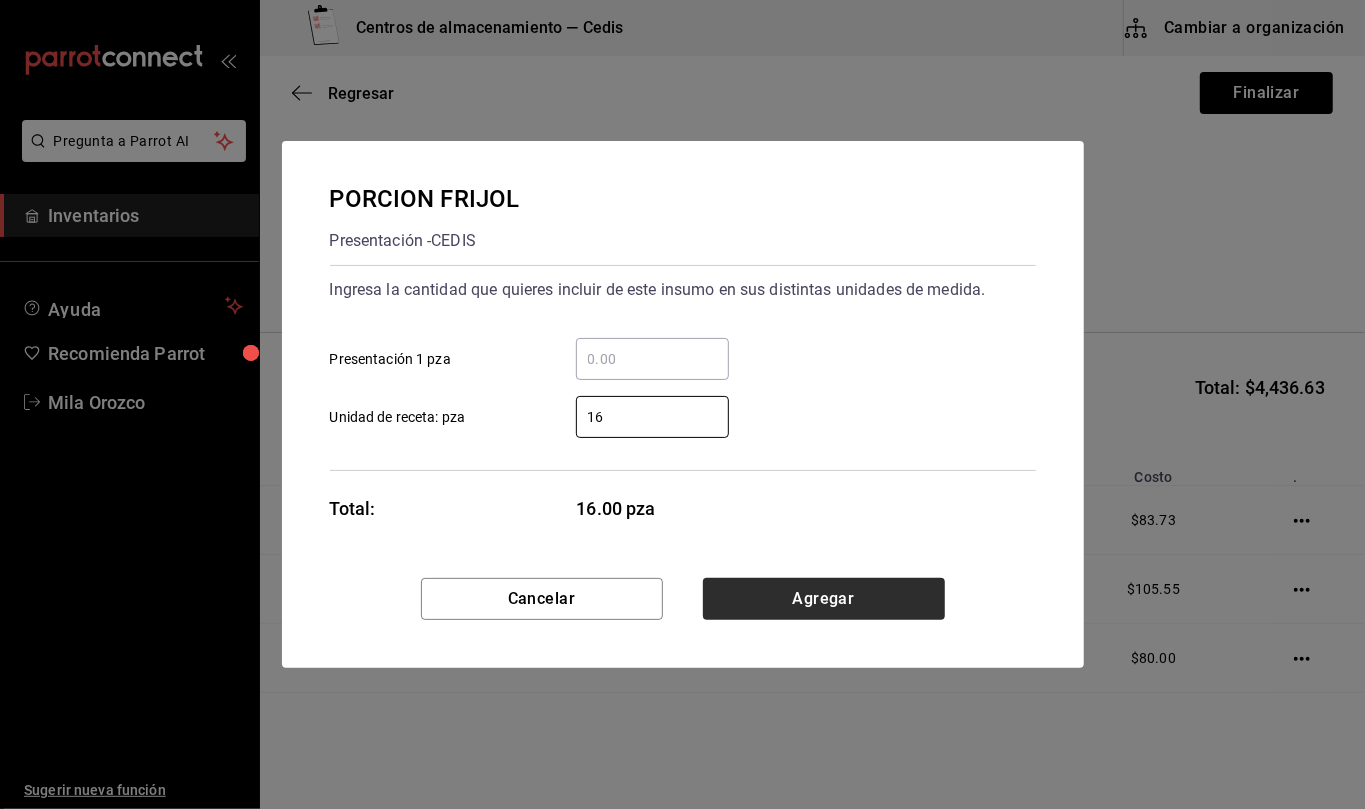 type on "16" 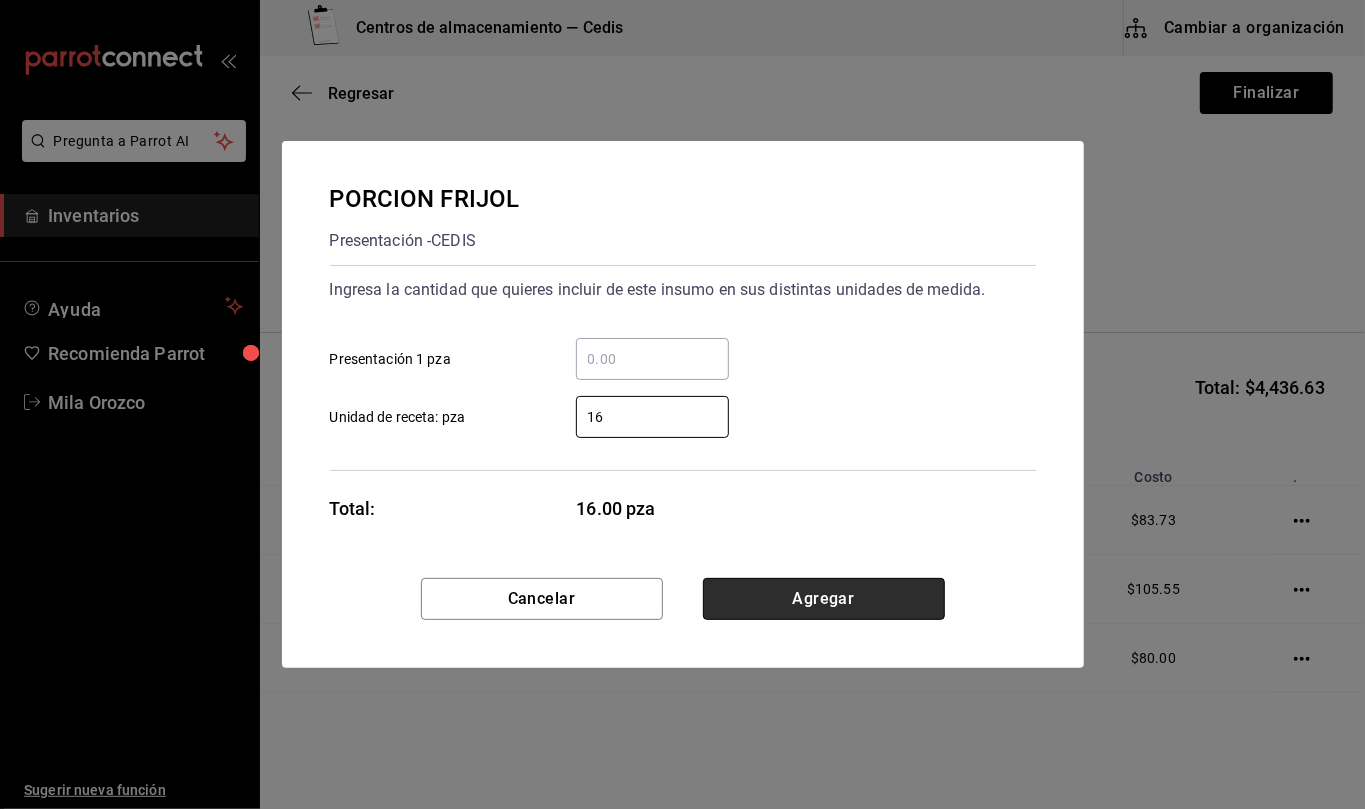click on "Agregar" at bounding box center [824, 599] 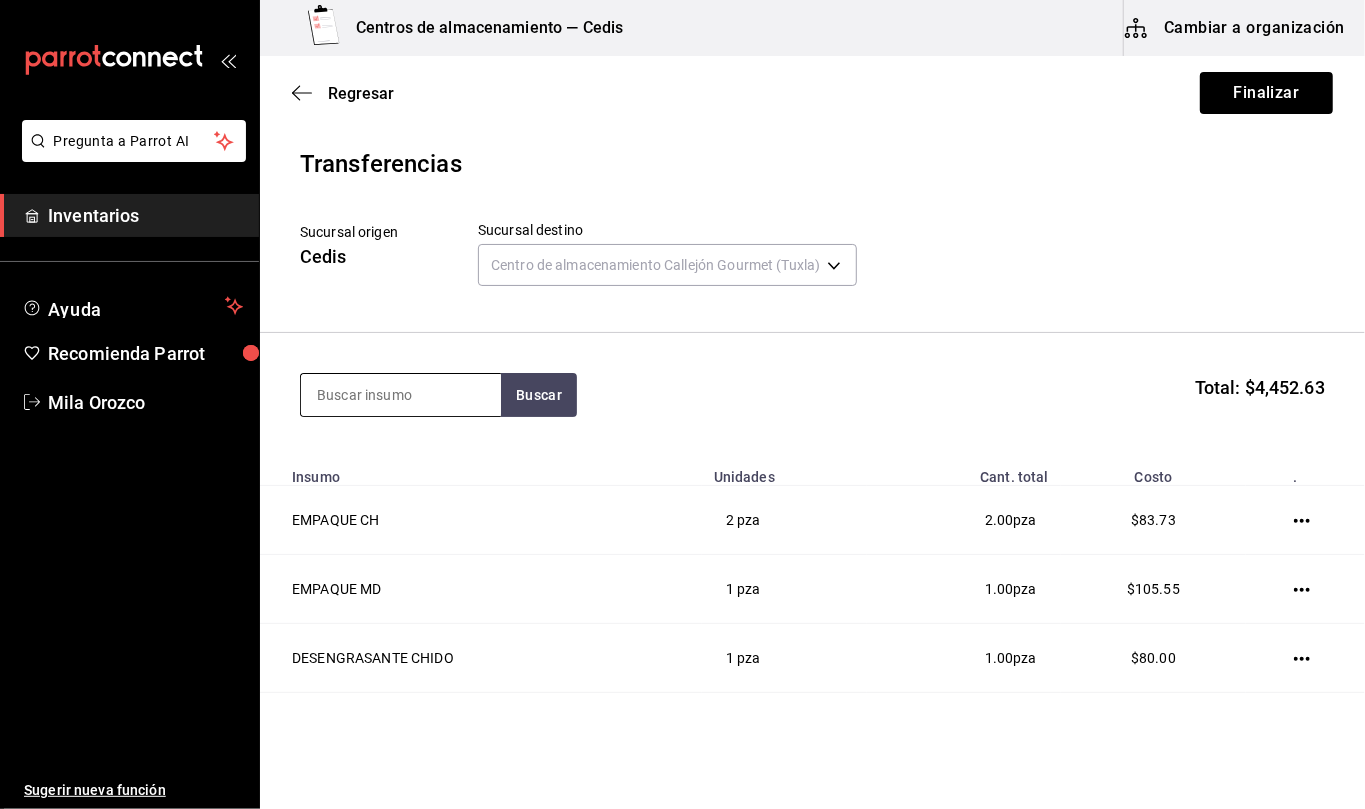 click at bounding box center [401, 395] 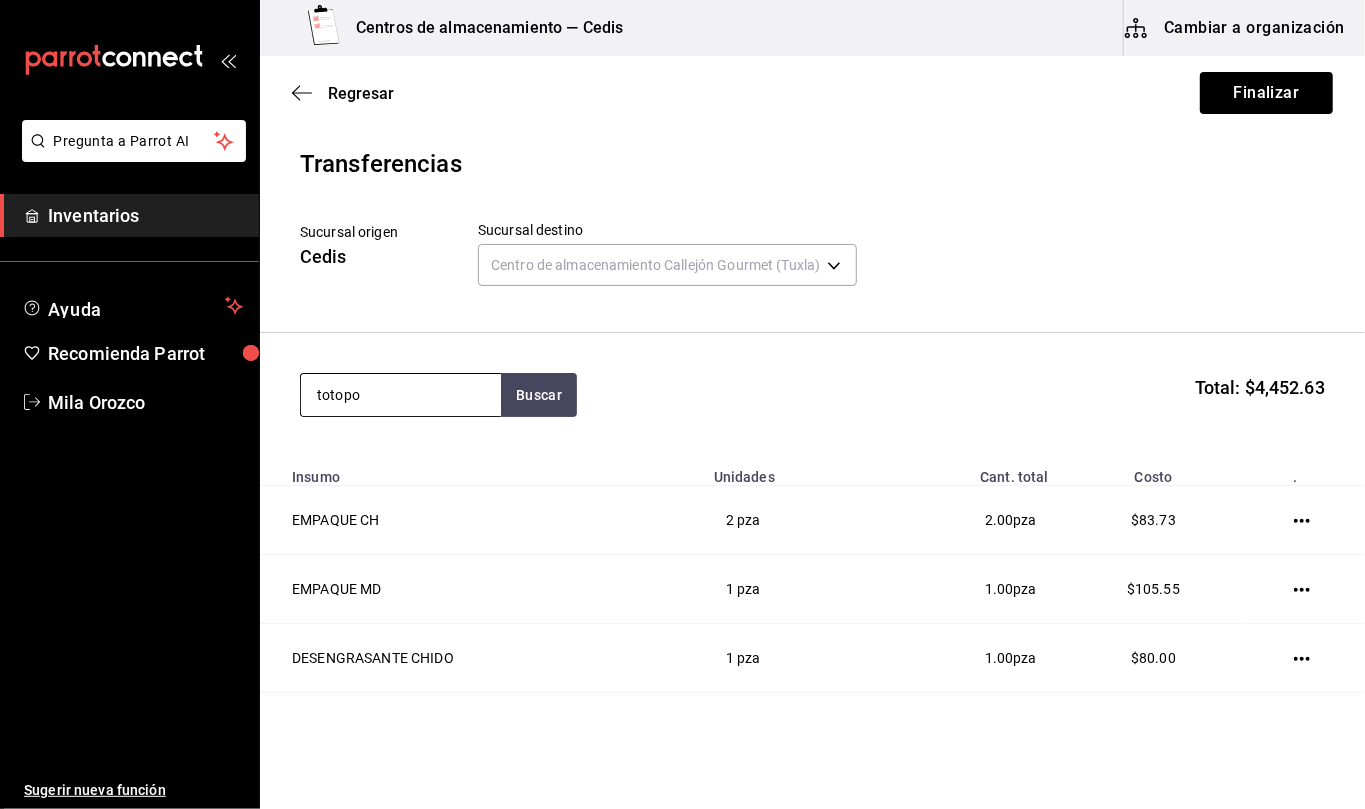 type on "totopo" 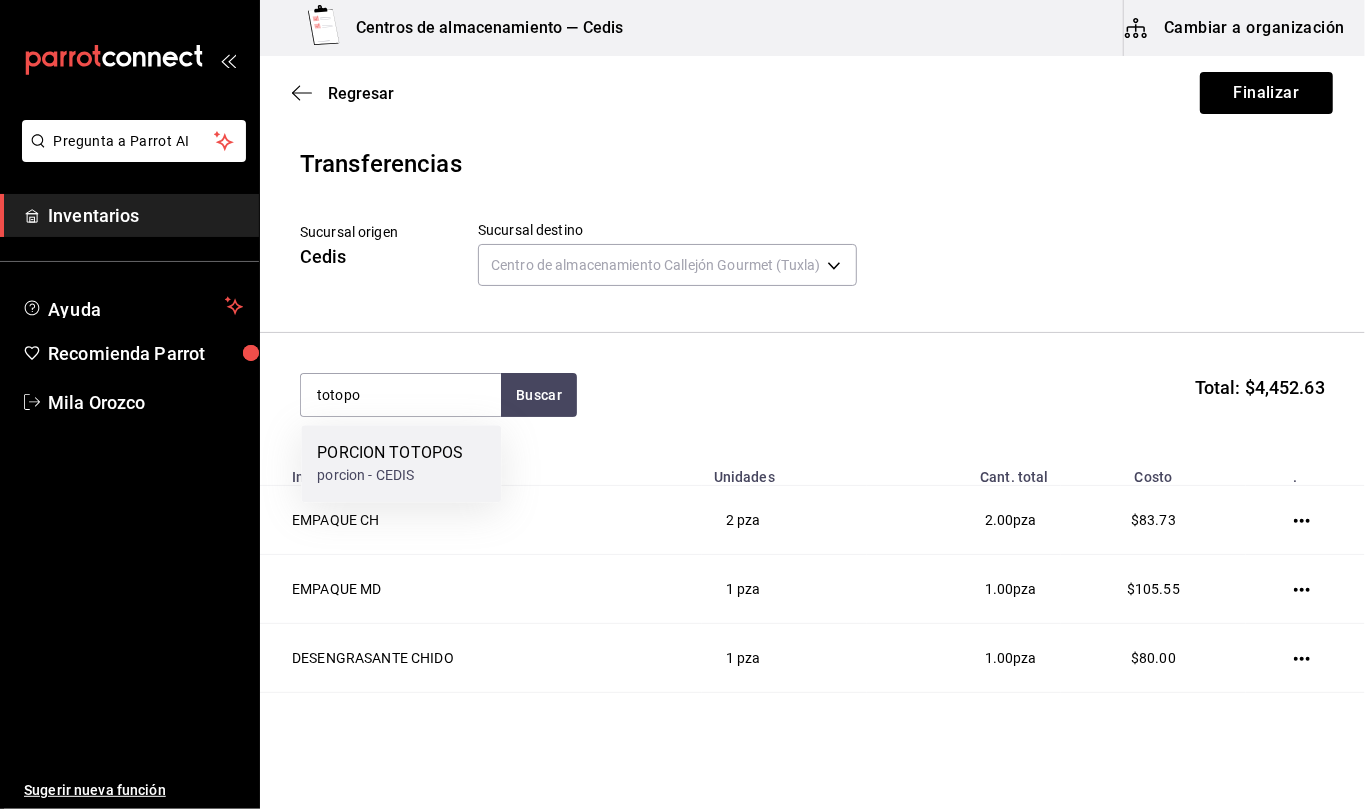 click on "porcion - CEDIS" at bounding box center (390, 475) 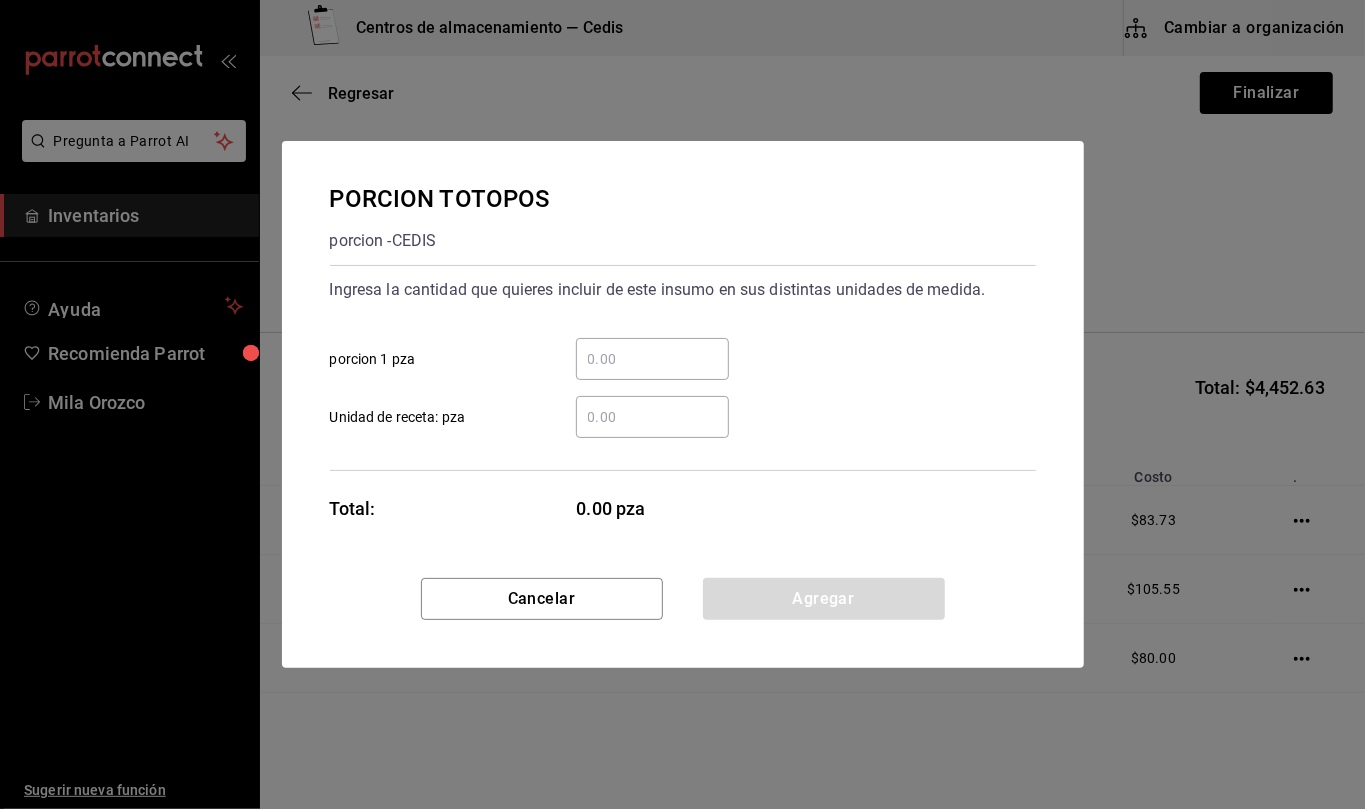 click on "​ Unidad de receta: pza" at bounding box center [652, 417] 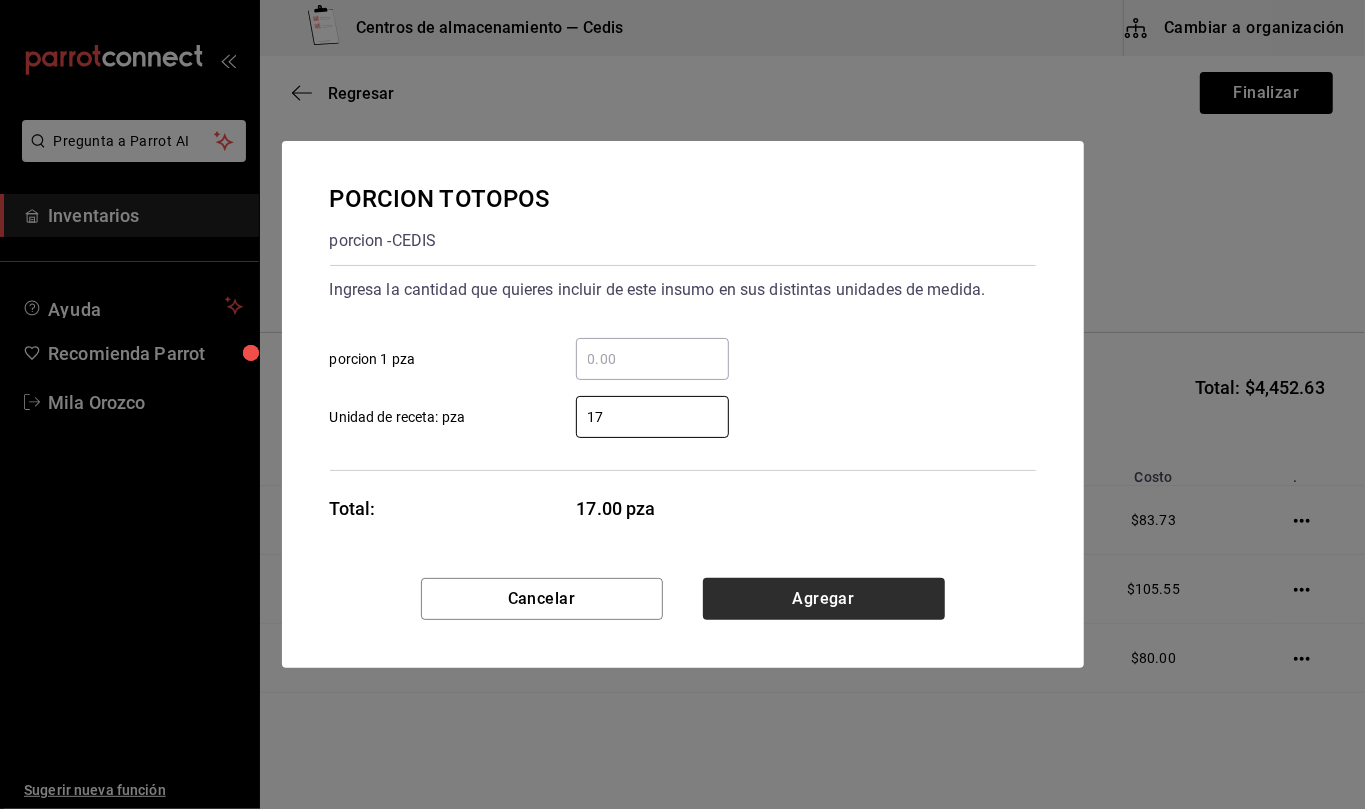 type on "17" 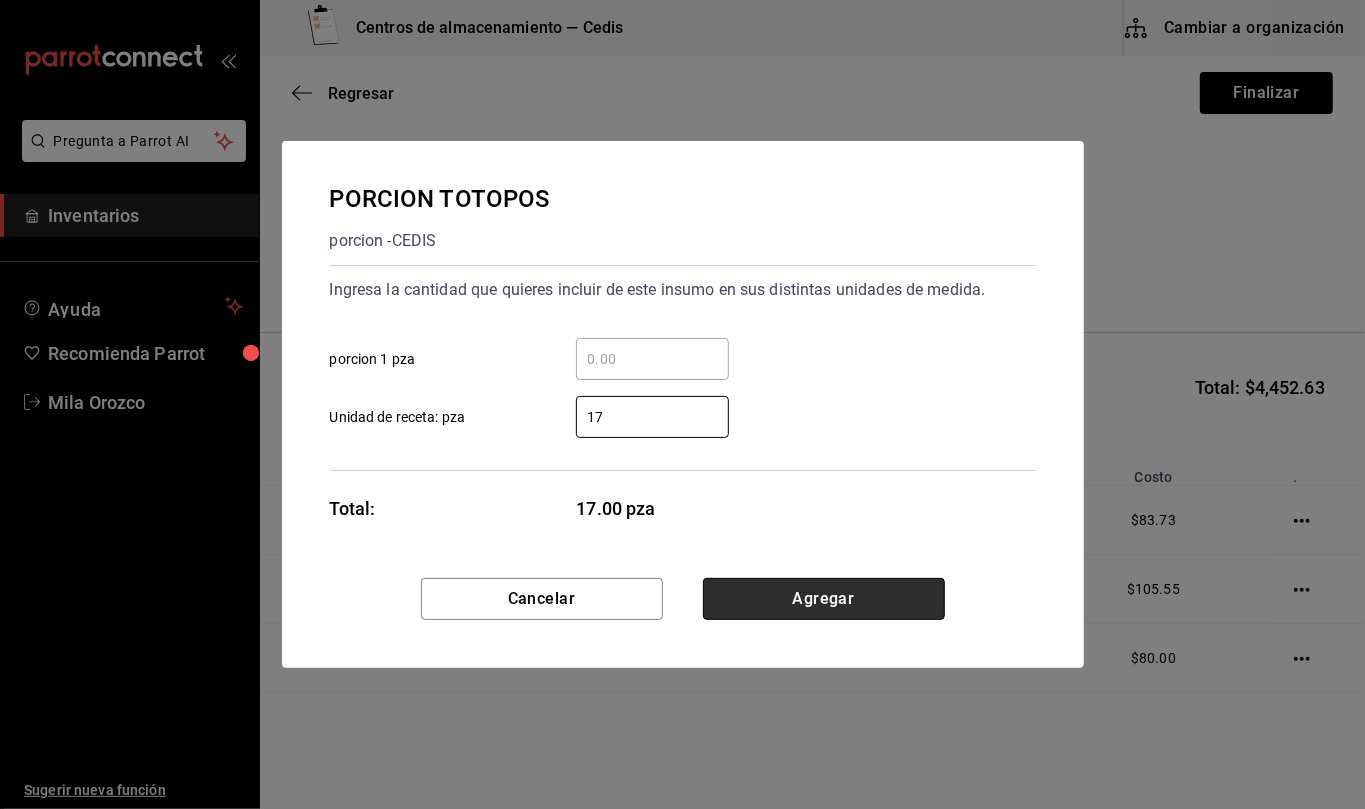 click on "Agregar" at bounding box center [824, 599] 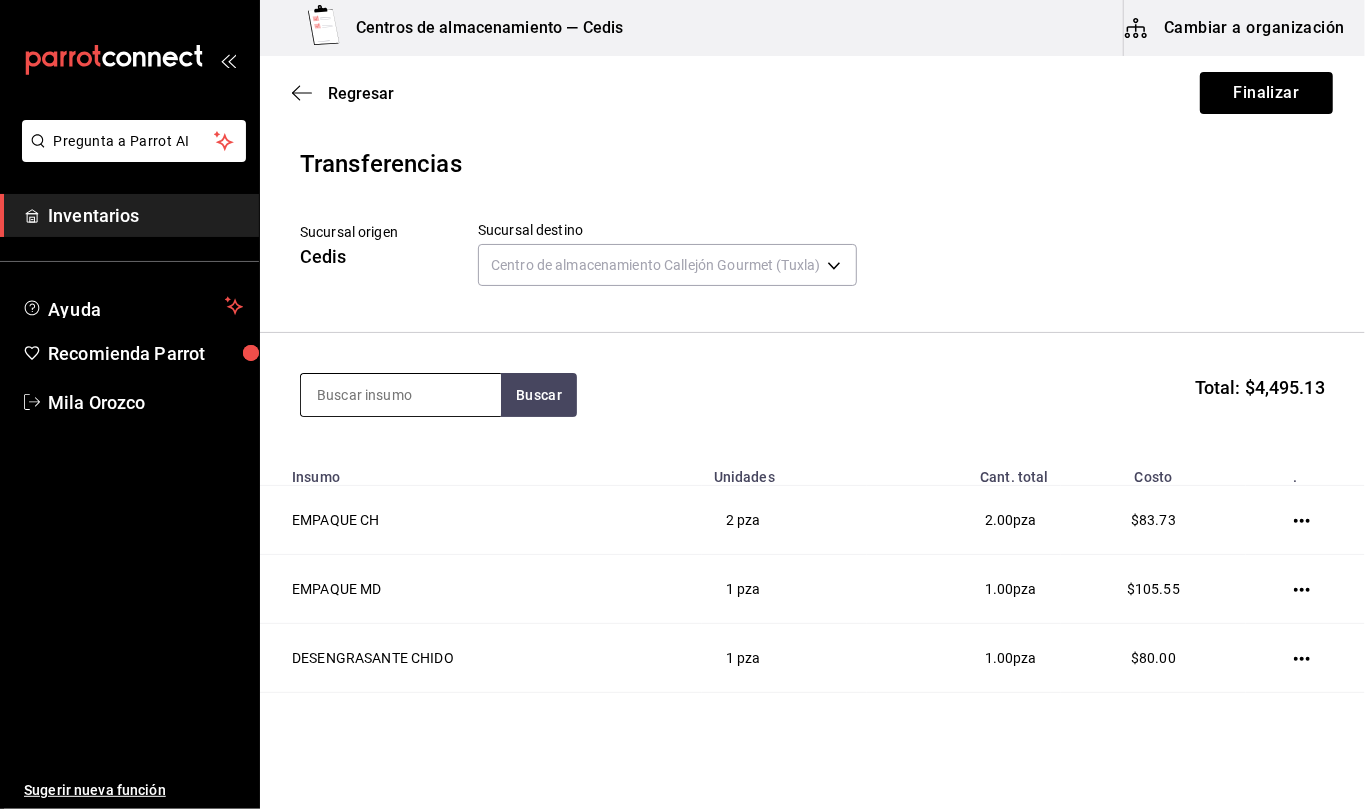 click at bounding box center (401, 395) 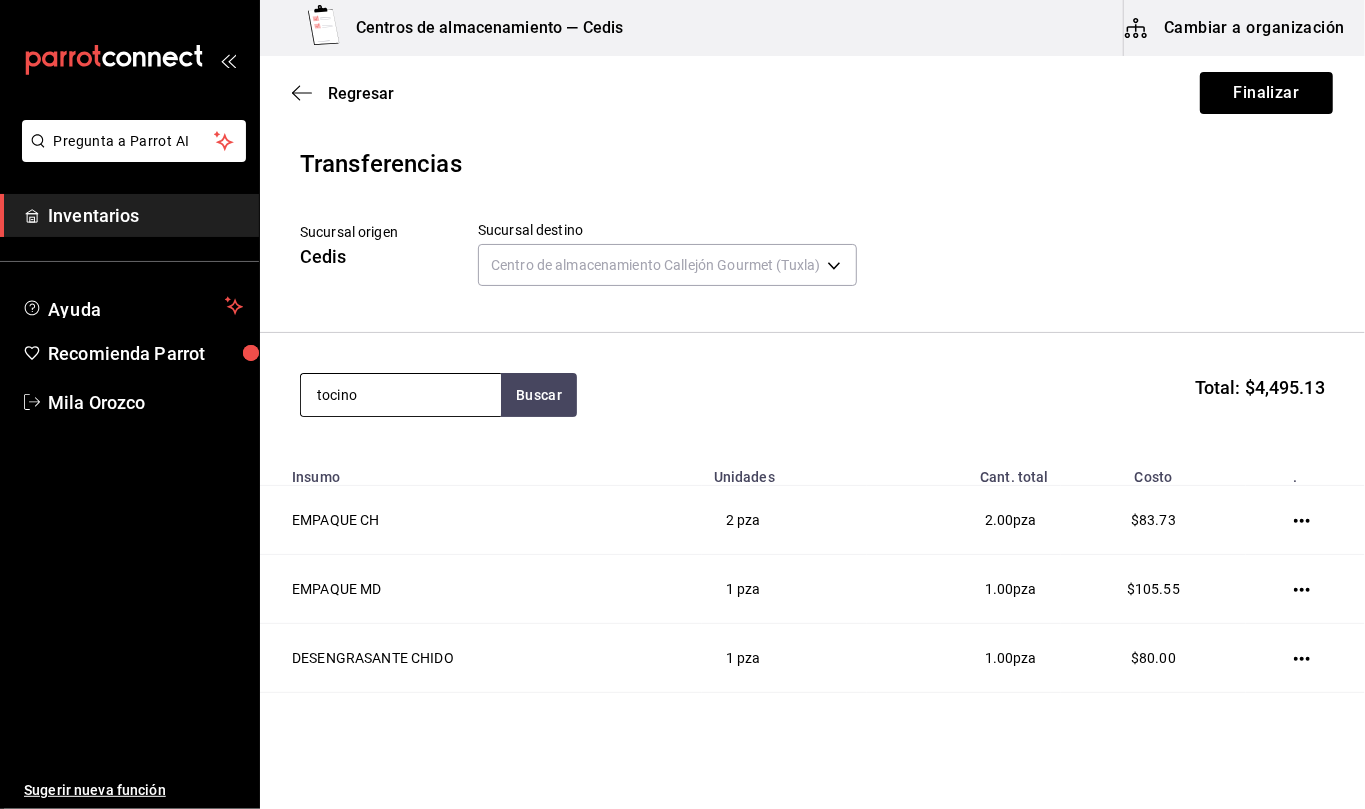 type on "tocino" 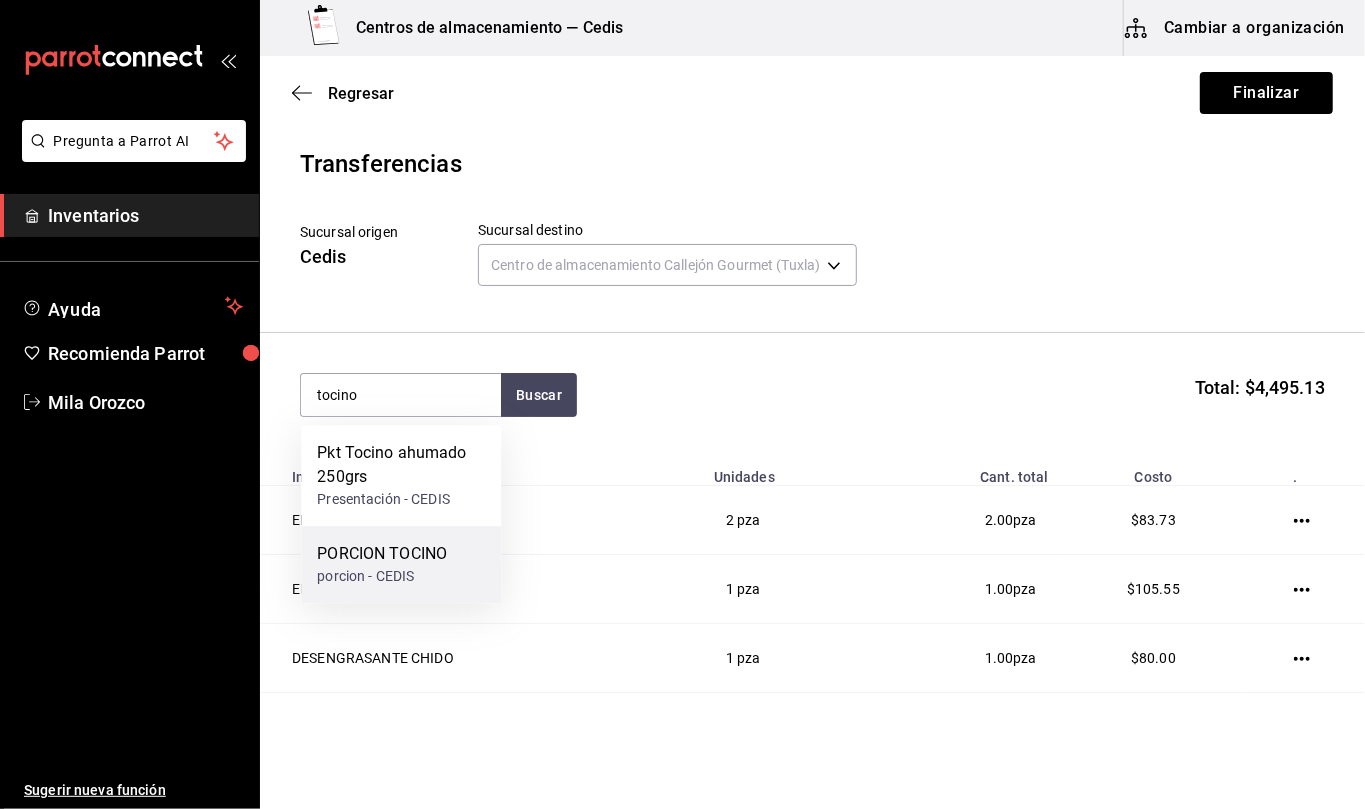 click on "porcion - CEDIS" at bounding box center (382, 576) 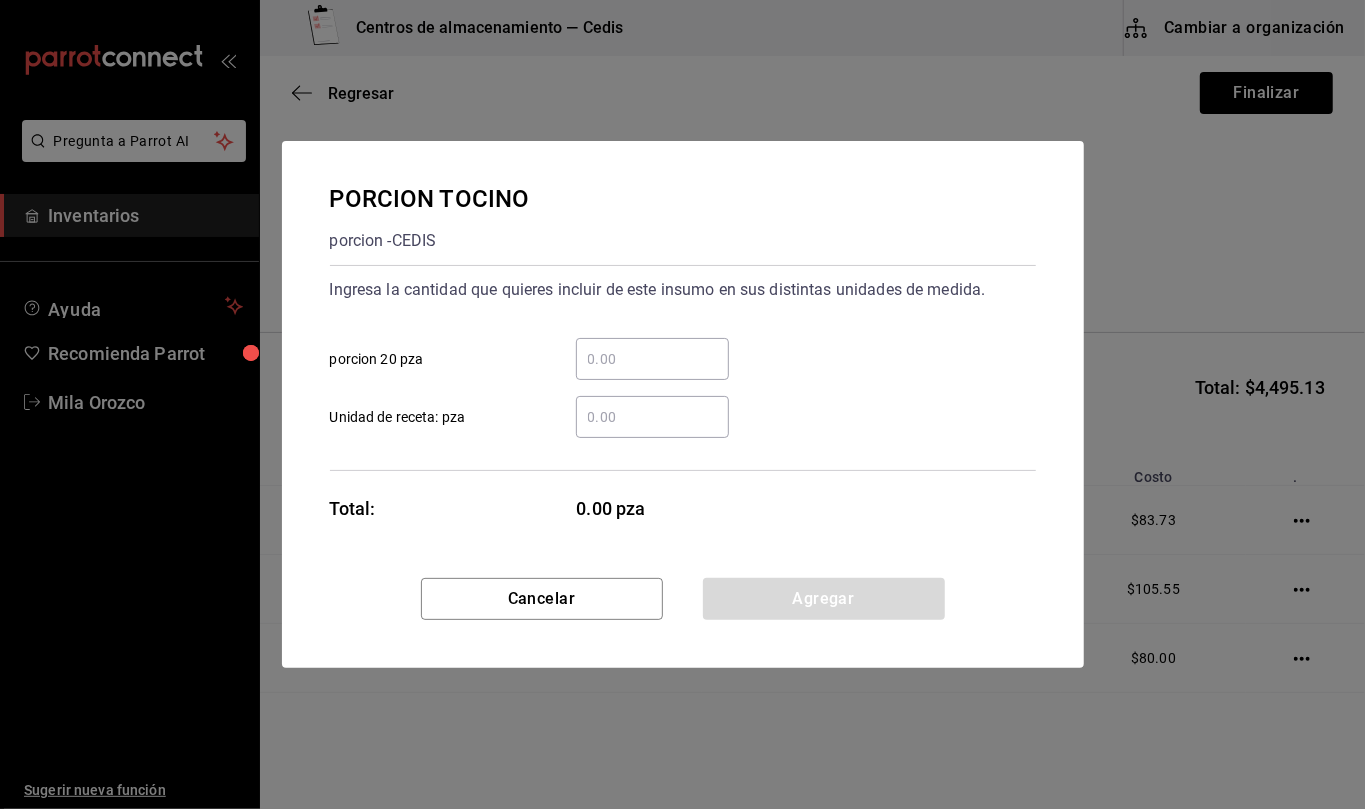 click on "​ Unidad de receta: pza" at bounding box center (652, 417) 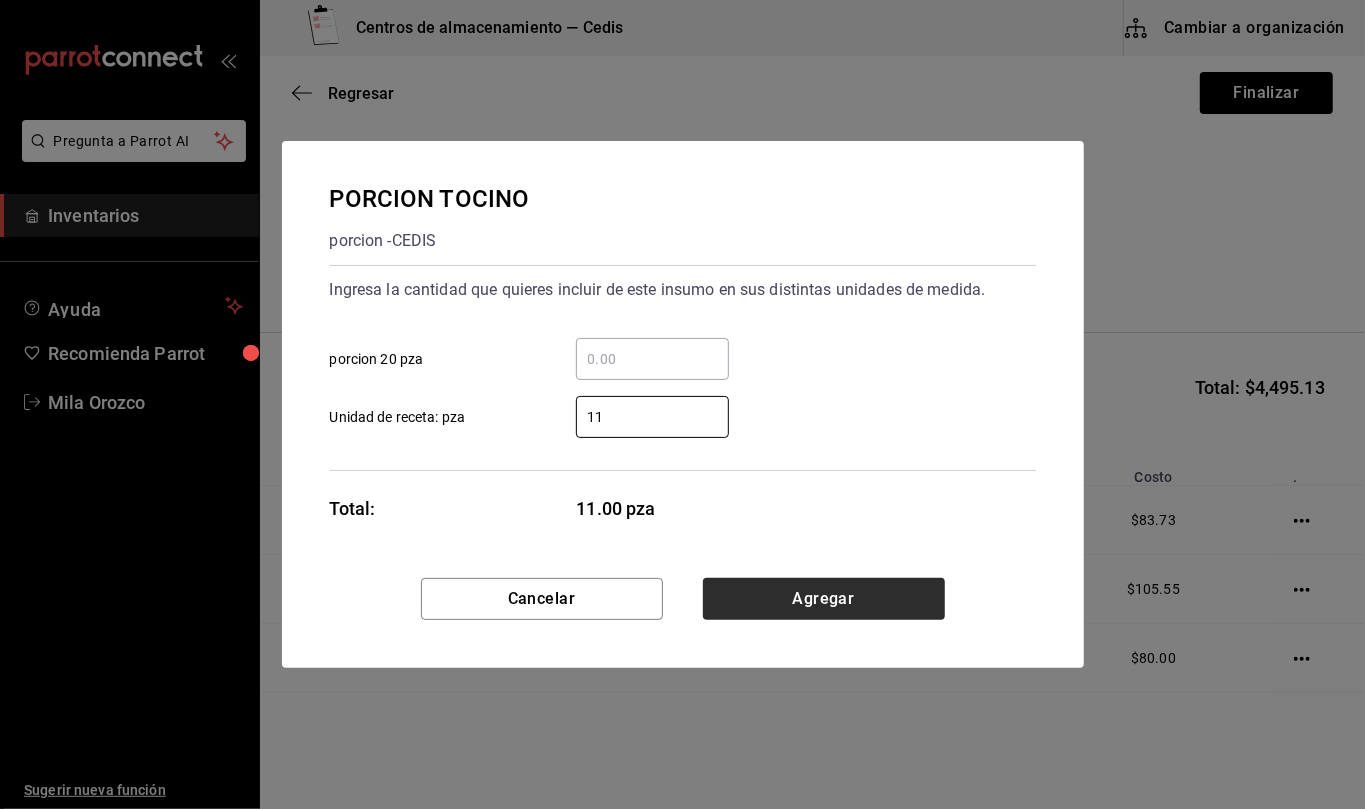 type on "11" 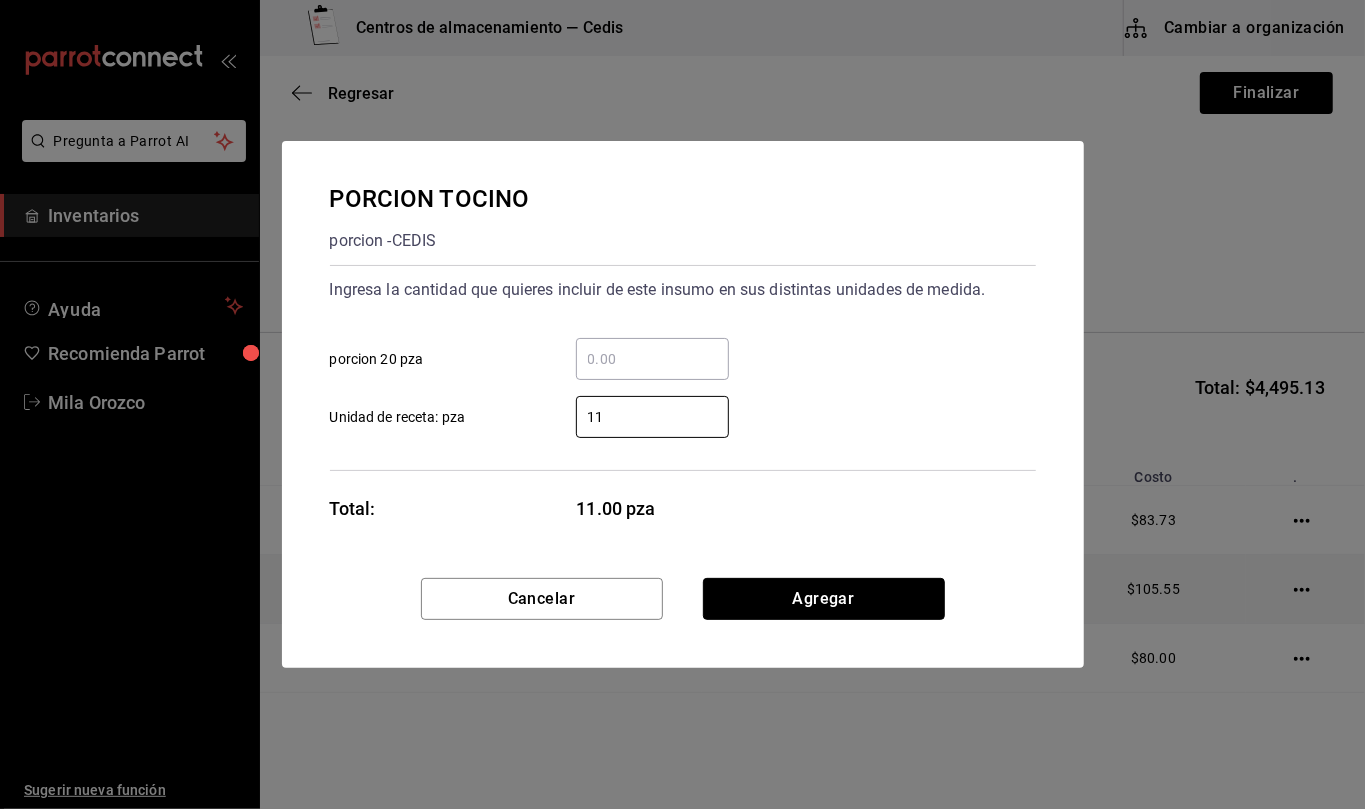 click on "Agregar" at bounding box center [824, 599] 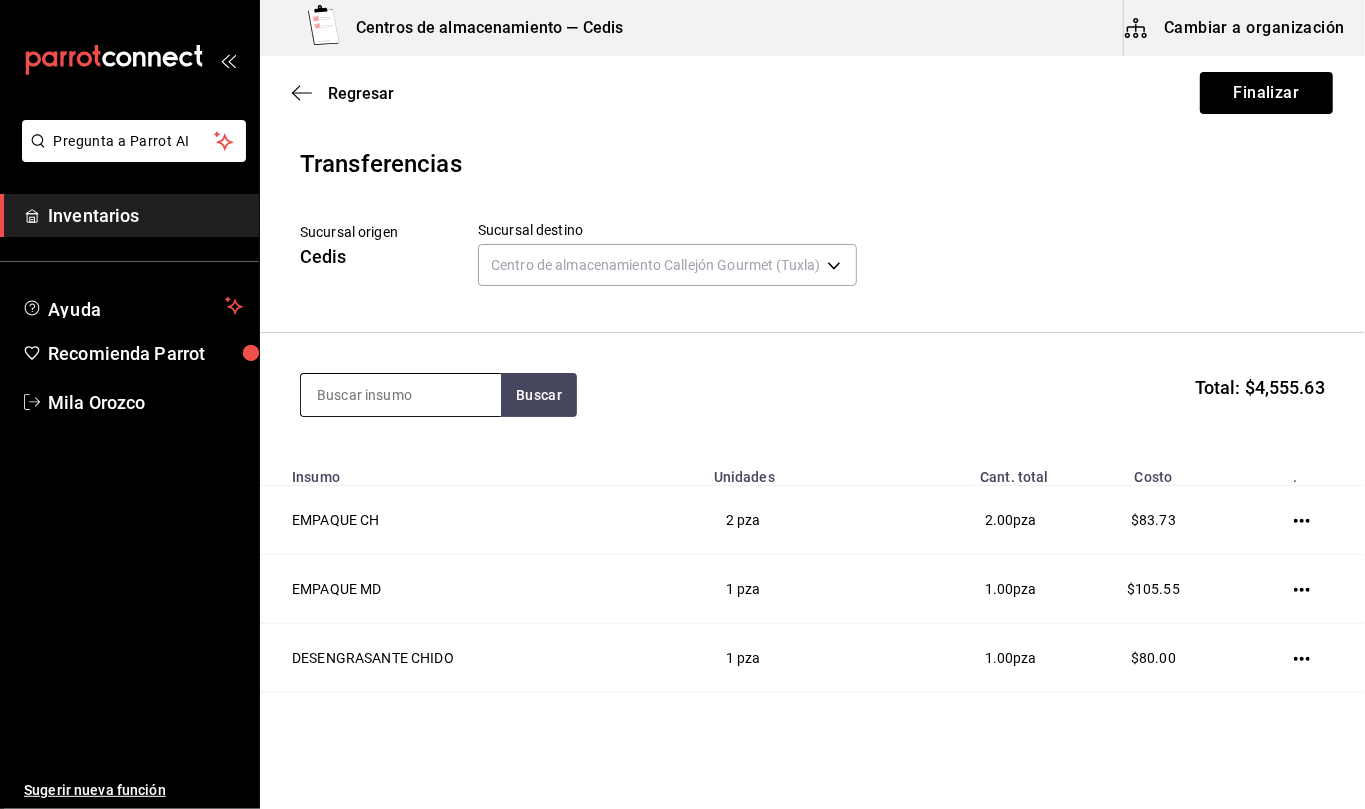 click at bounding box center [401, 395] 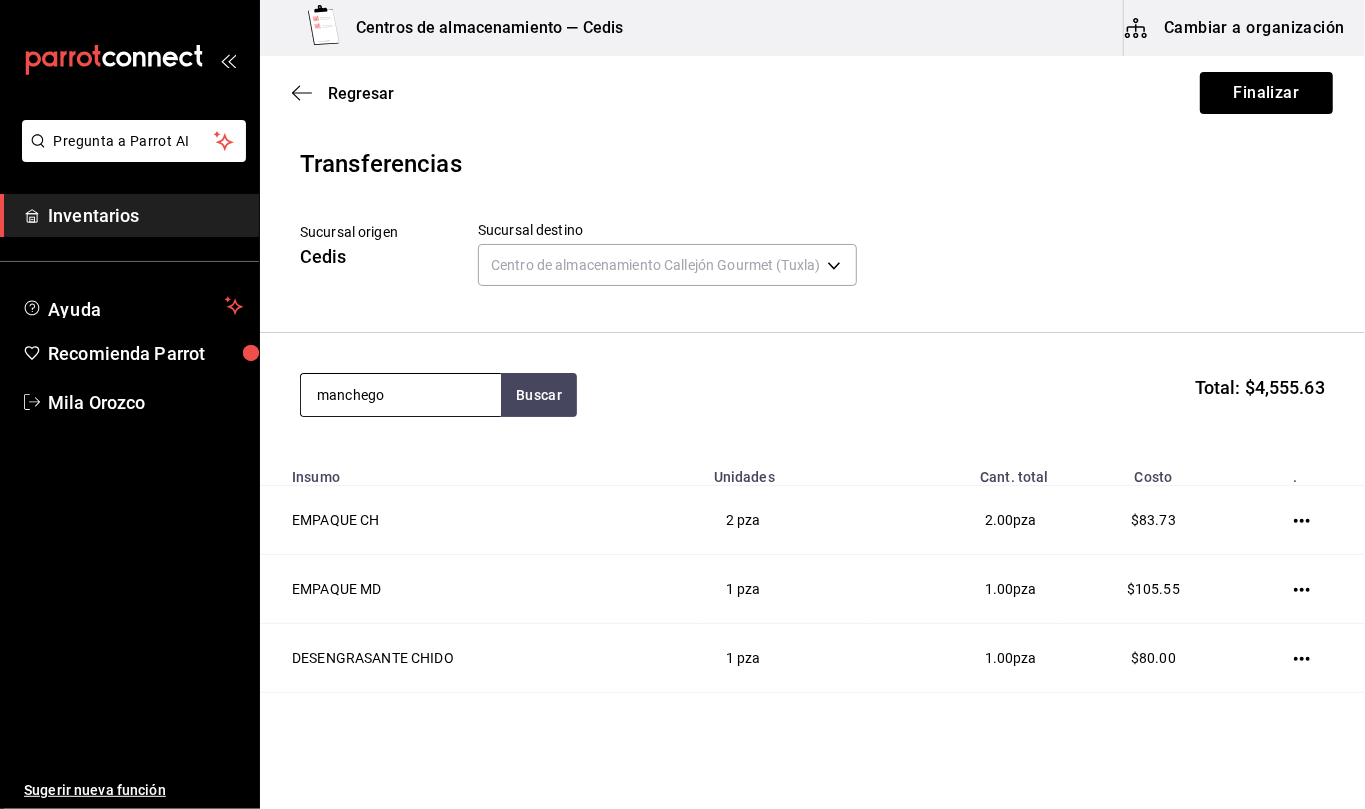 type on "manchego" 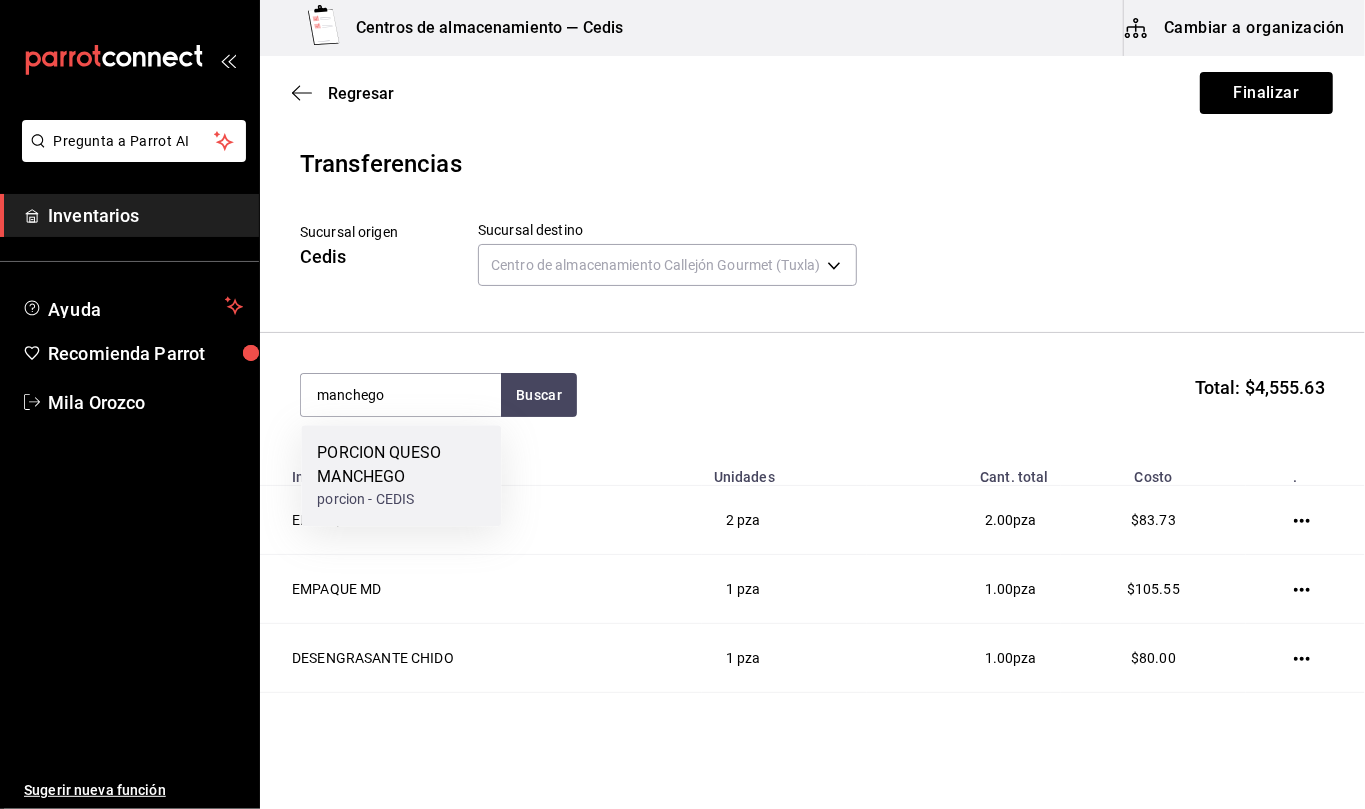 click on "PORCION QUESO MANCHEGO" at bounding box center (401, 465) 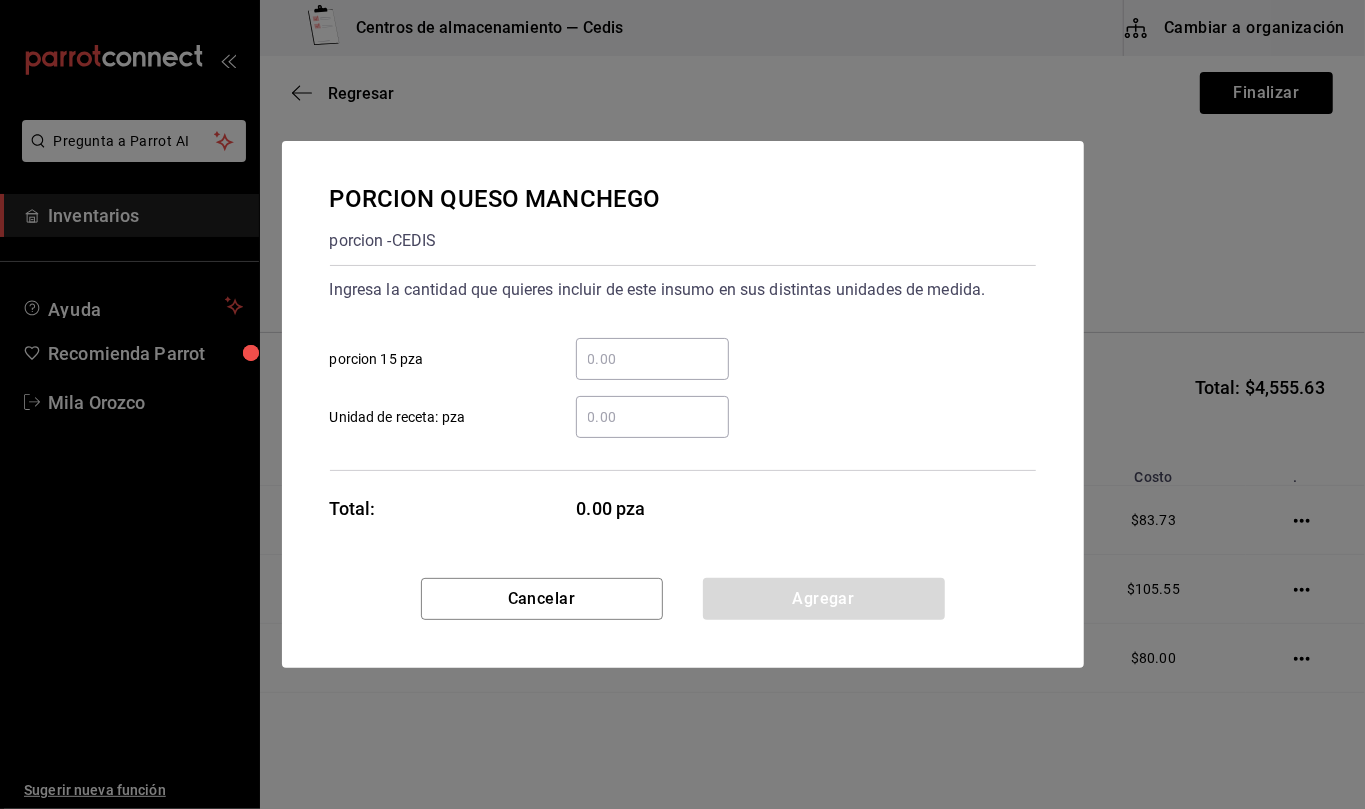 click on "​ Unidad de receta: pza" at bounding box center [652, 417] 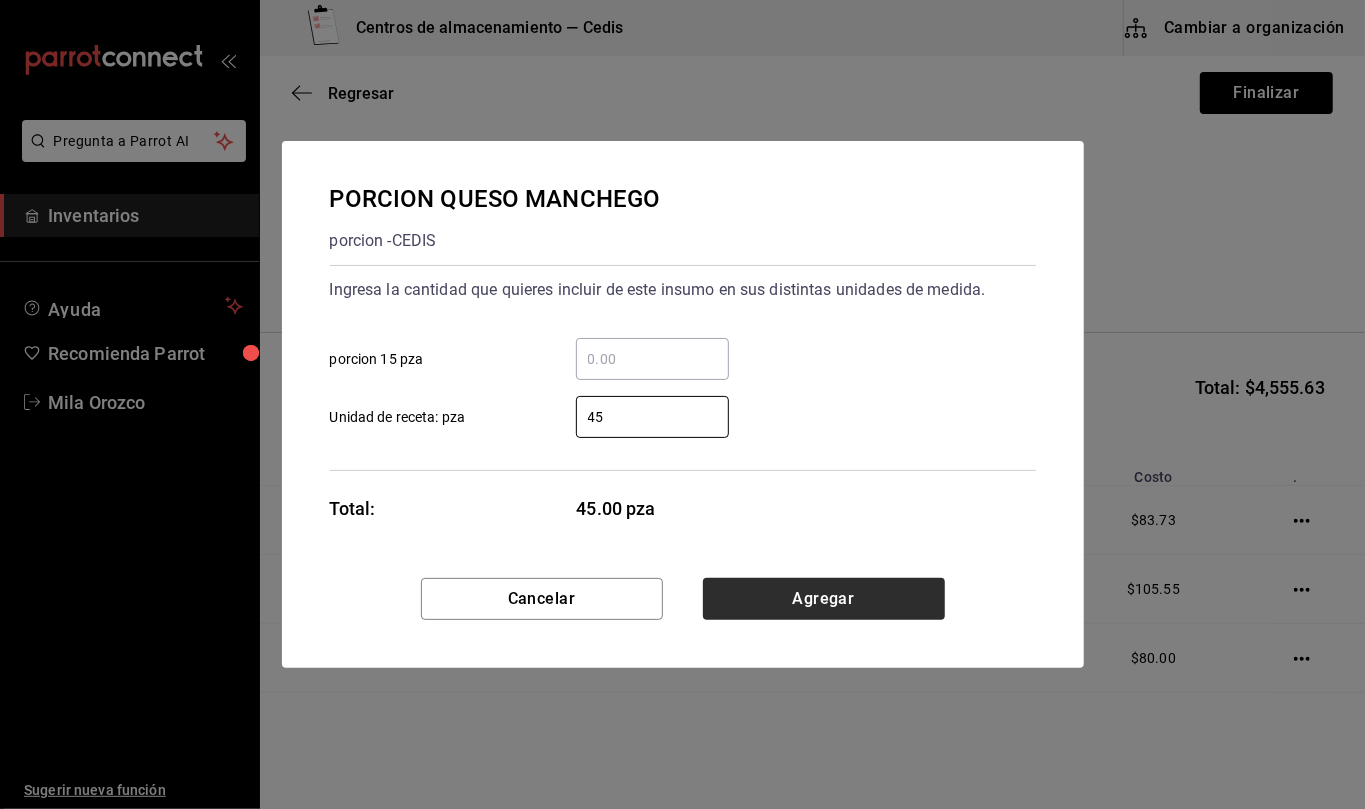 type on "45" 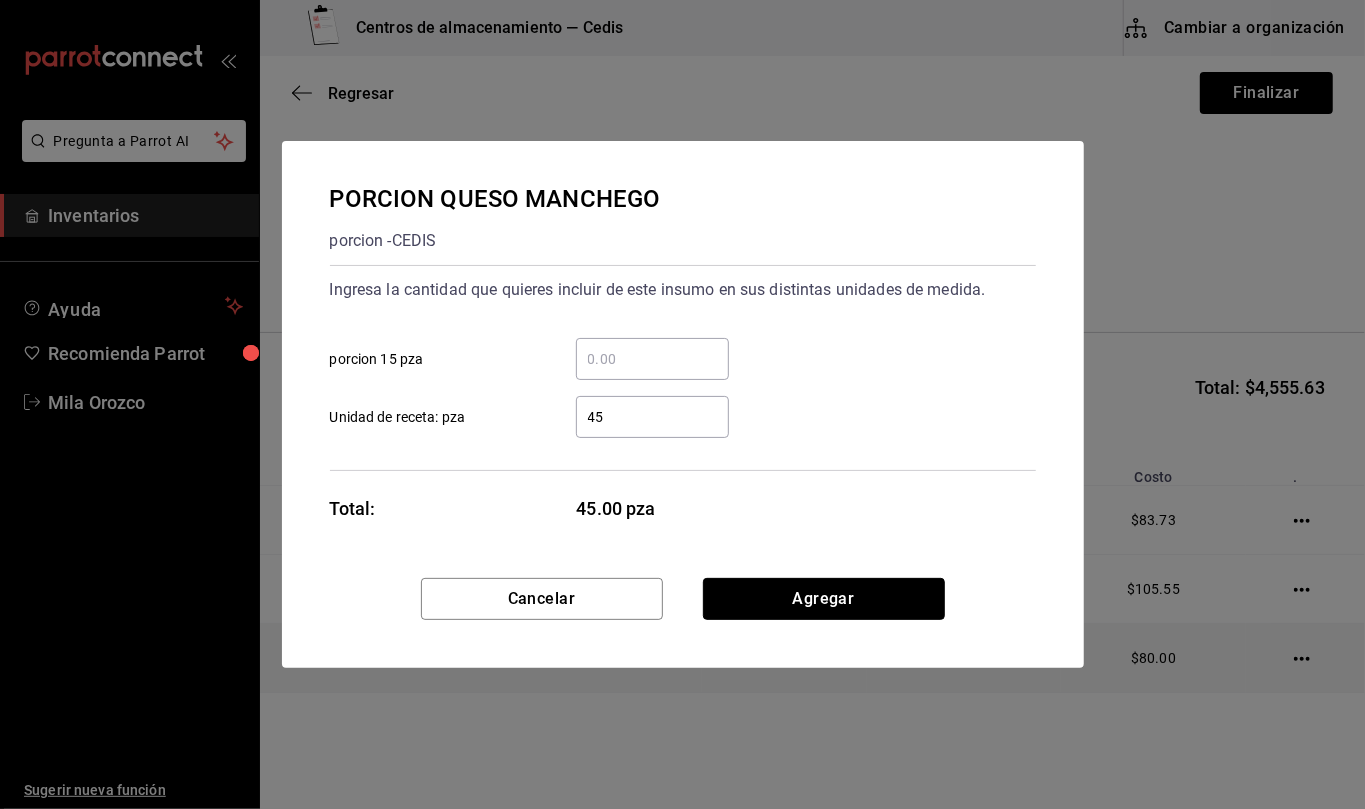 drag, startPoint x: 914, startPoint y: 609, endPoint x: 846, endPoint y: 641, distance: 75.153175 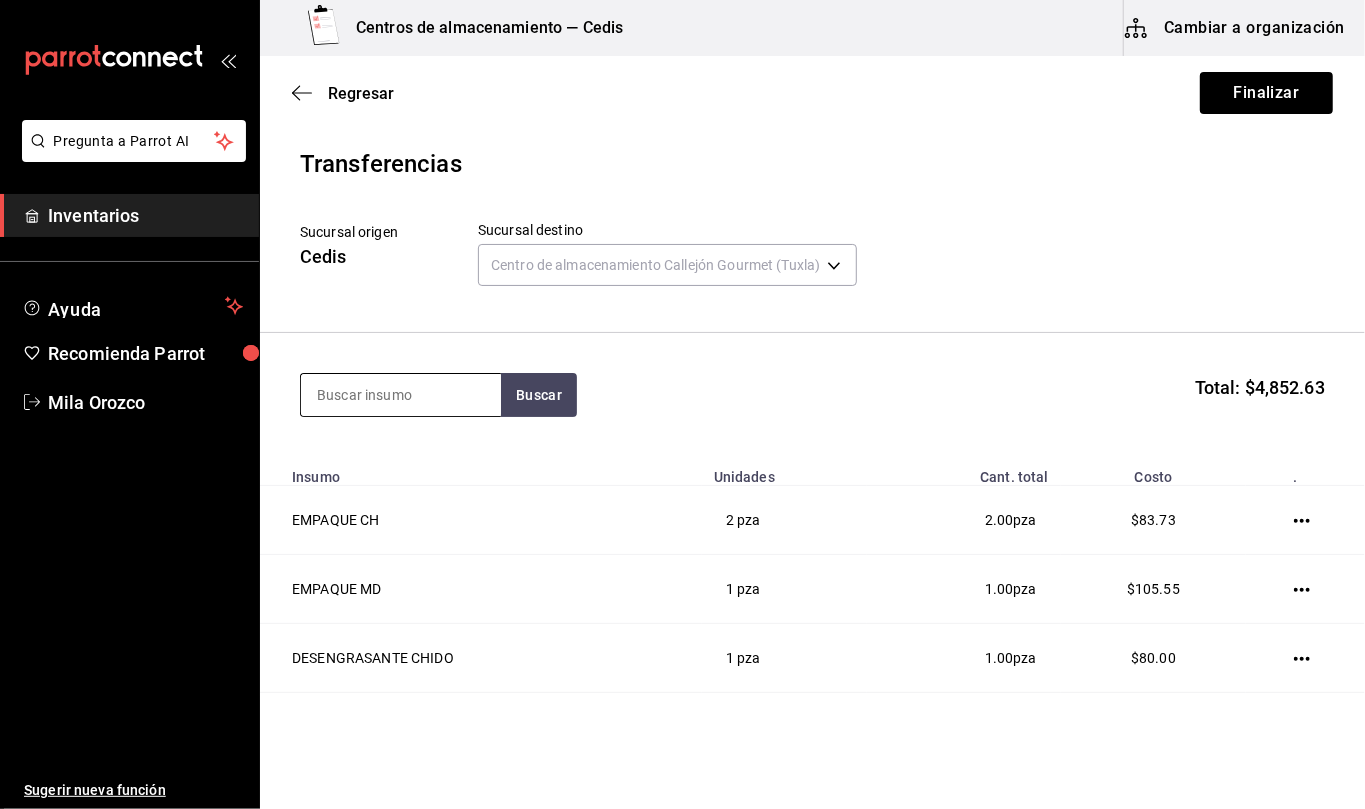 click at bounding box center [401, 395] 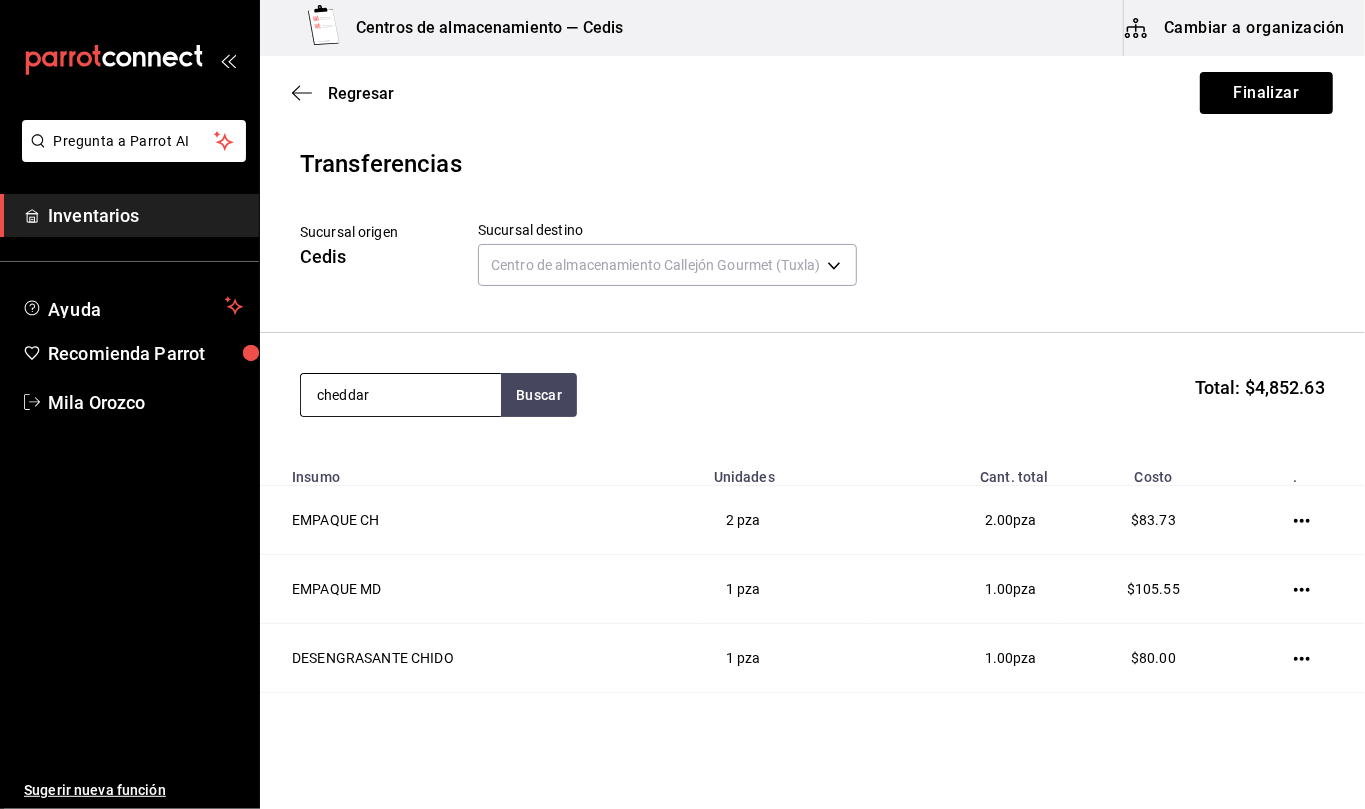 type on "cheddar" 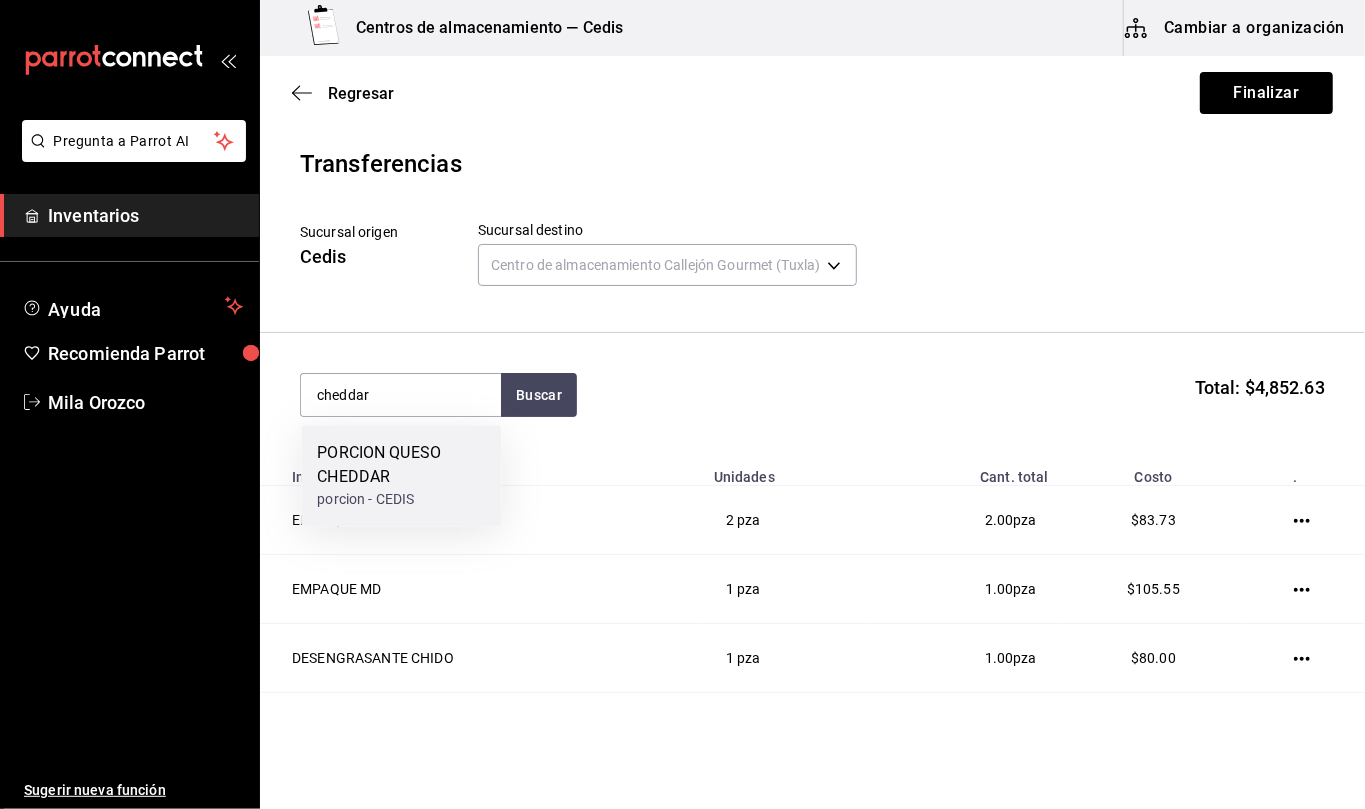 click on "PORCION QUESO CHEDDAR" at bounding box center (401, 465) 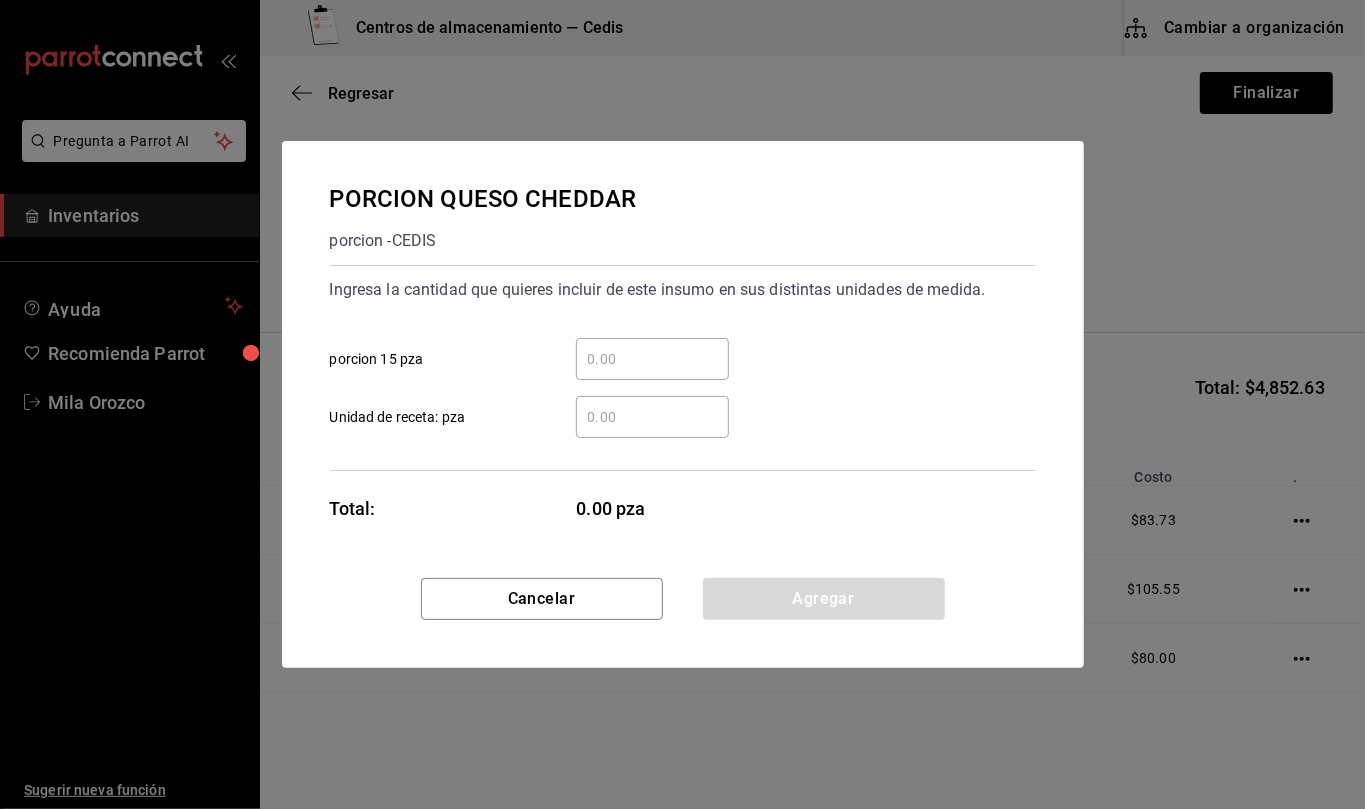 click on "​ Unidad de receta: pza" at bounding box center [652, 417] 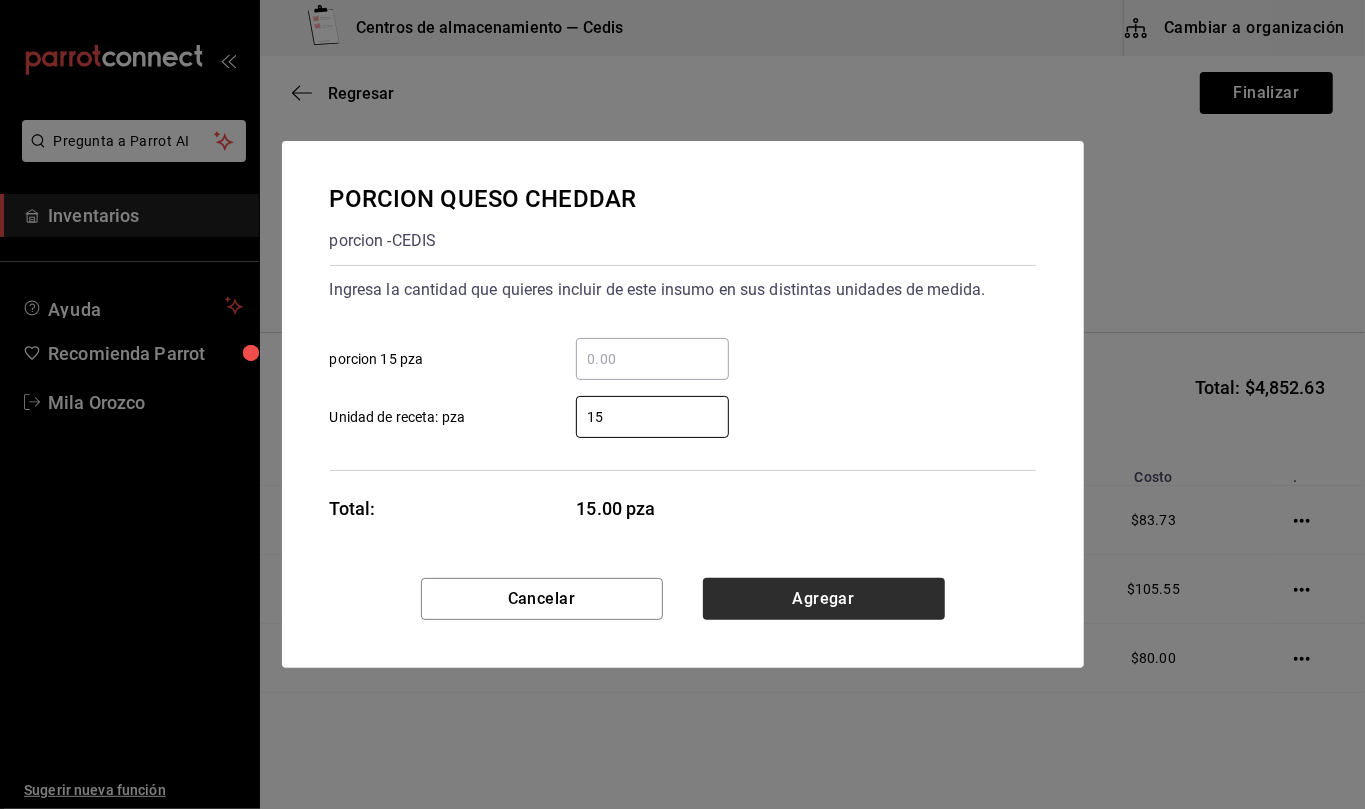 type on "15" 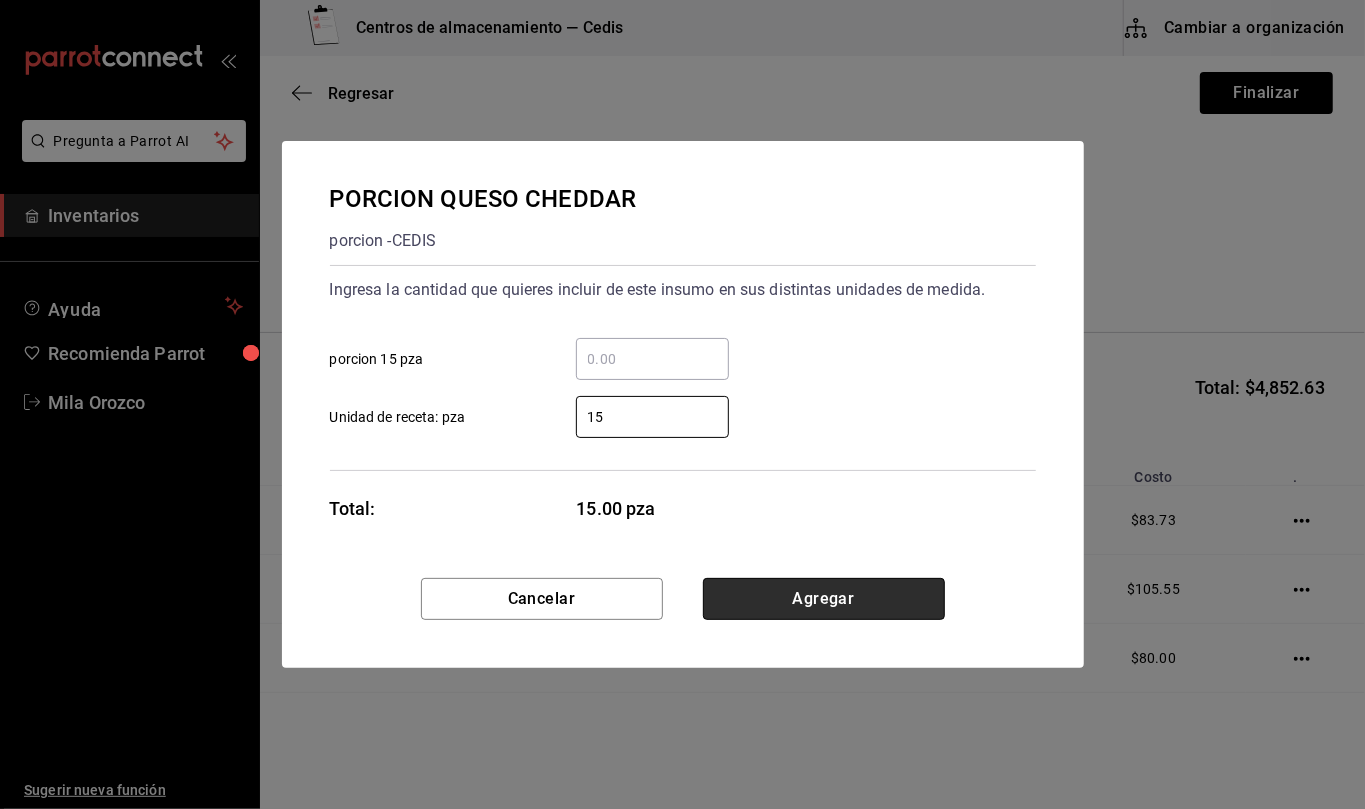 click on "Agregar" at bounding box center (824, 599) 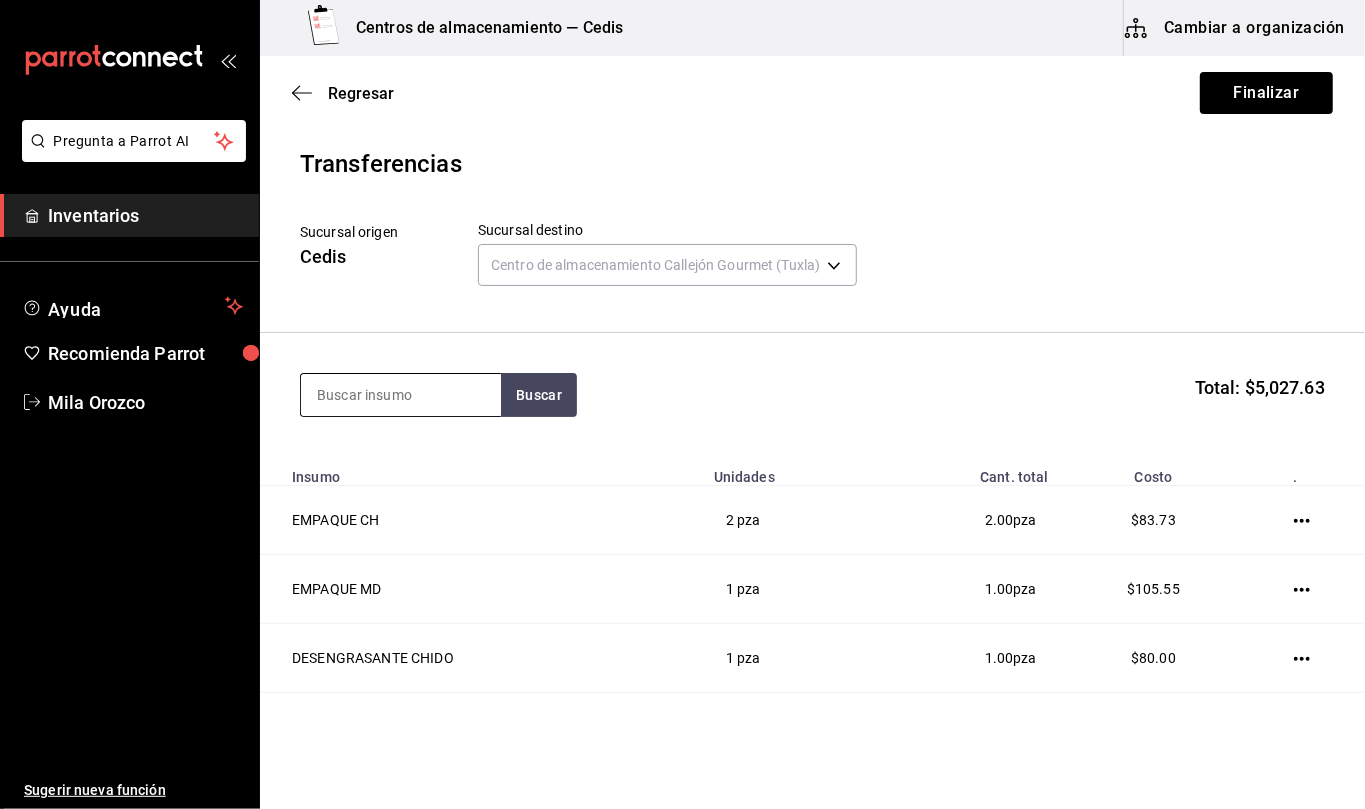 click at bounding box center (401, 395) 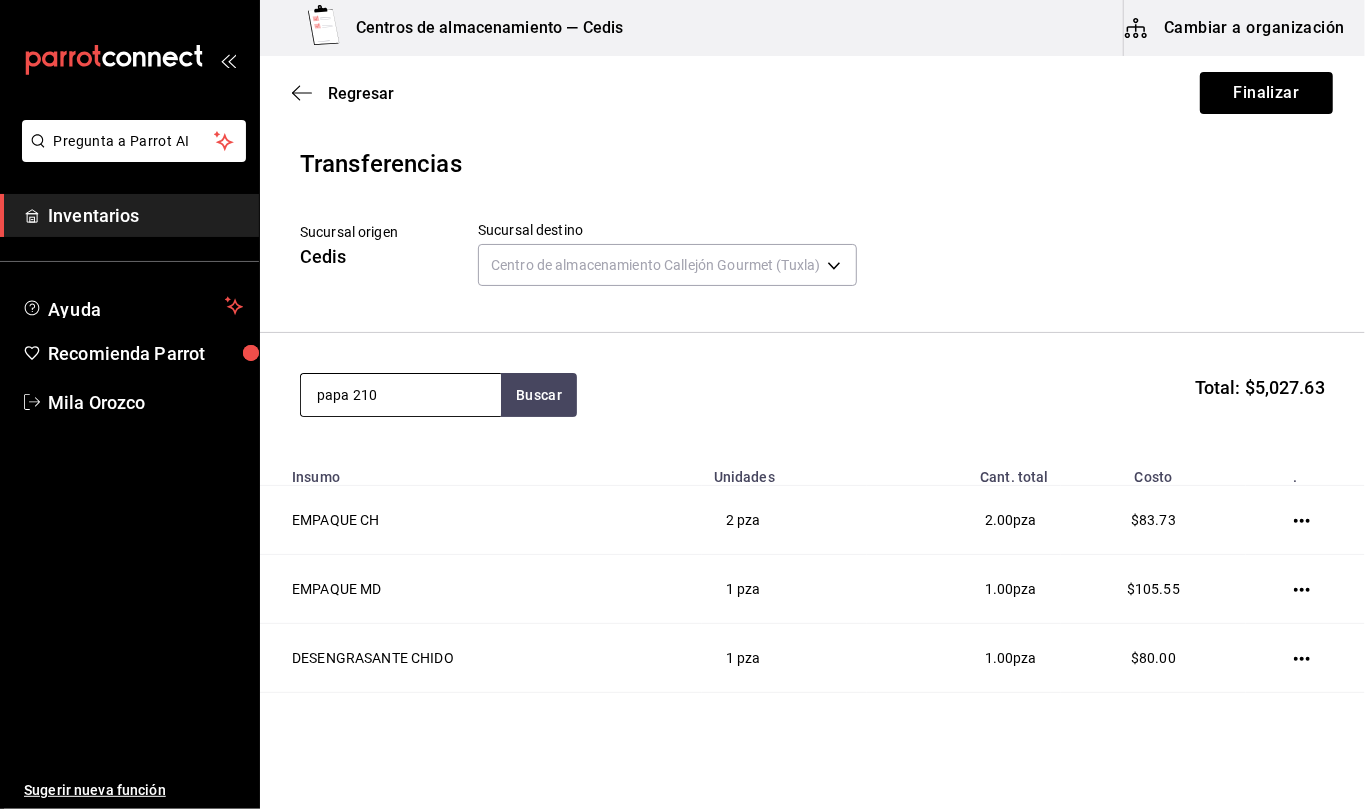 type on "papa 210" 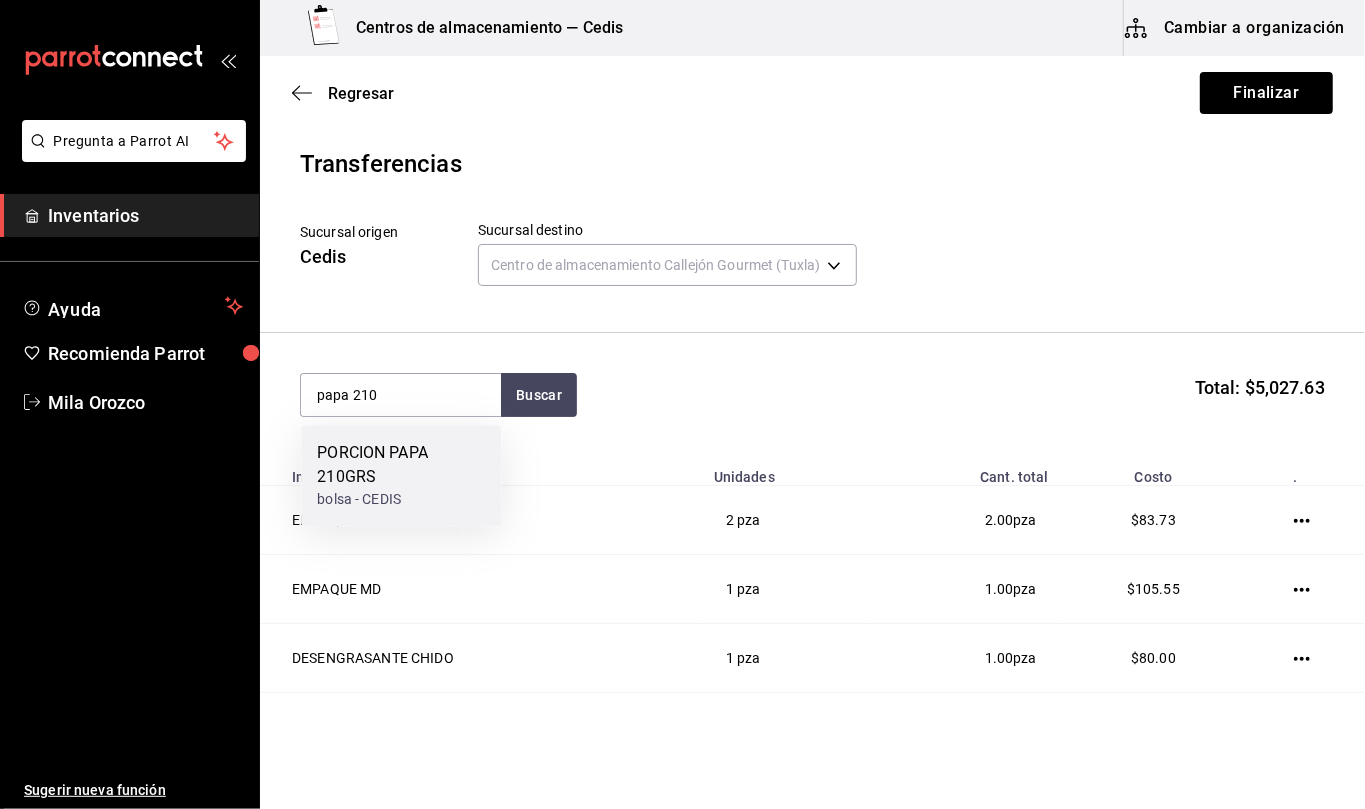click on "PORCION PAPA 210GRS" at bounding box center [401, 465] 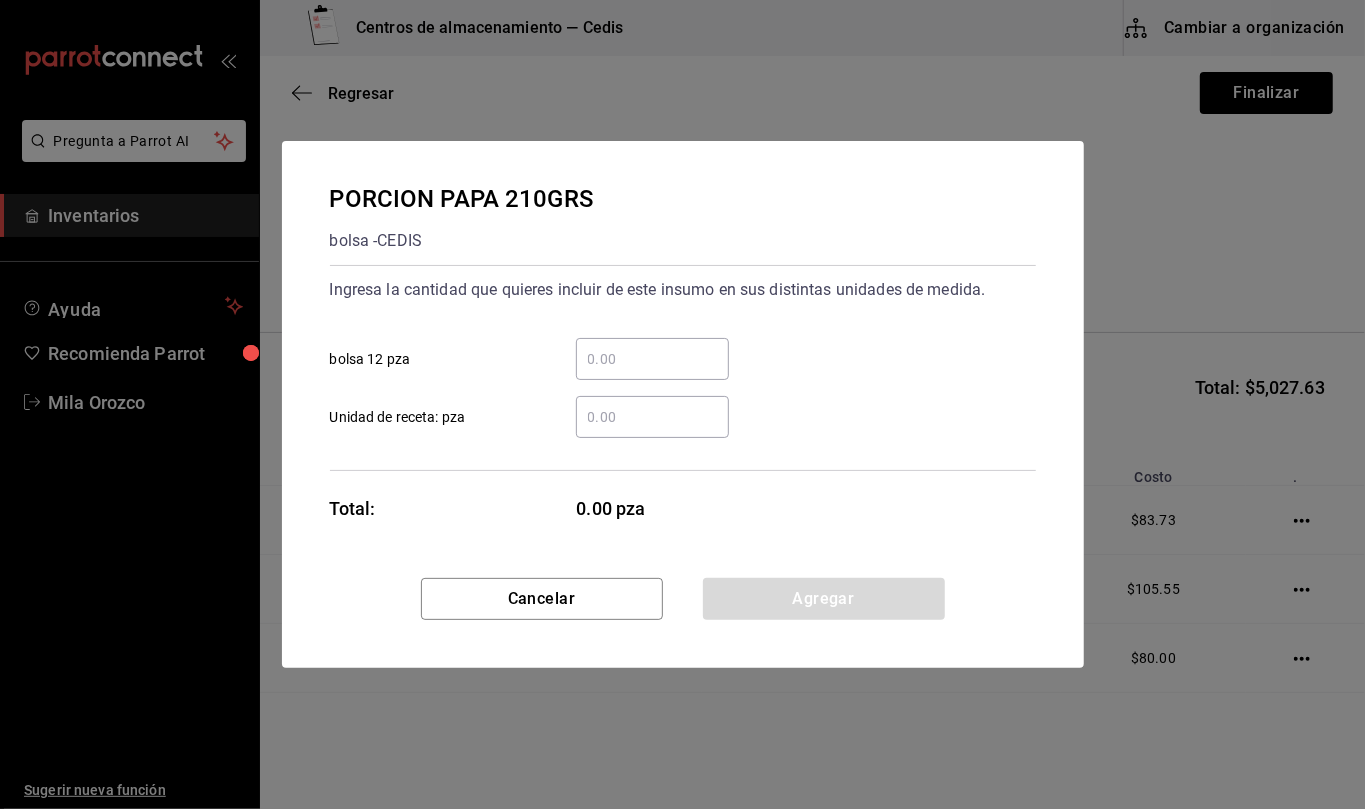 click on "​ Unidad de receta: pza" at bounding box center (652, 417) 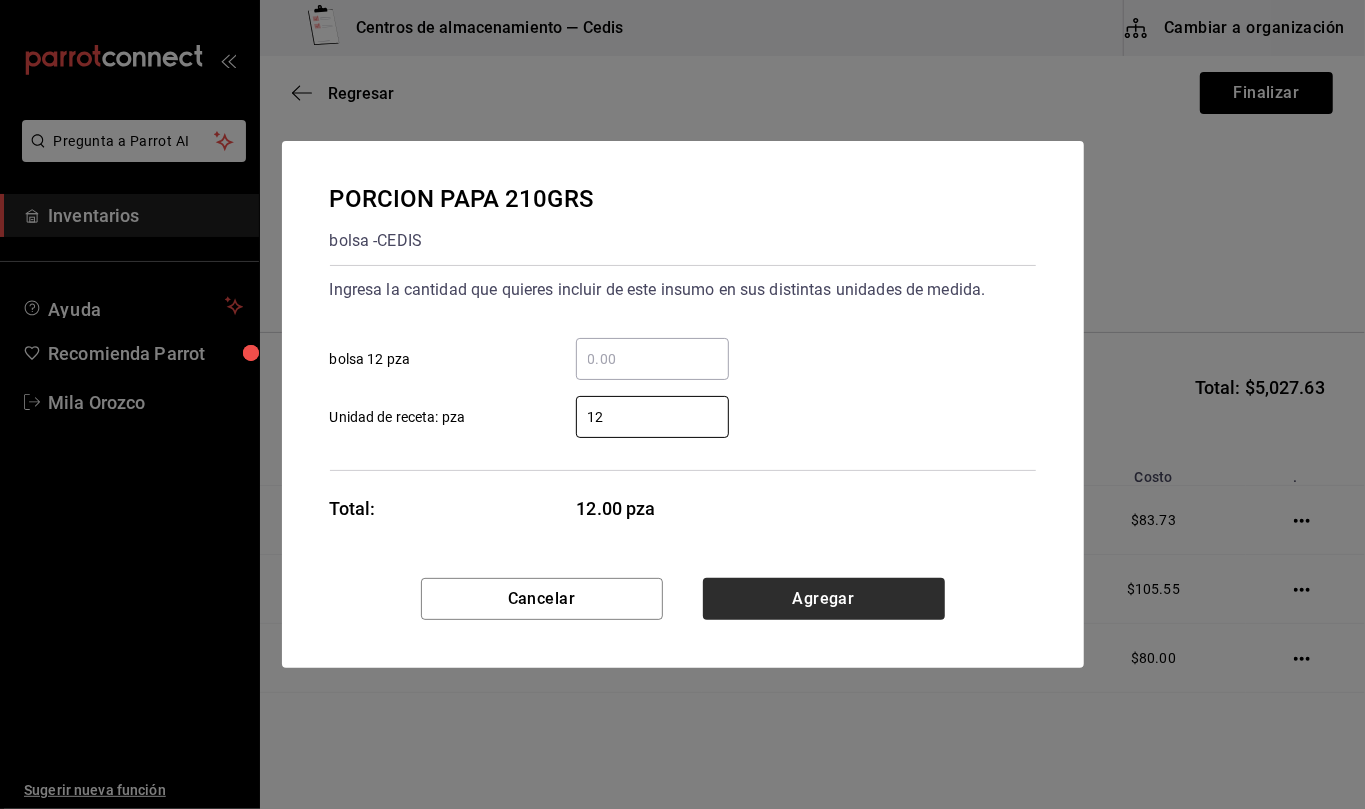 type on "12" 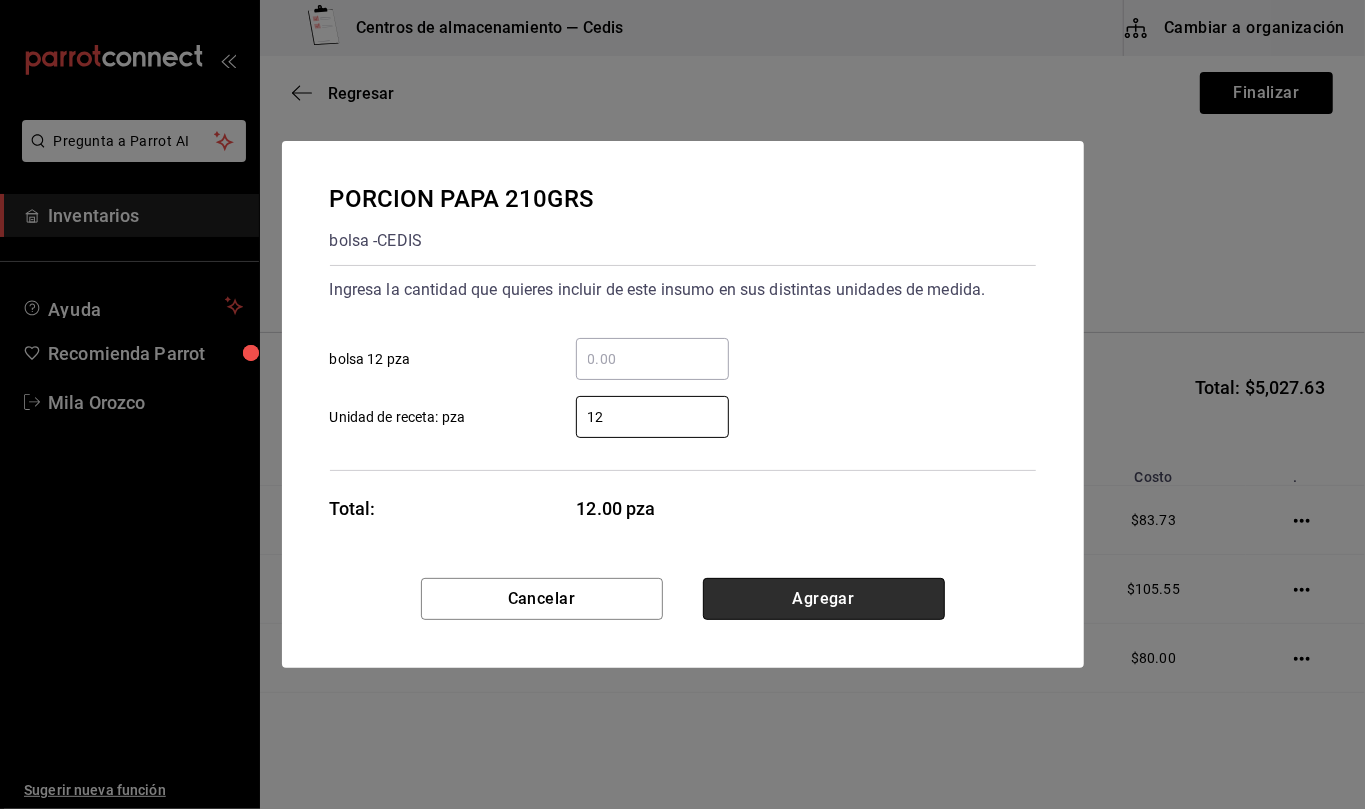 click on "Agregar" at bounding box center (824, 599) 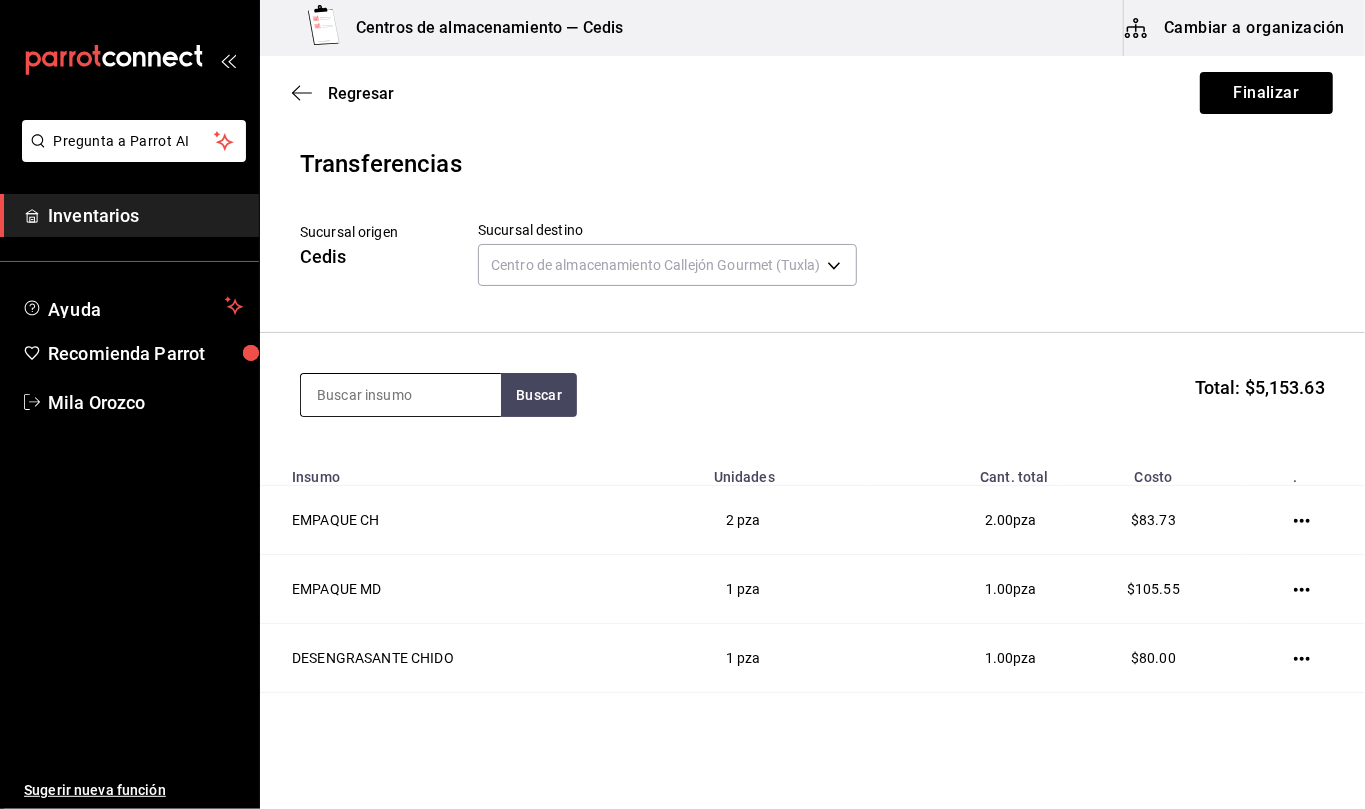 click at bounding box center [401, 395] 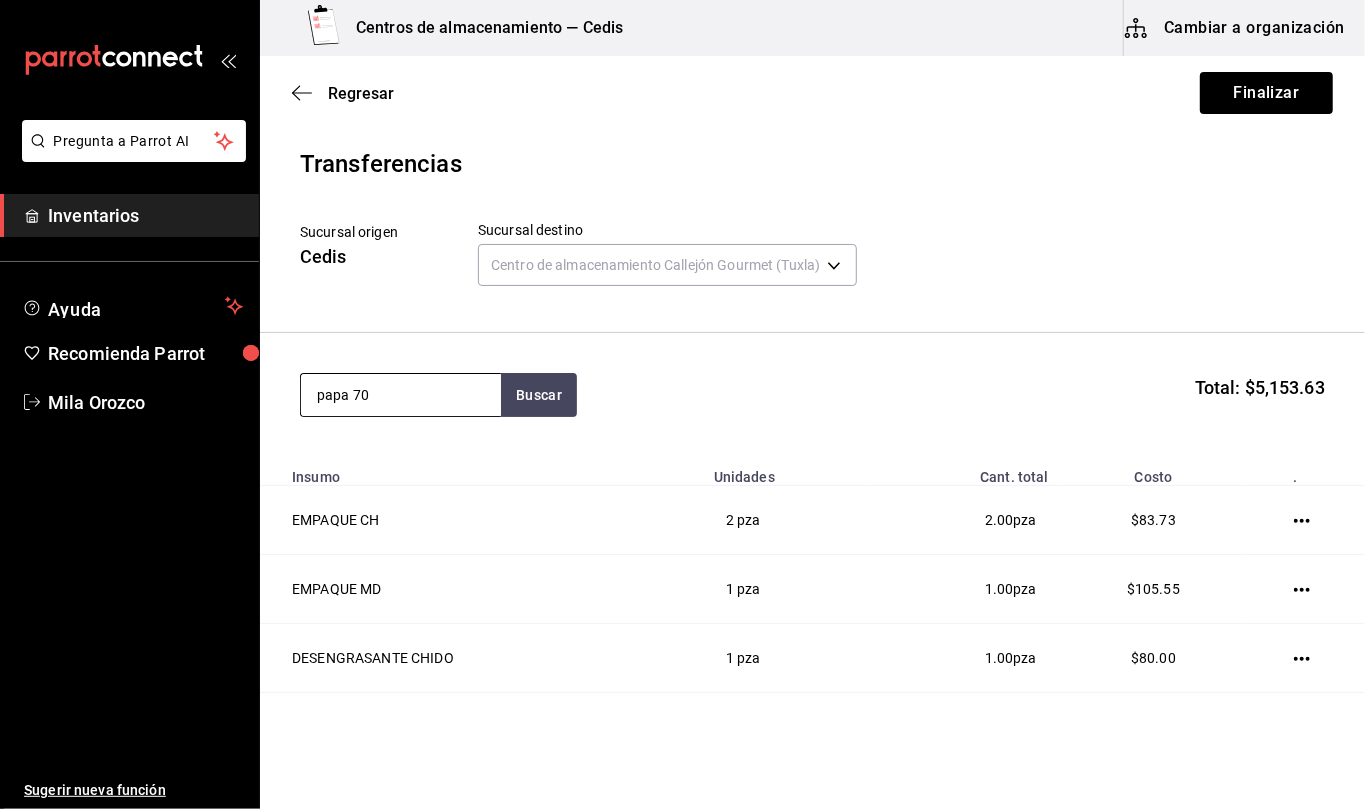 type on "papa 70" 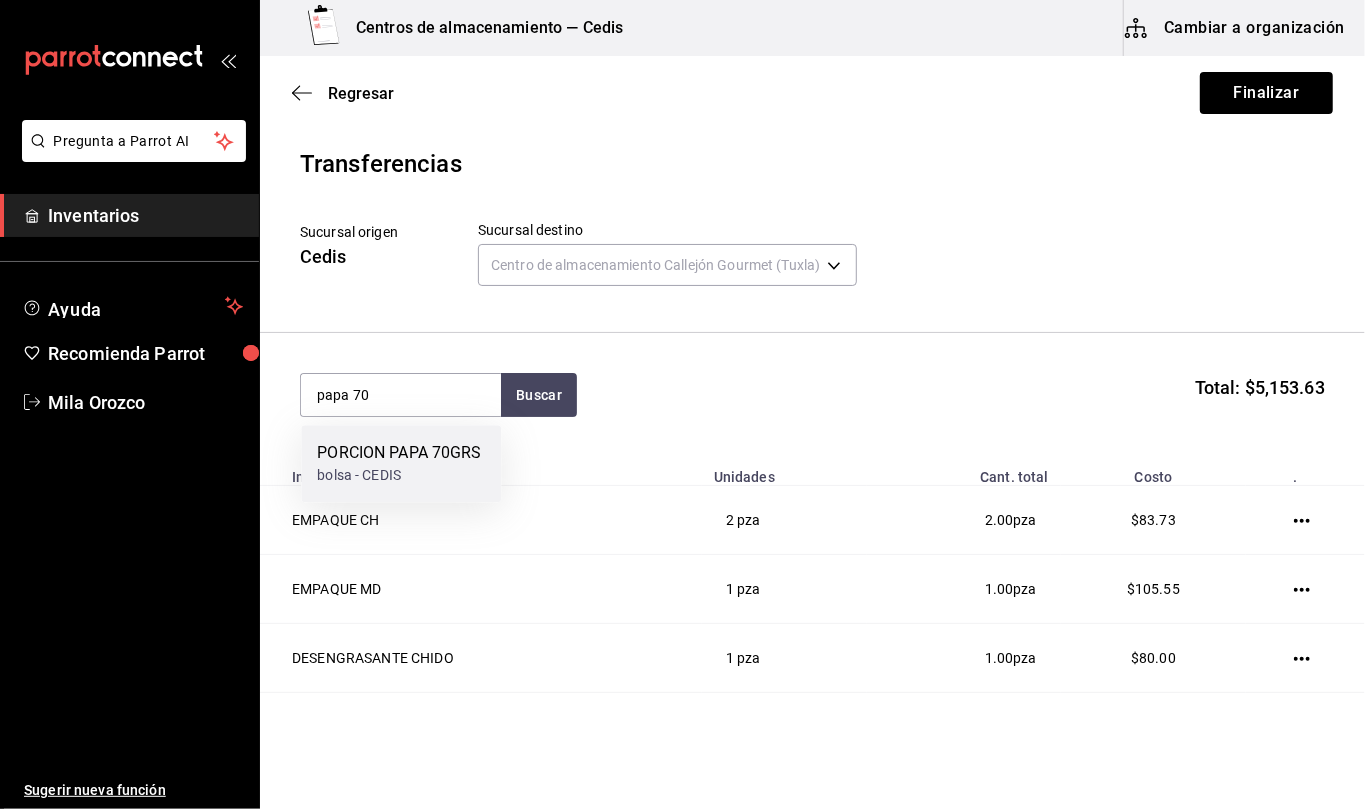 click on "PORCION PAPA 70GRS" at bounding box center [399, 453] 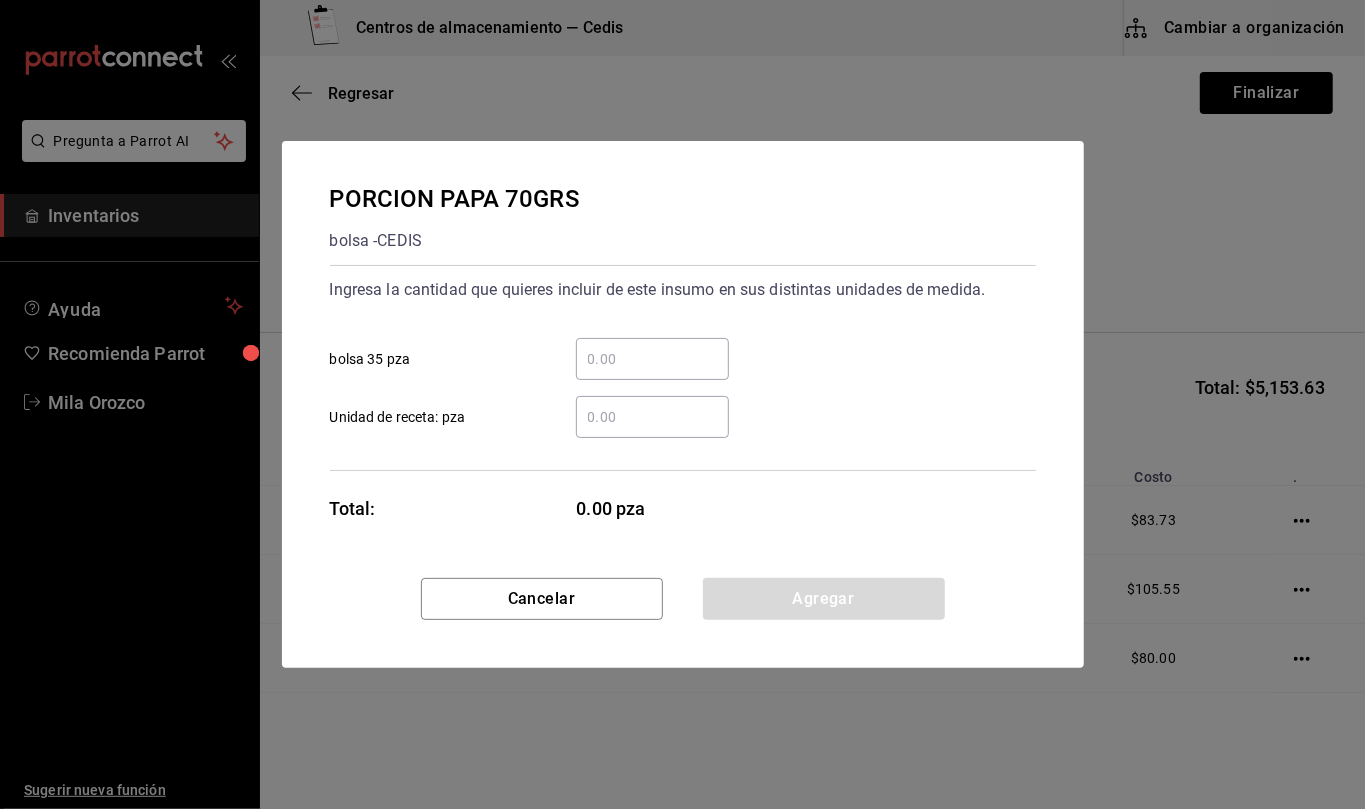 click on "​ Unidad de receta: pza" at bounding box center [652, 417] 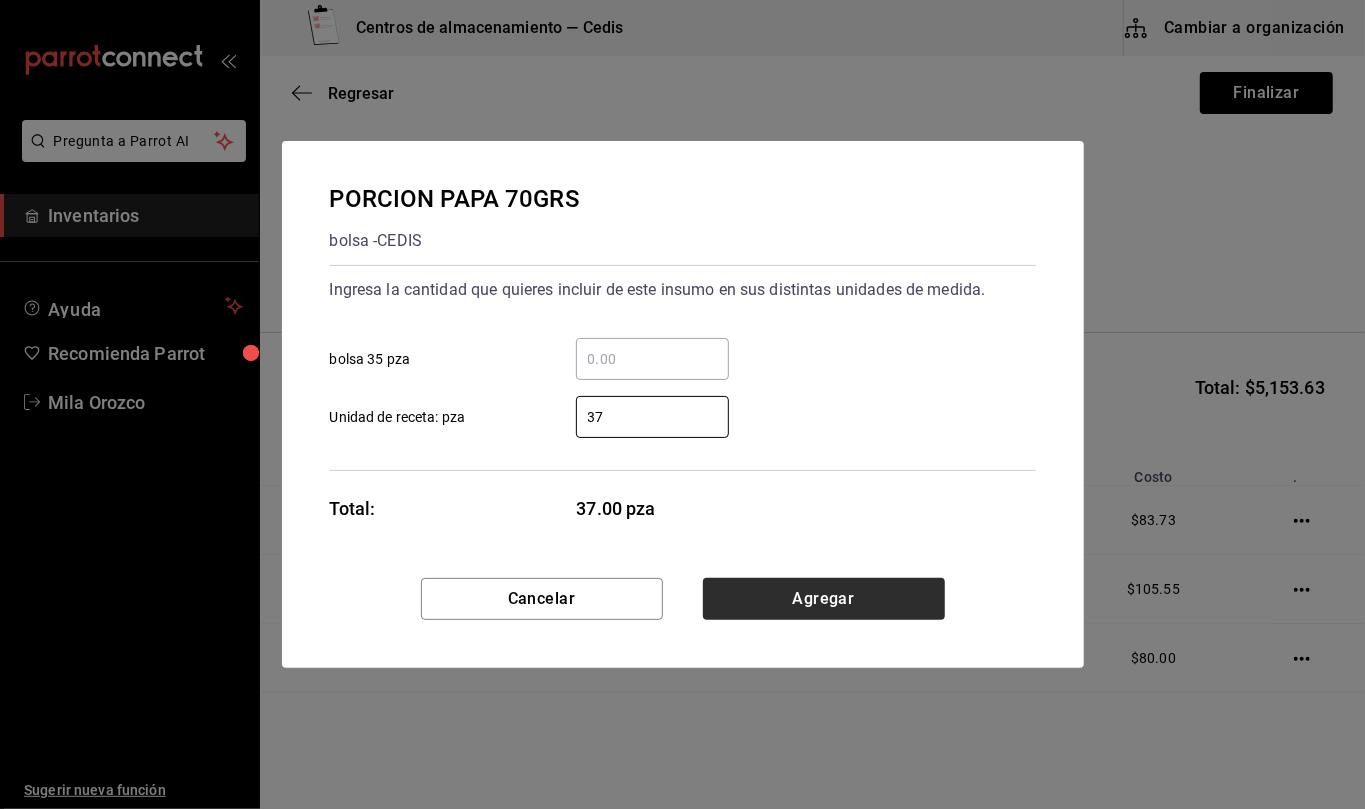 type on "37" 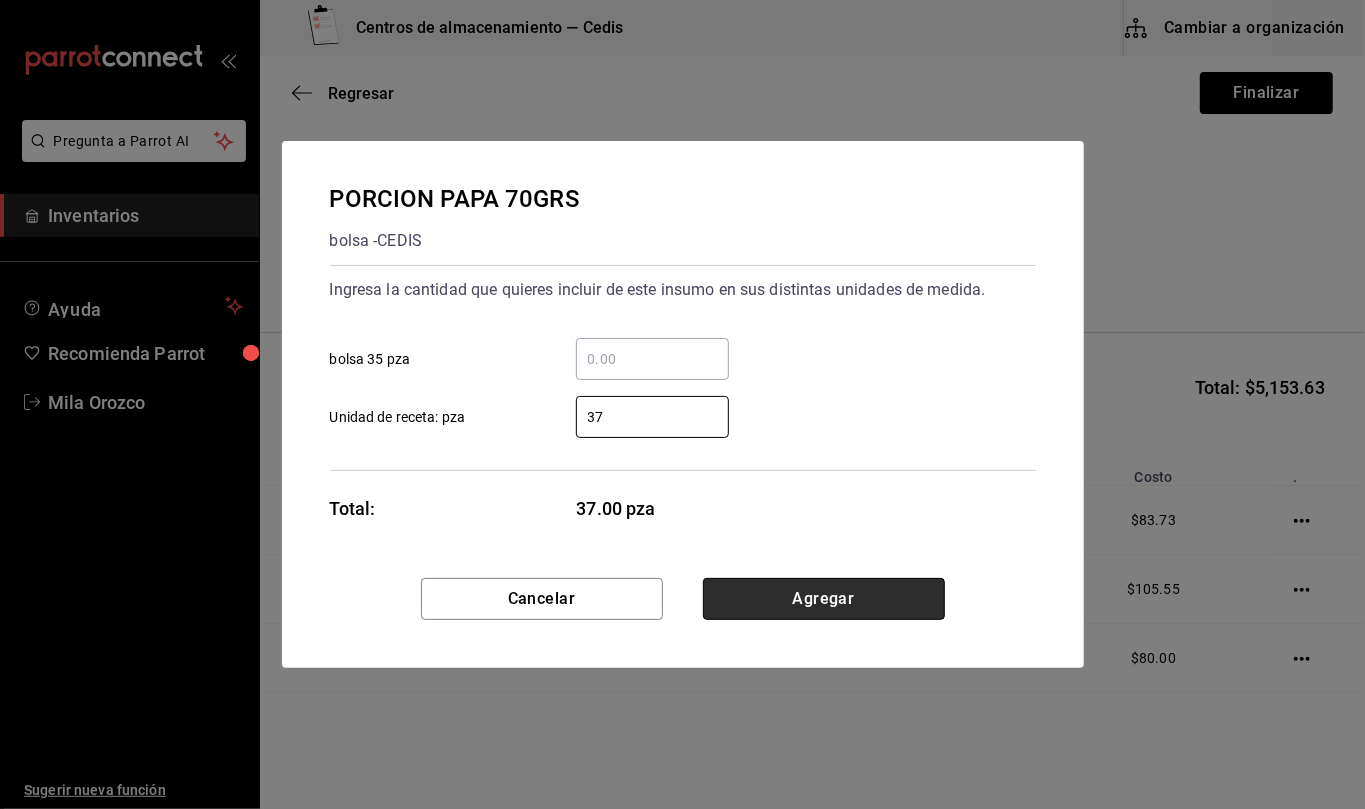 click on "Agregar" at bounding box center (824, 599) 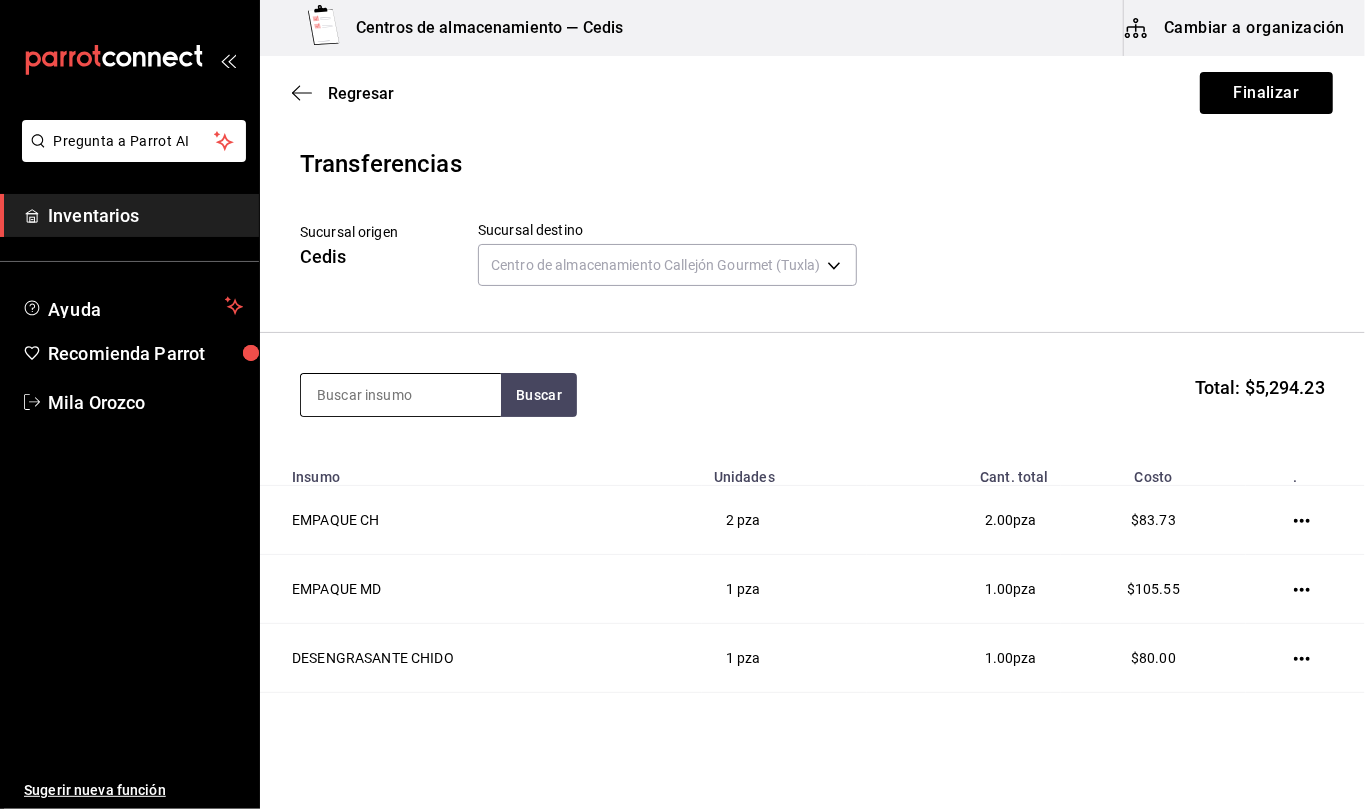 click at bounding box center (401, 395) 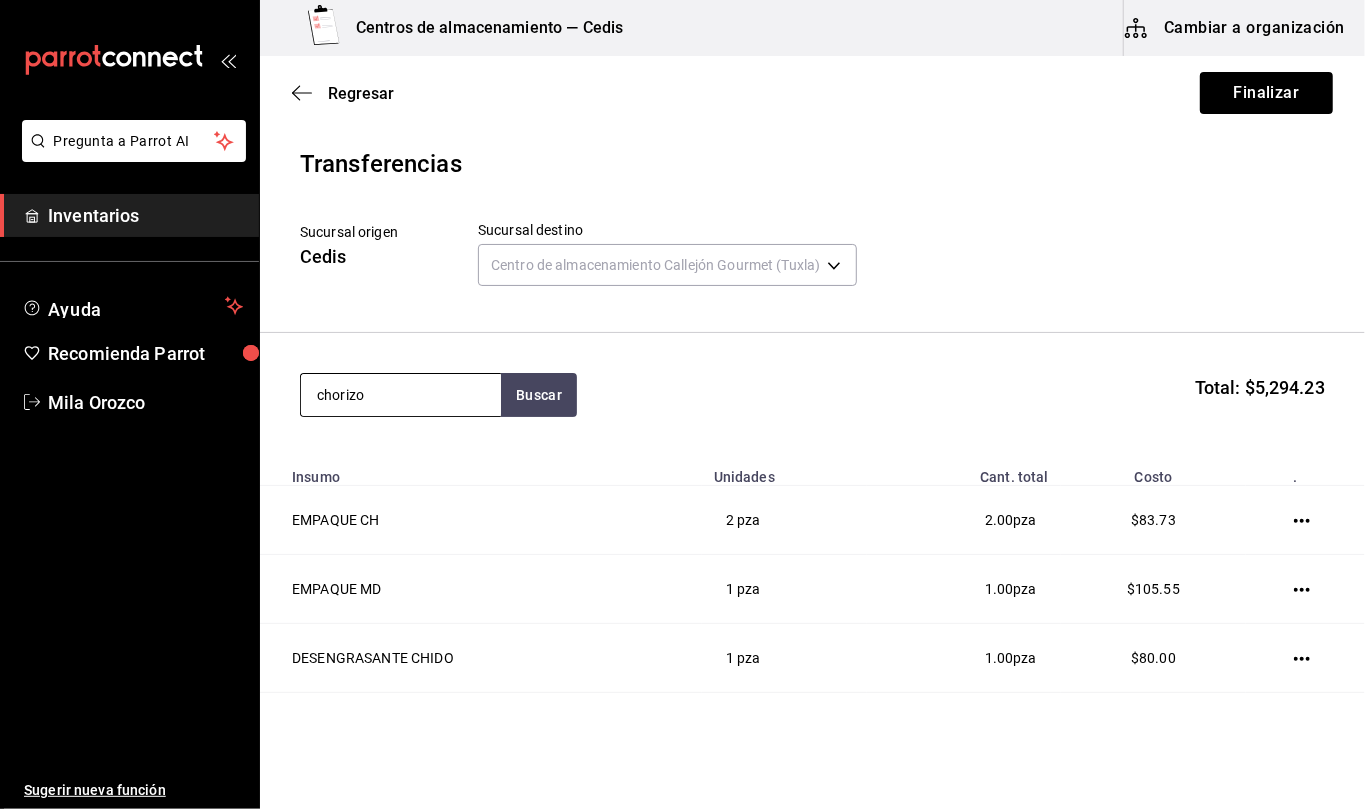 type on "chorizo" 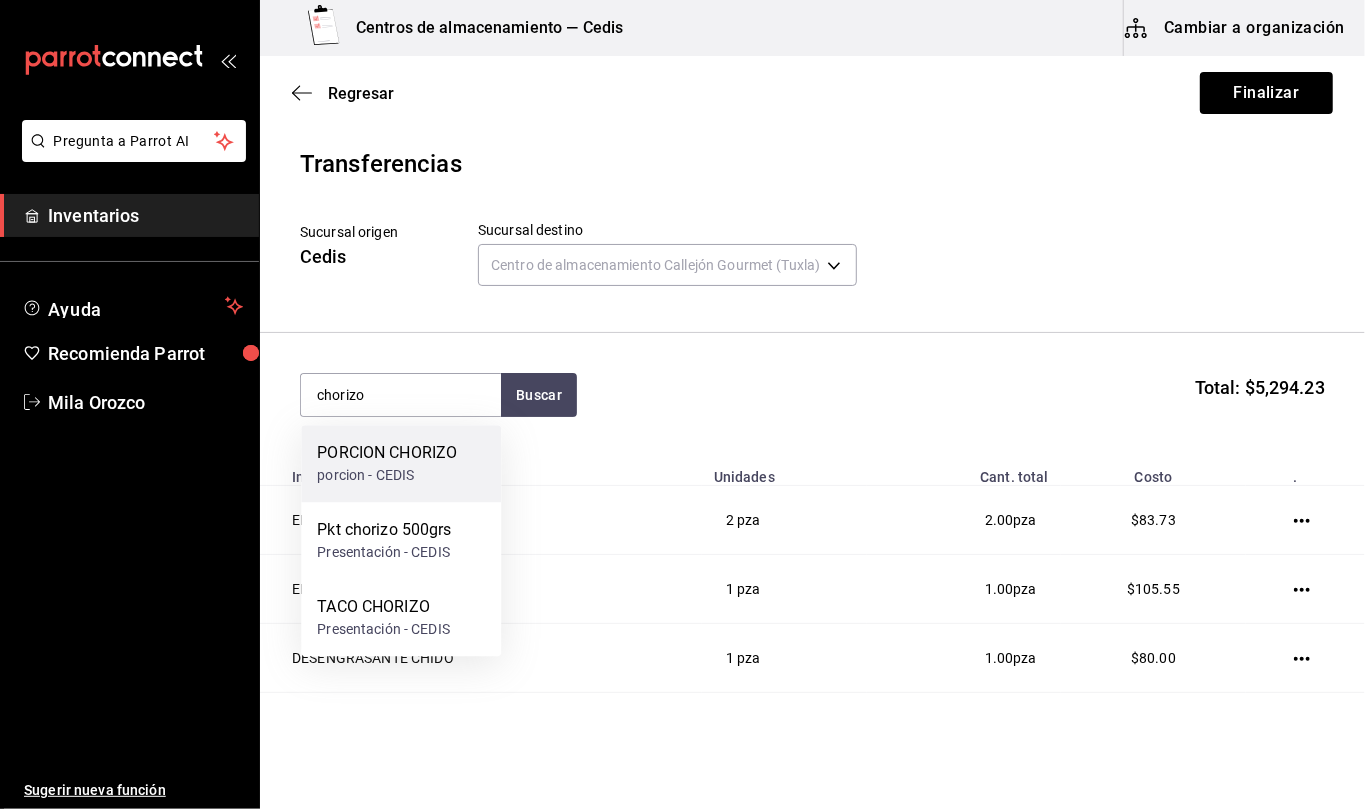 click on "porcion - CEDIS" at bounding box center [387, 475] 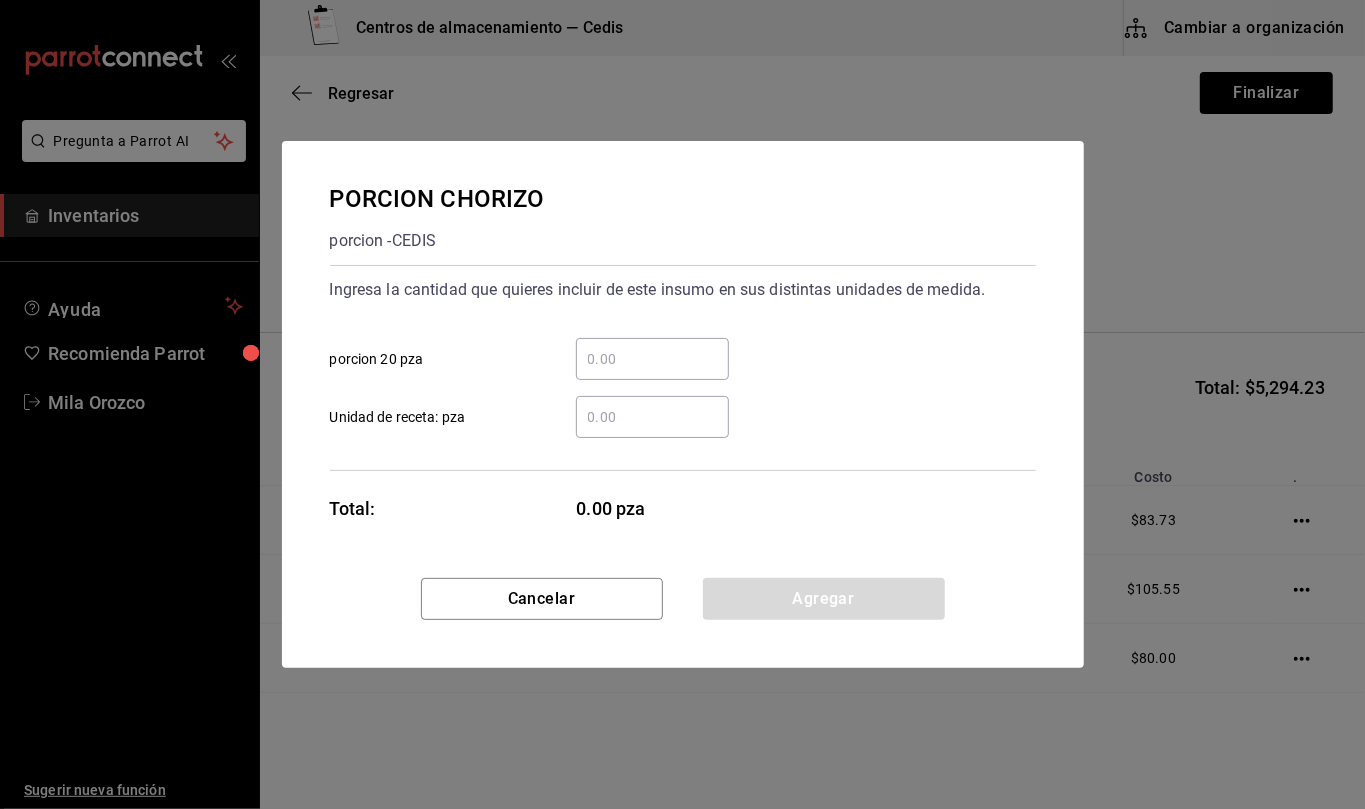click on "​ Unidad de receta: pza" at bounding box center [652, 417] 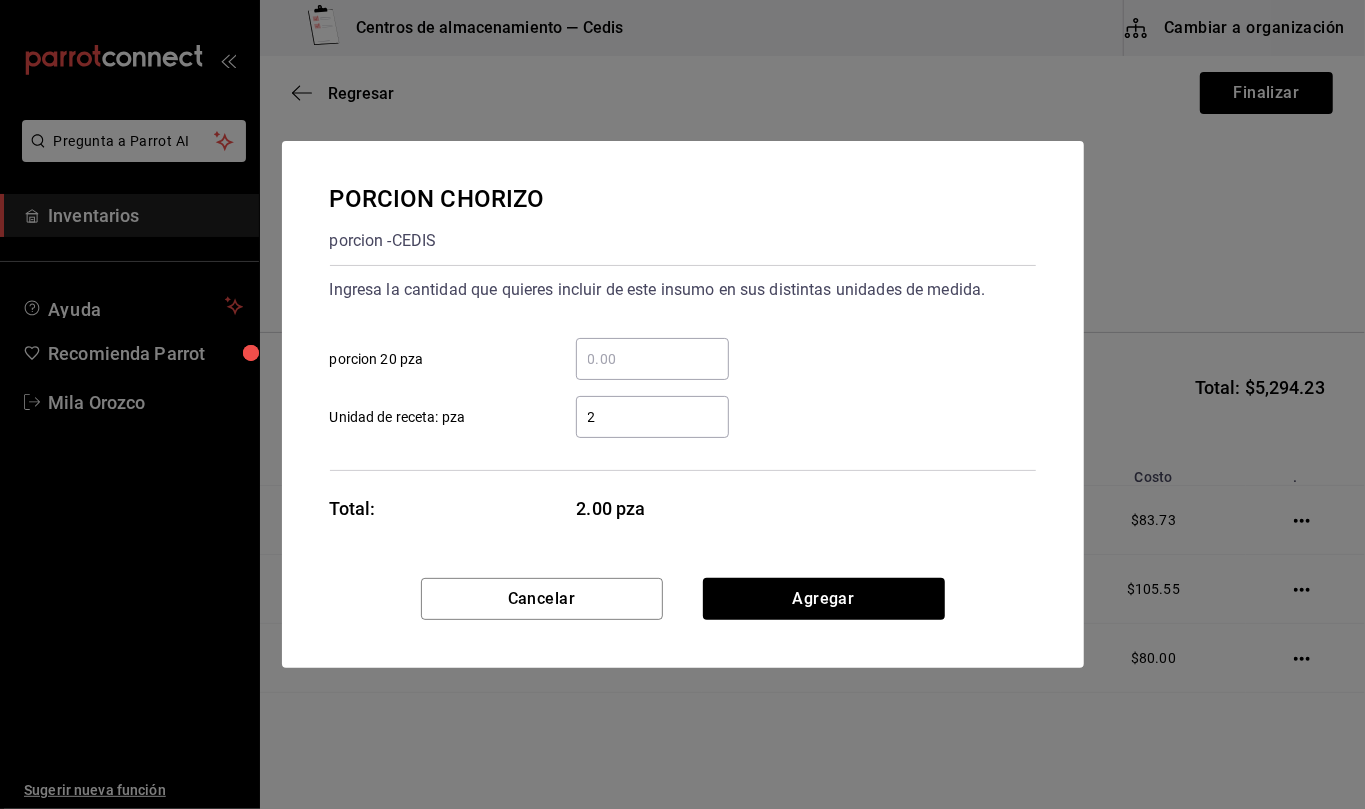 type on "20" 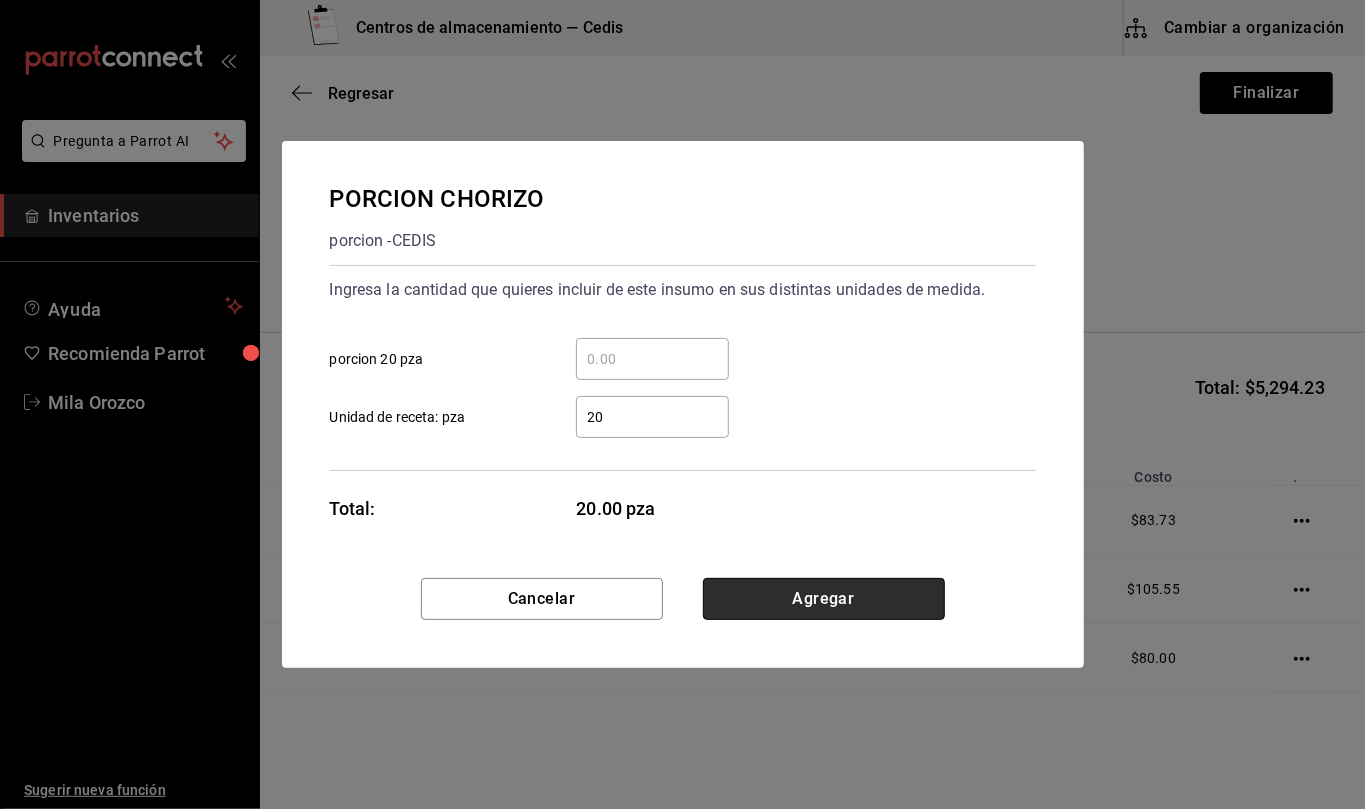 click on "Agregar" at bounding box center (824, 599) 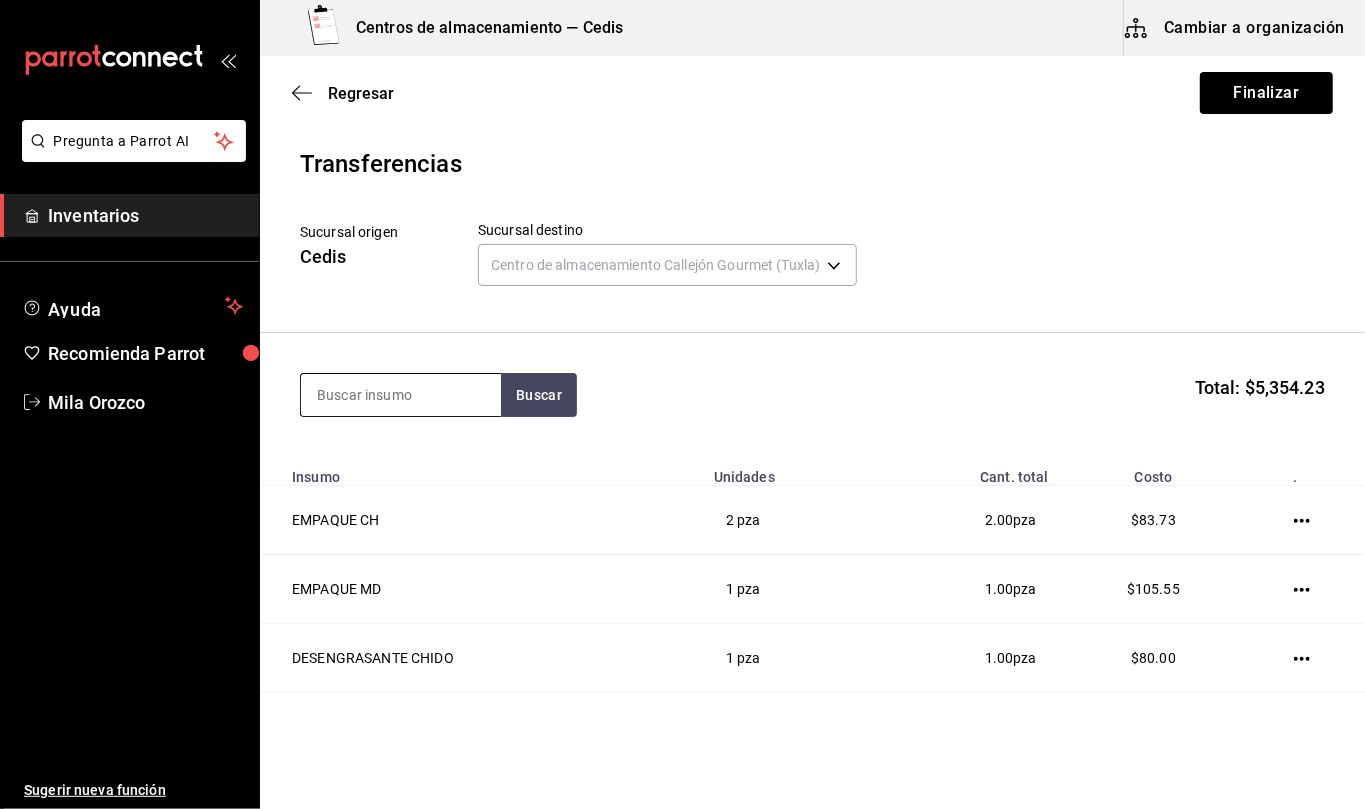 click at bounding box center [401, 395] 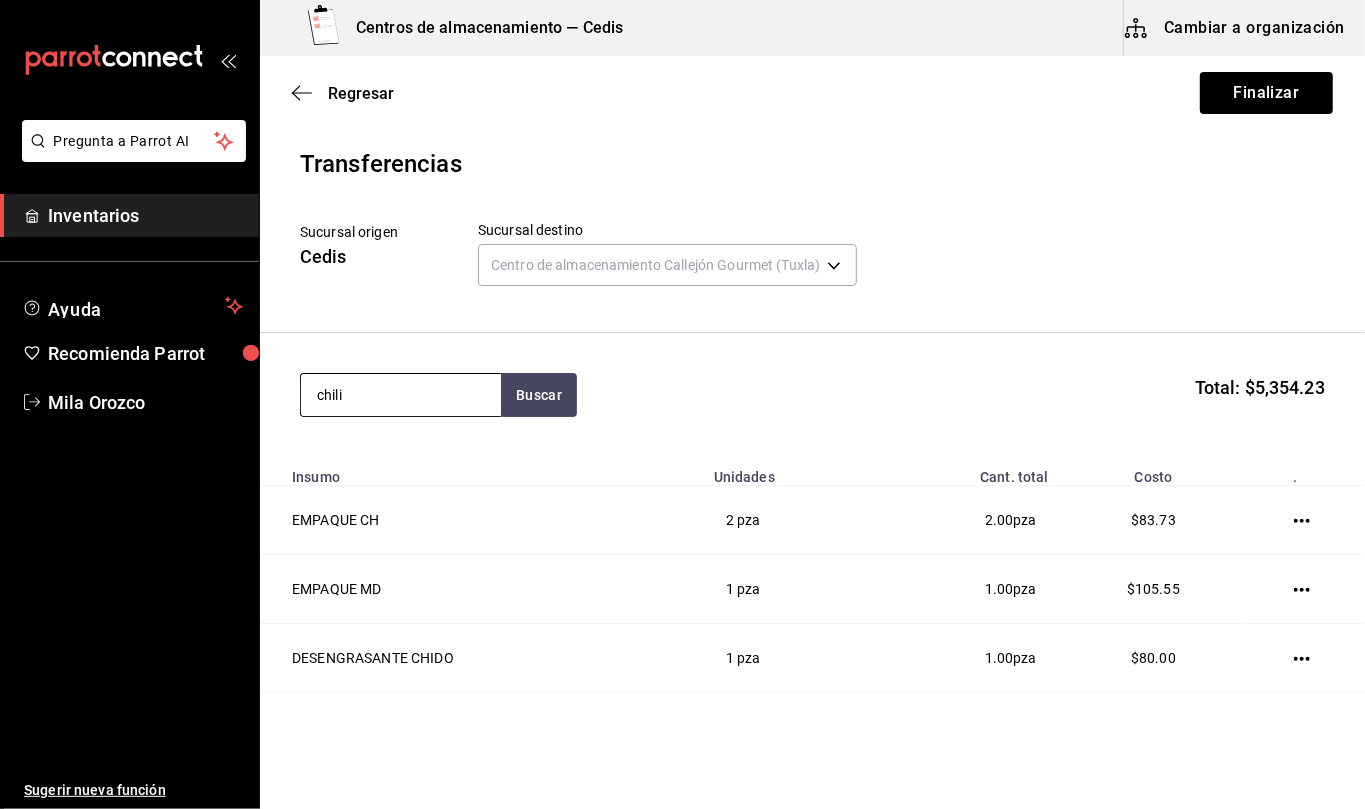 type on "chili" 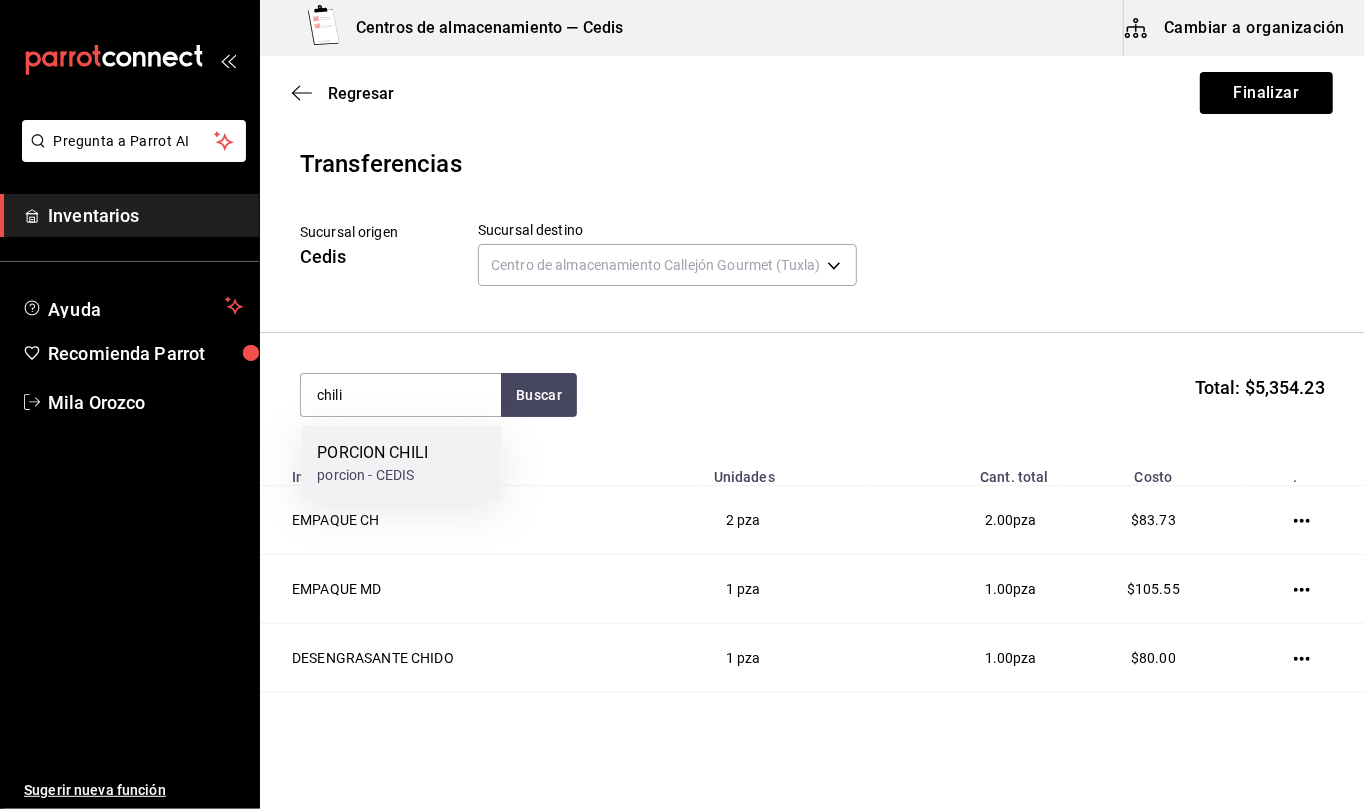 click on "porcion - CEDIS" at bounding box center (372, 475) 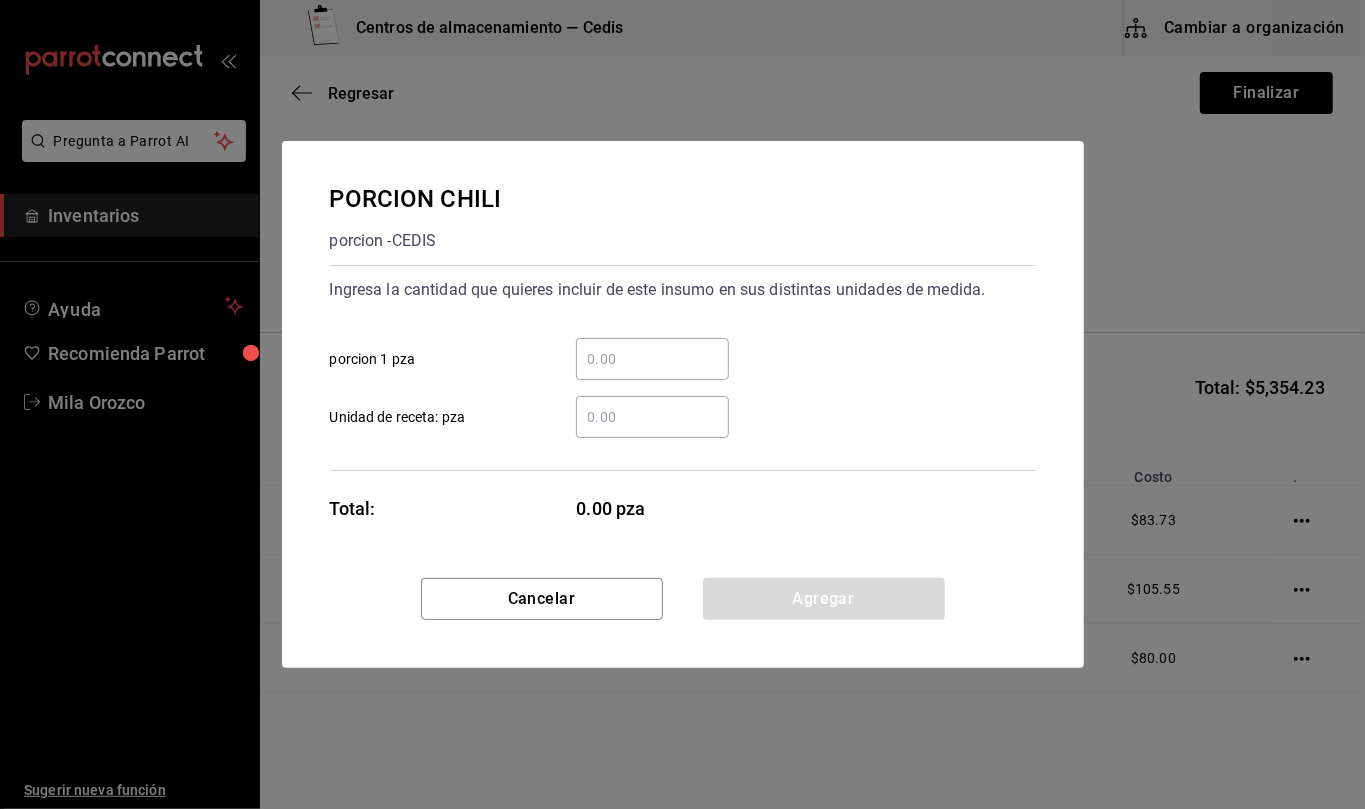 type 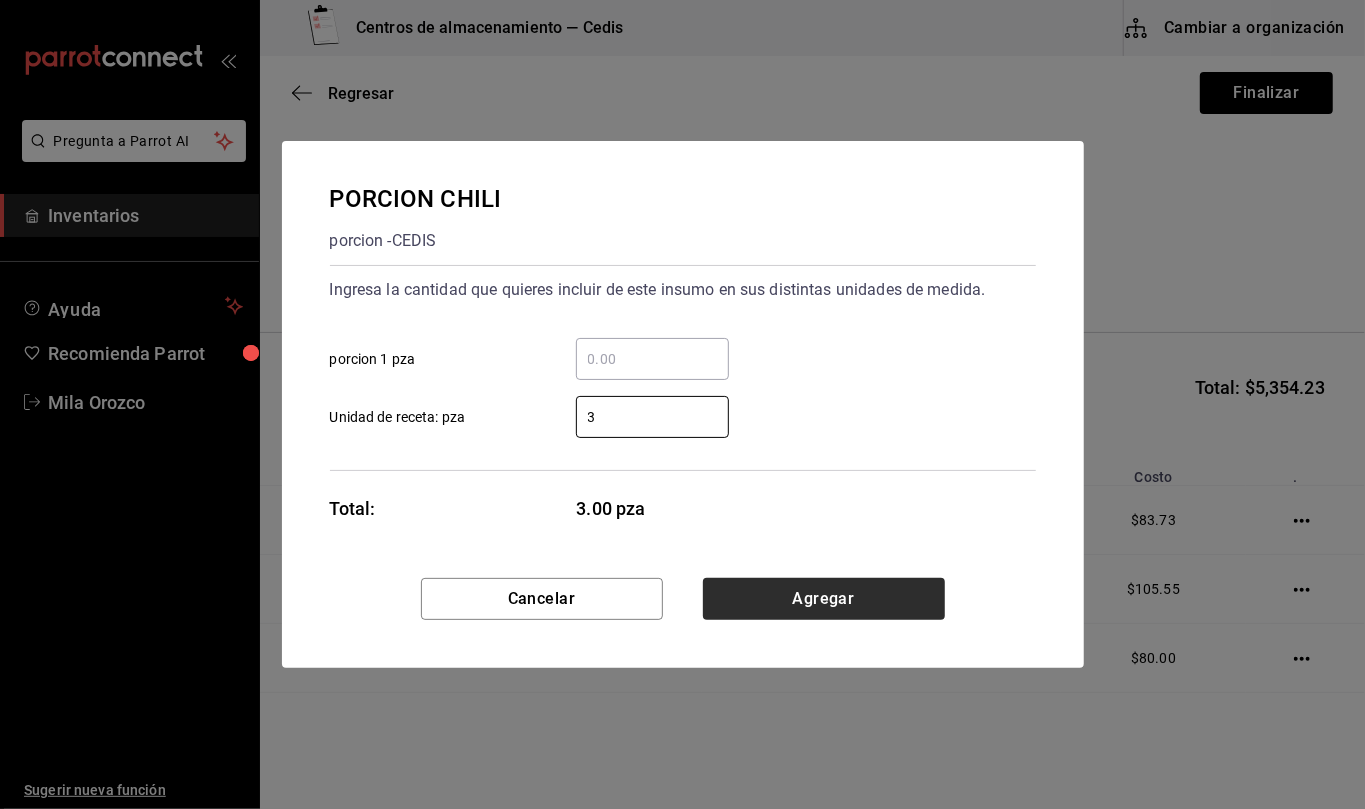 type on "3" 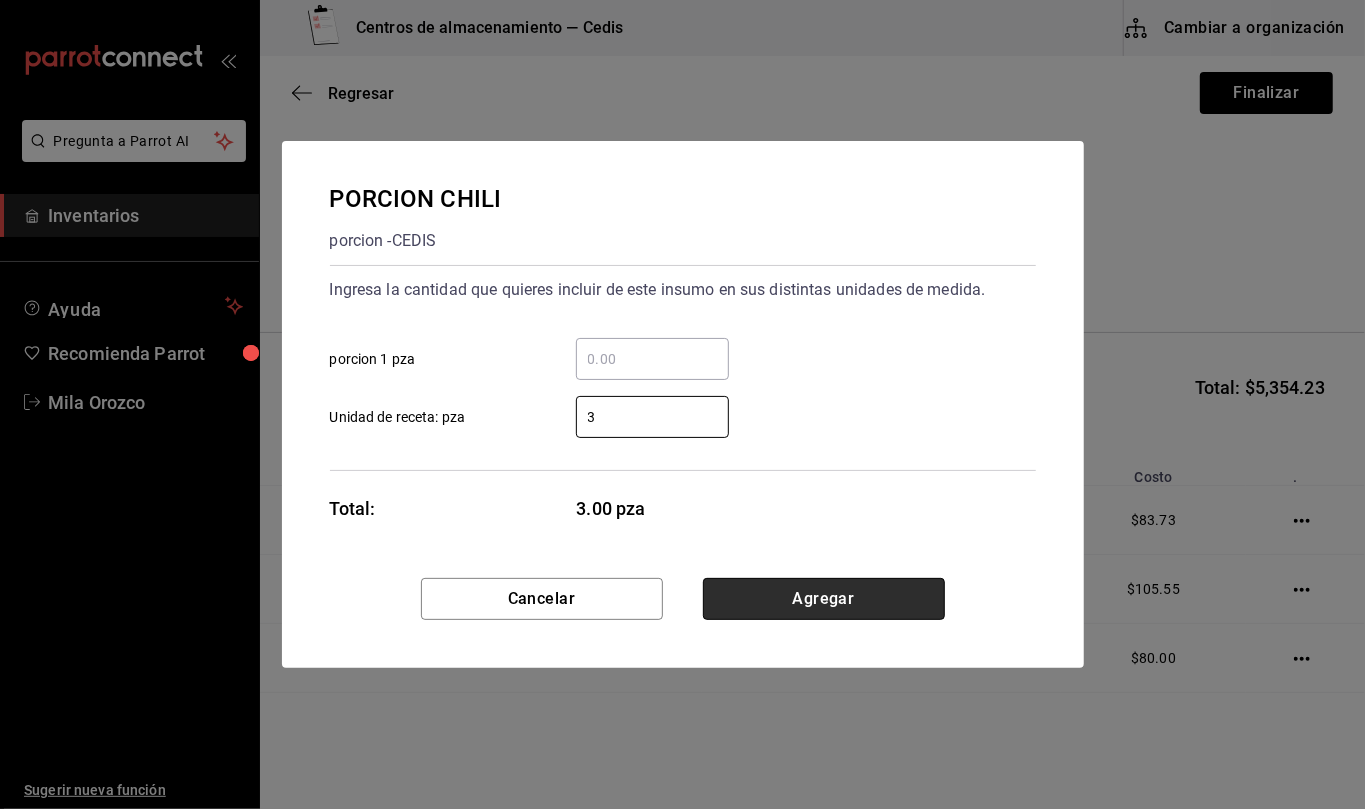 click on "Agregar" at bounding box center (824, 599) 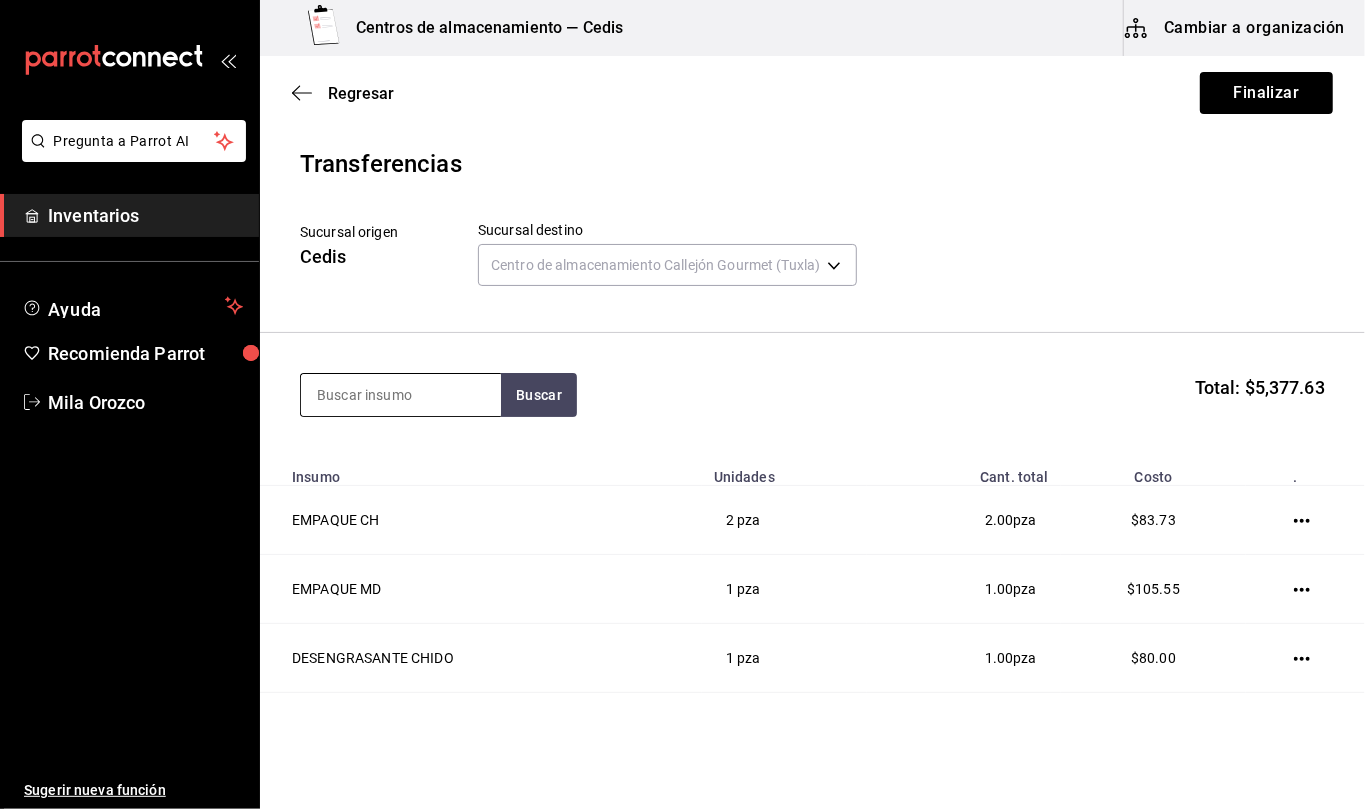 click at bounding box center [401, 395] 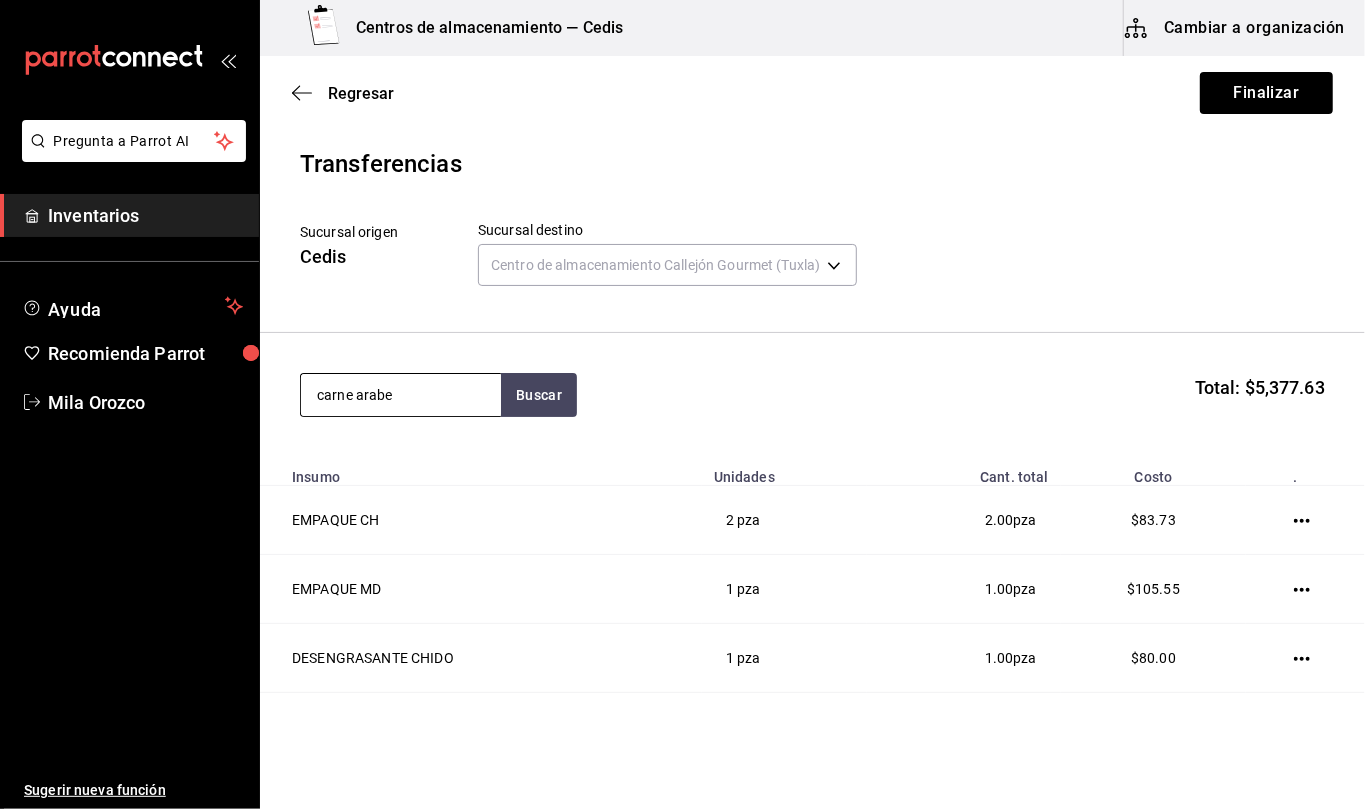 type on "carne arabe" 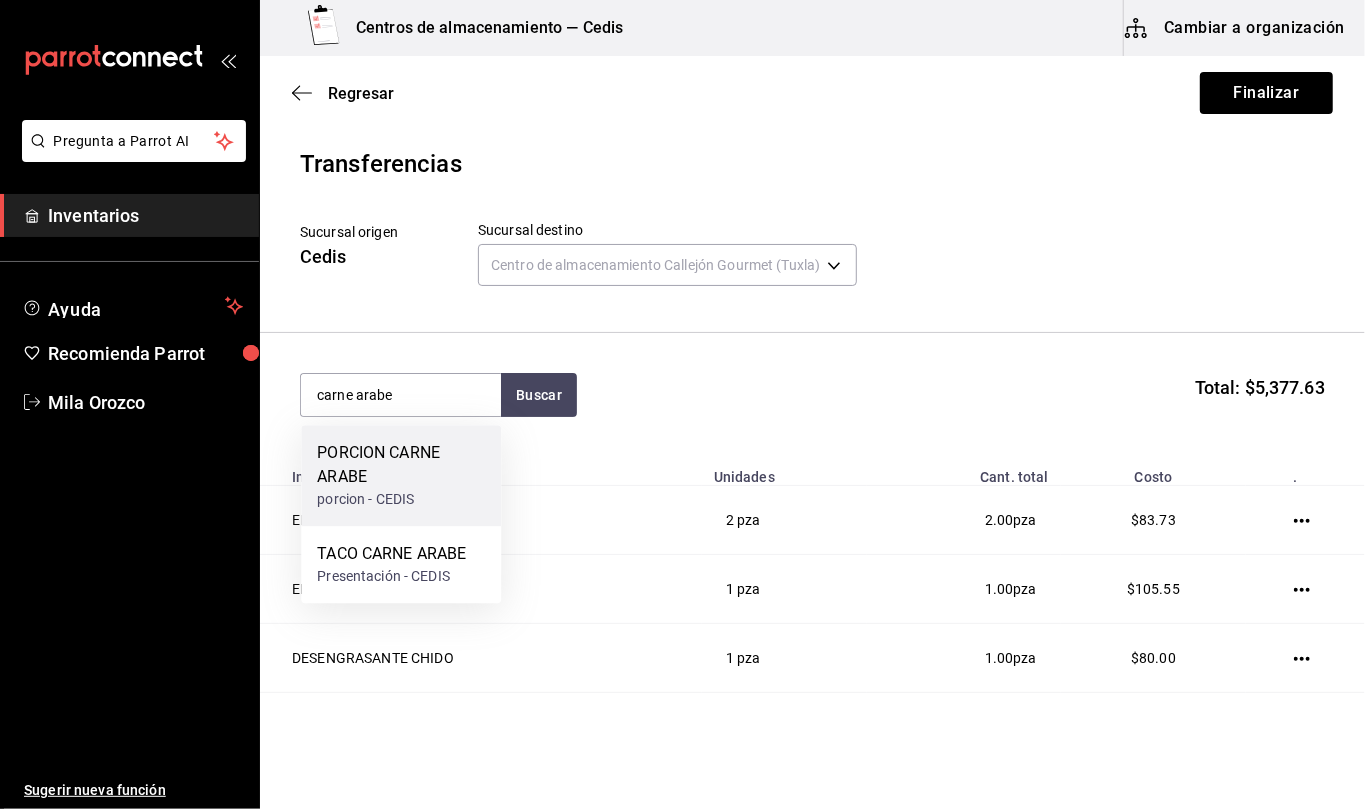 click on "PORCION CARNE ARABE" at bounding box center [401, 465] 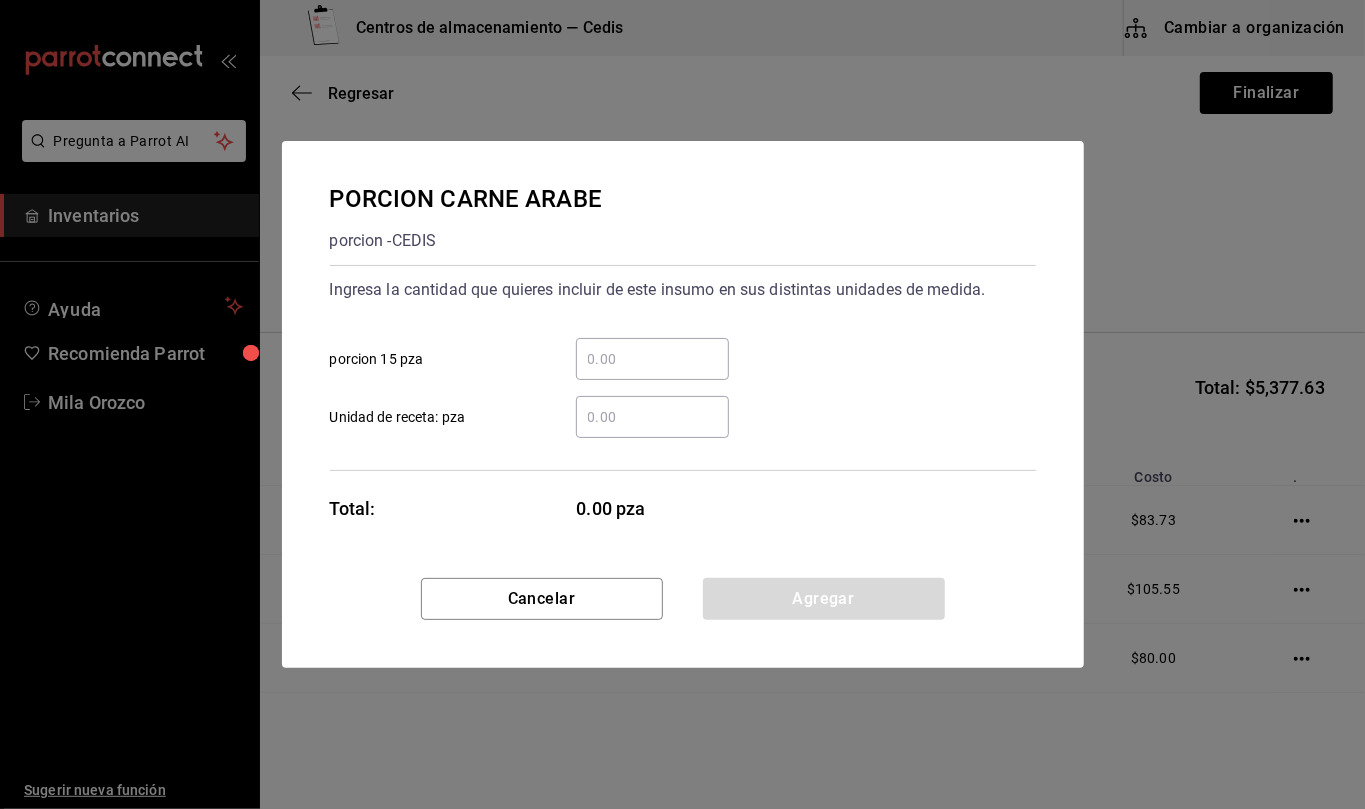 click on "​ Unidad de receta: pza" at bounding box center [652, 417] 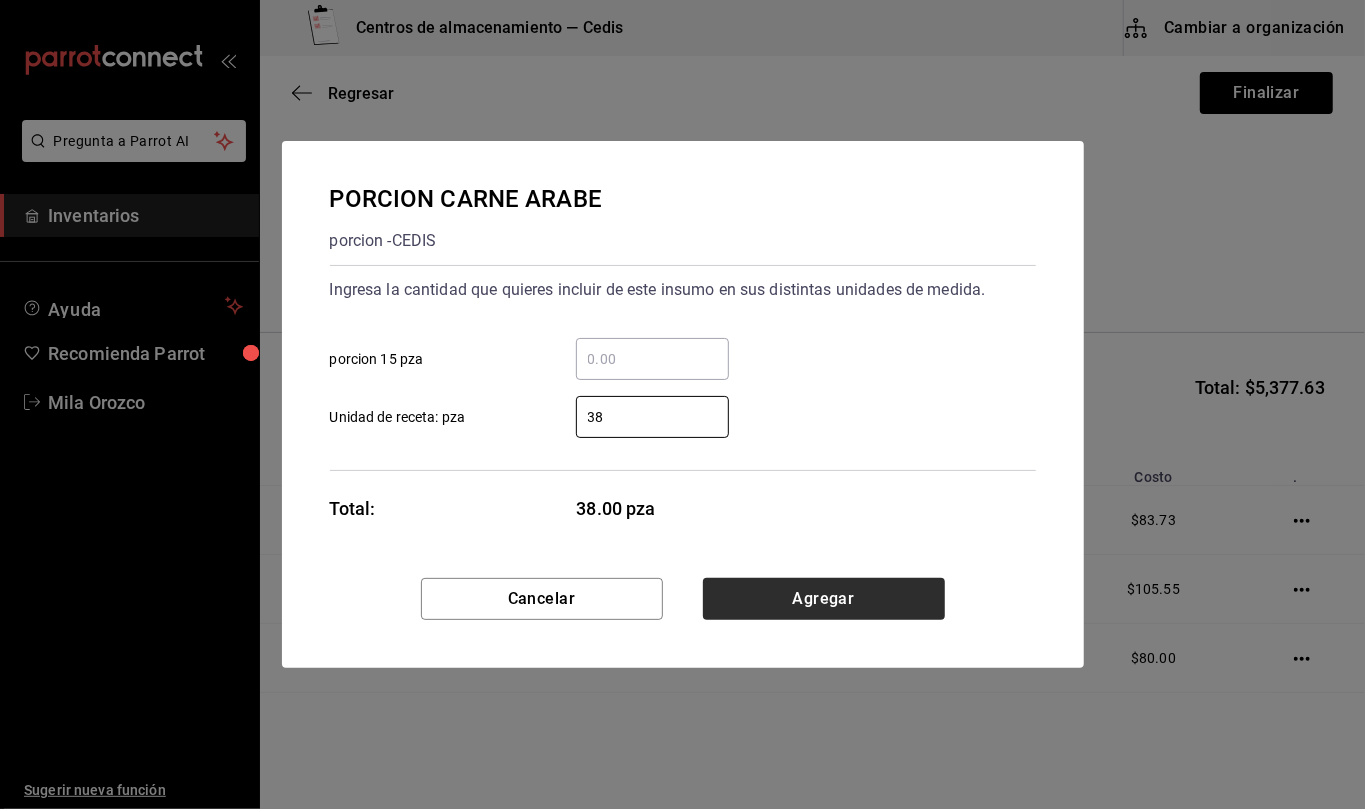 type on "38" 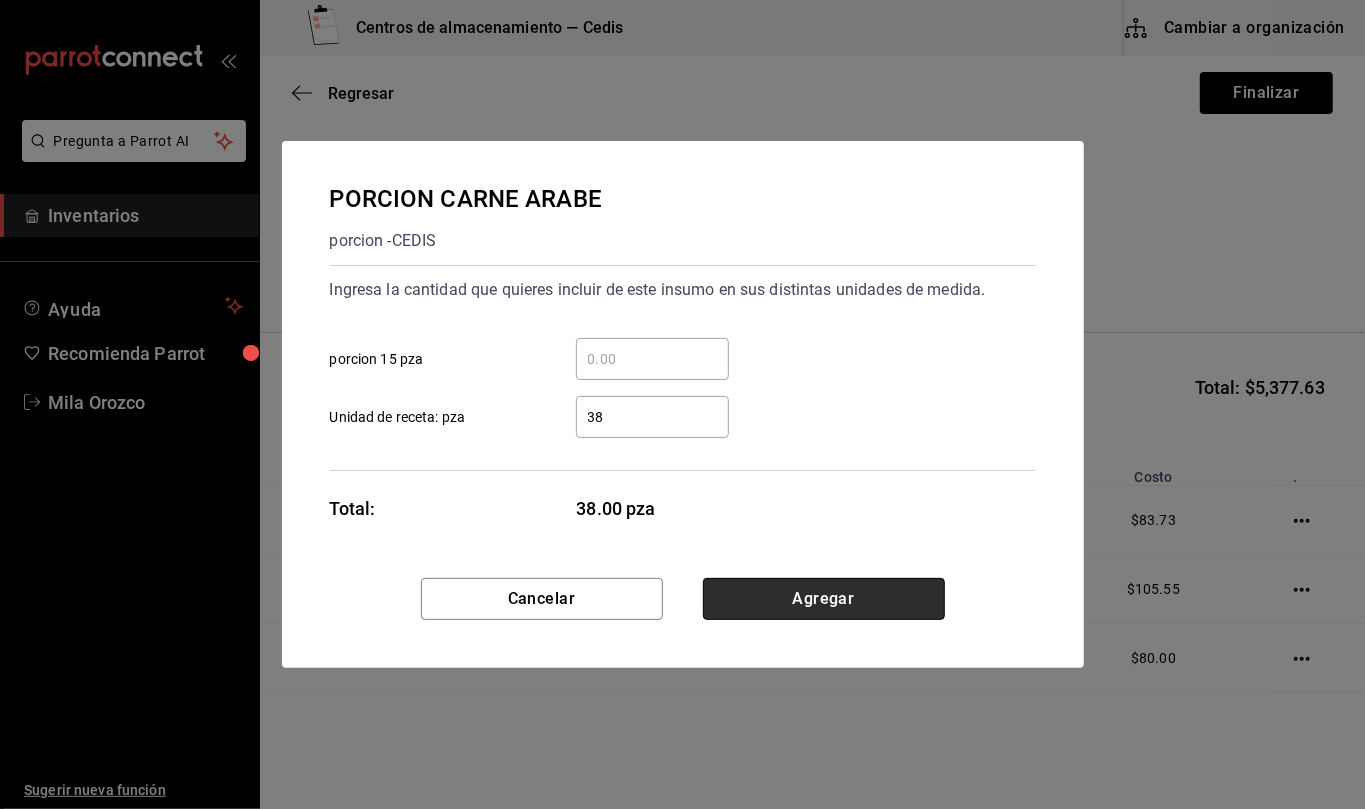 click on "Agregar" at bounding box center (824, 599) 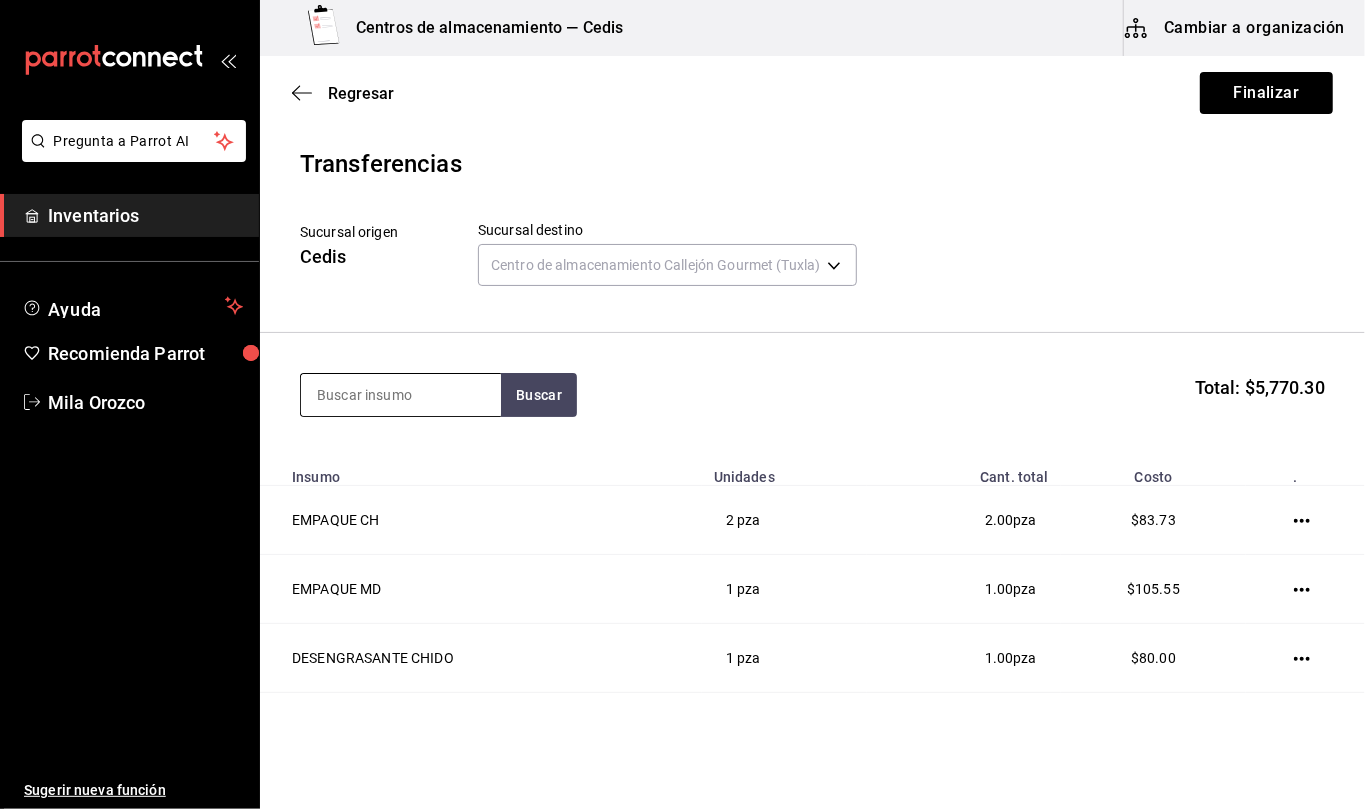 click at bounding box center (401, 395) 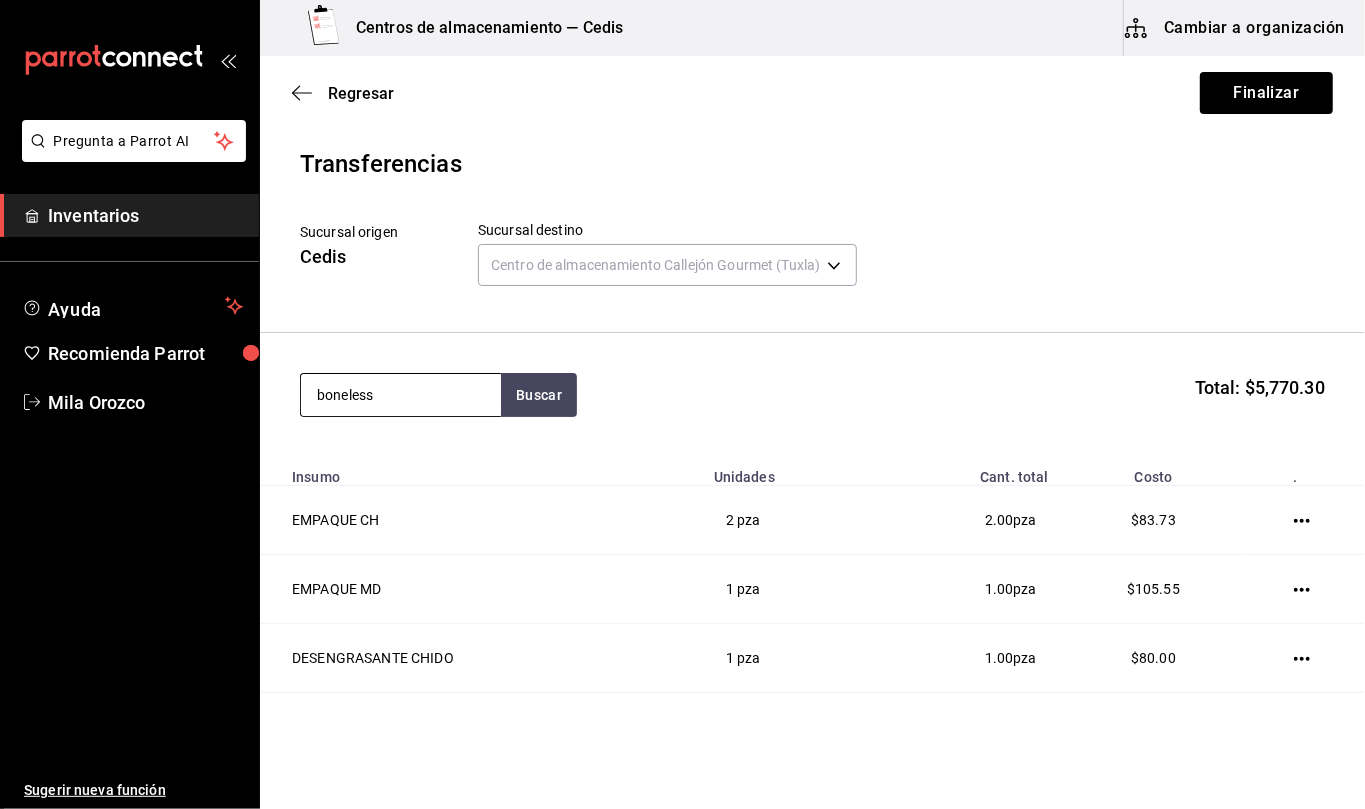 type on "boneless" 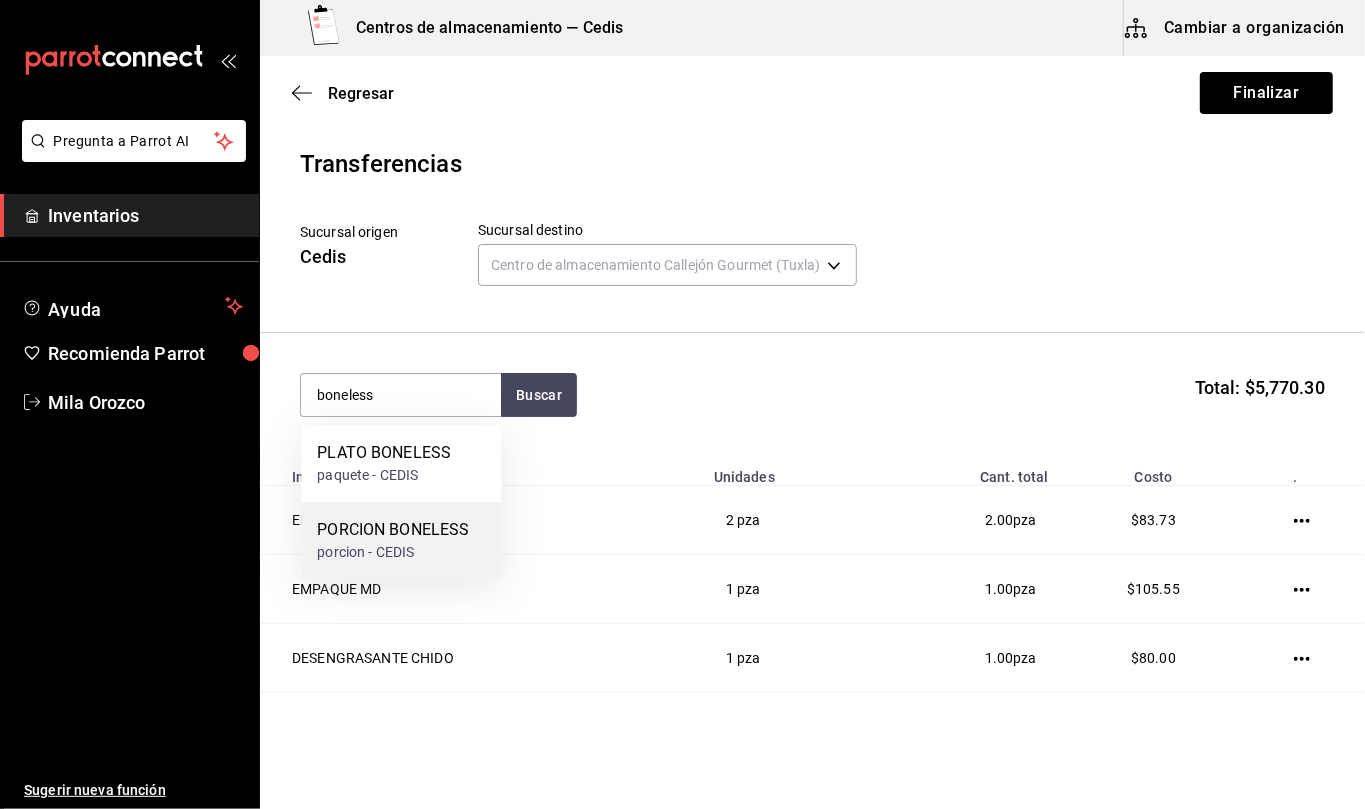 click on "porcion - CEDIS" at bounding box center [393, 552] 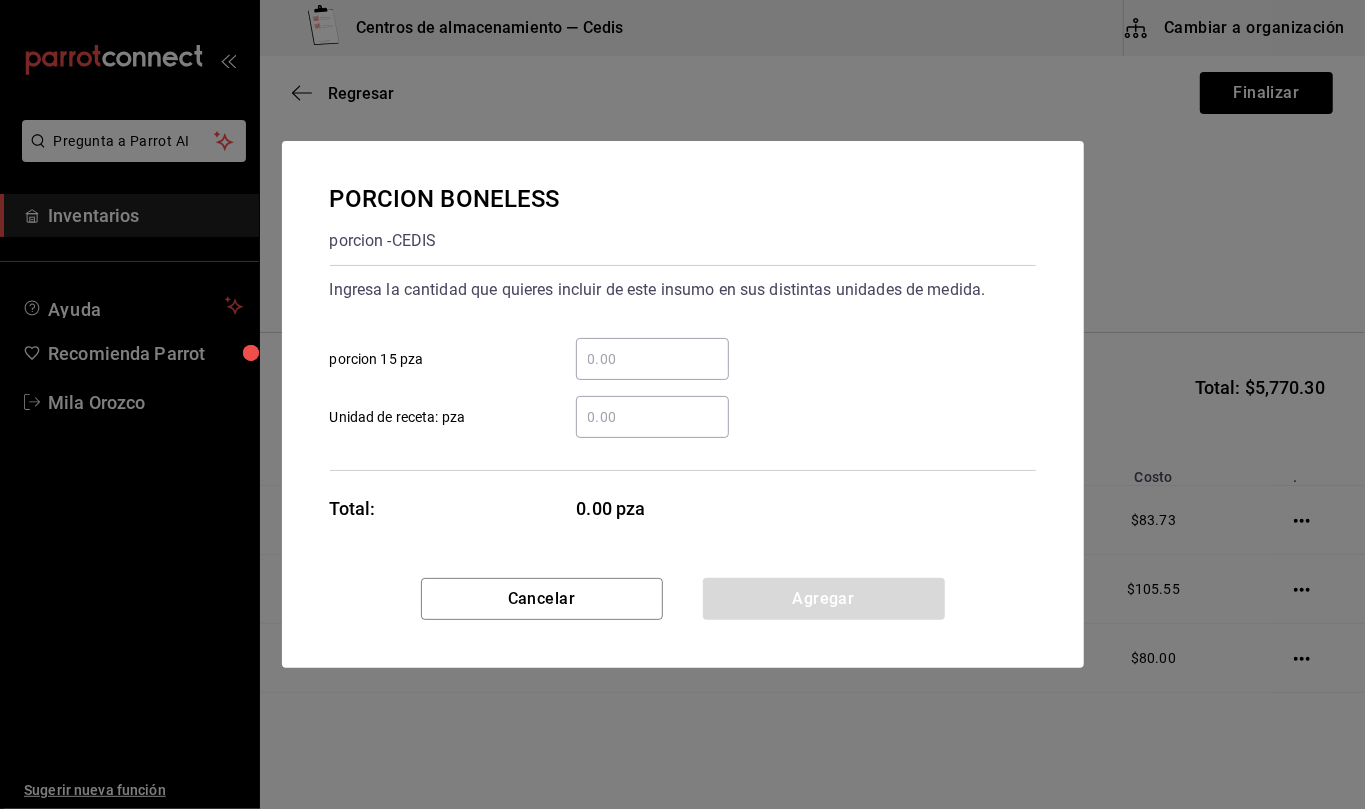 click on "​ Unidad de receta: pza" at bounding box center (652, 417) 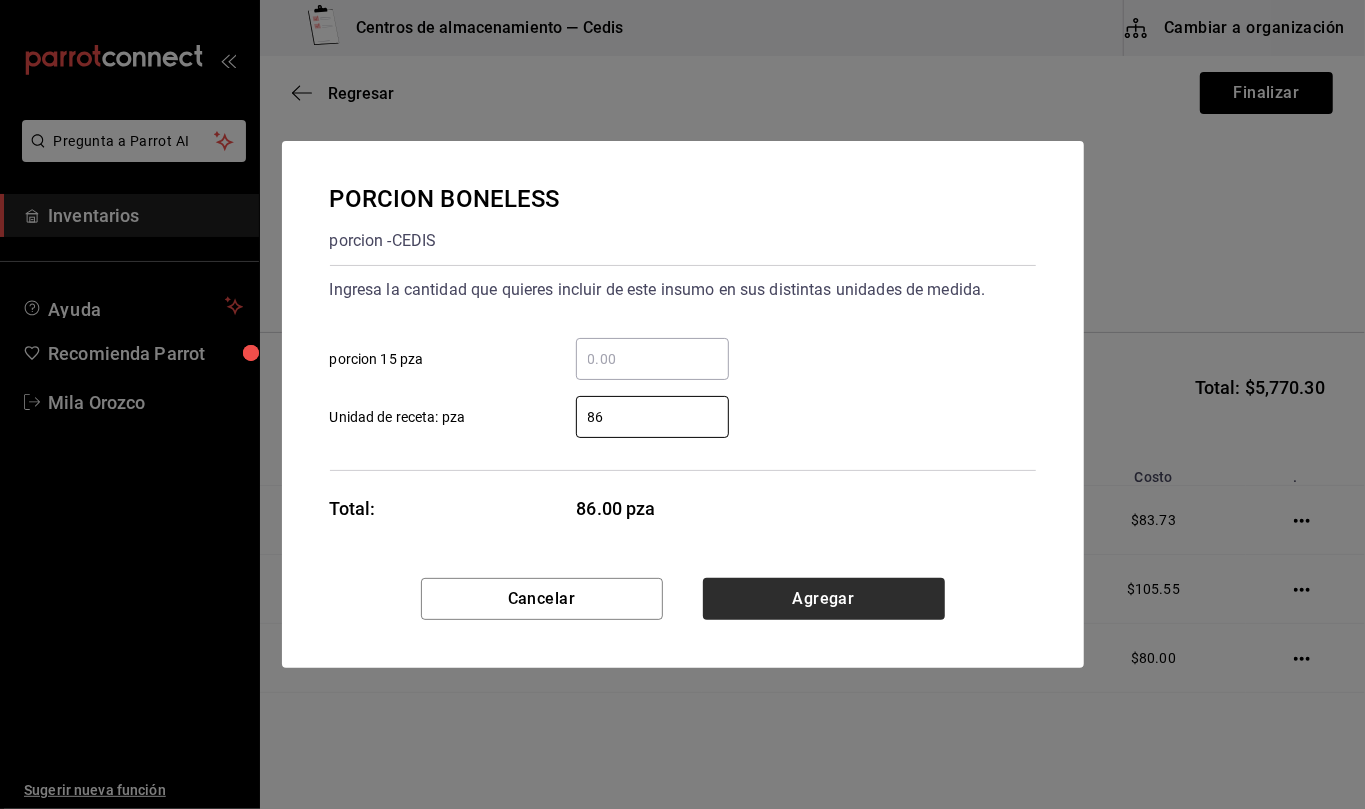 type on "86" 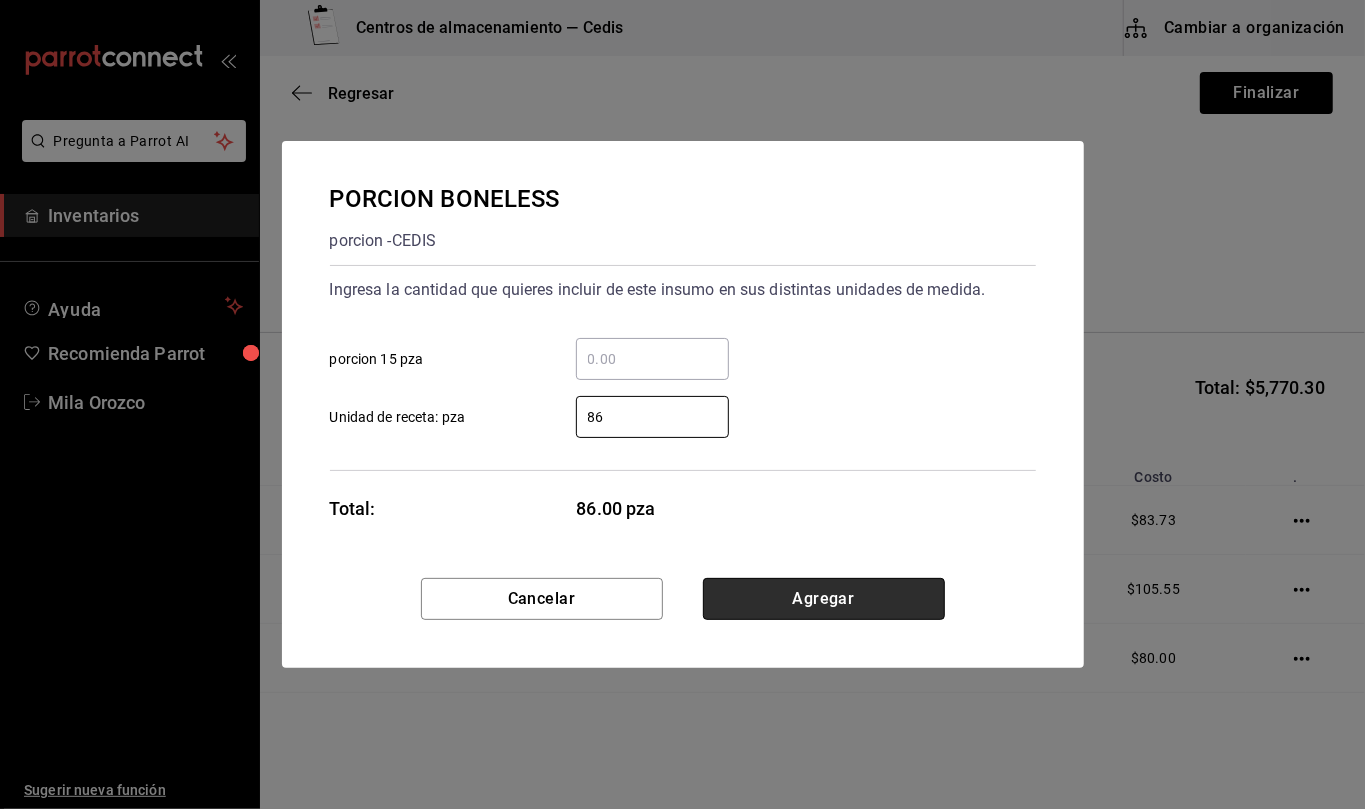 click on "Agregar" at bounding box center [824, 599] 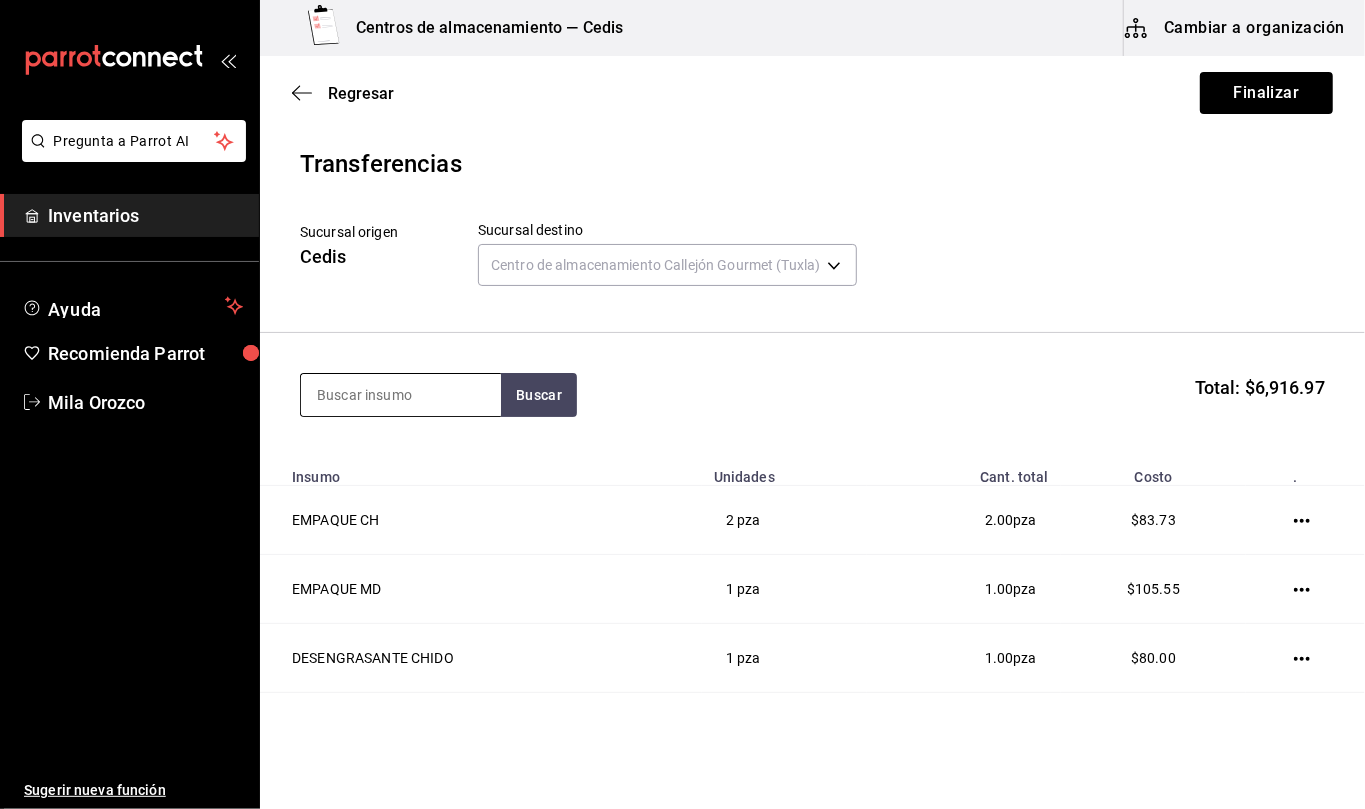 click at bounding box center (401, 395) 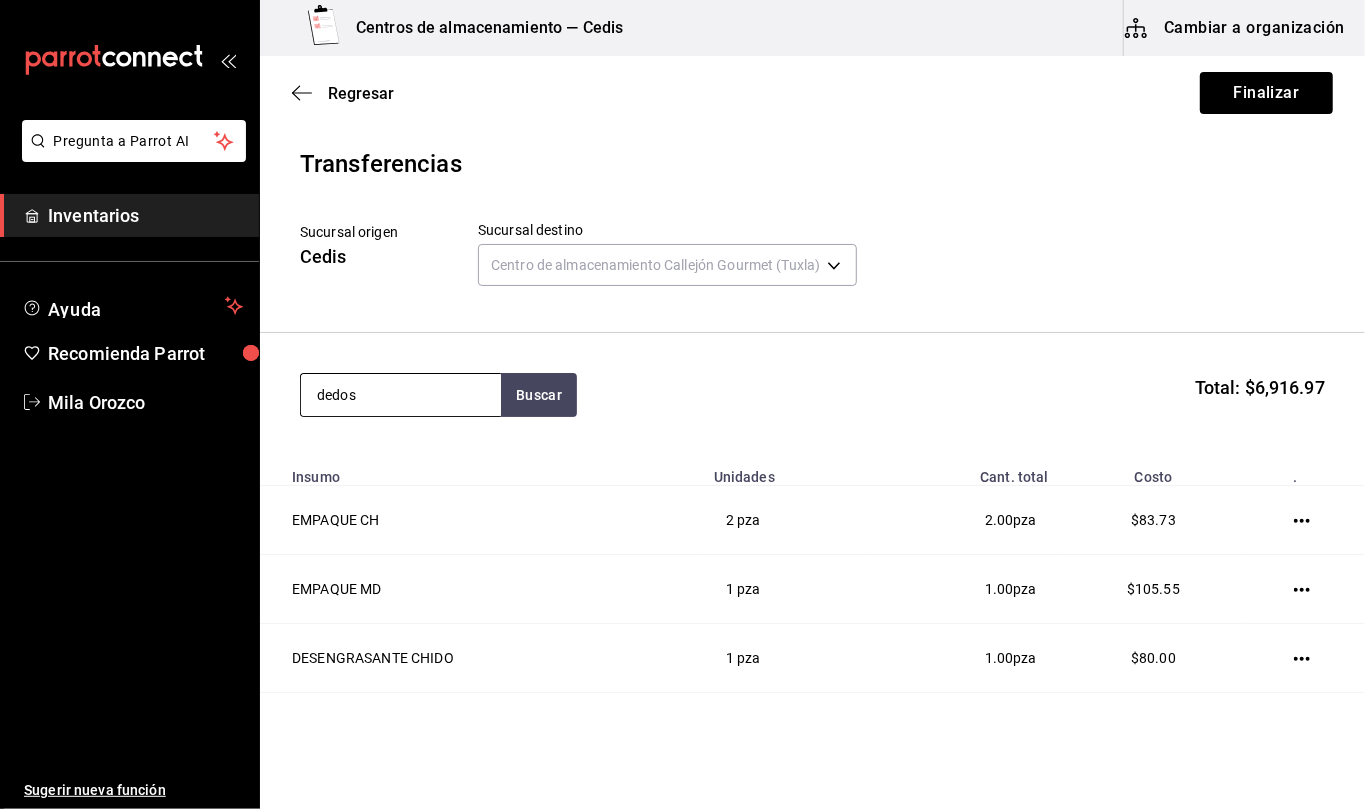 type on "dedos" 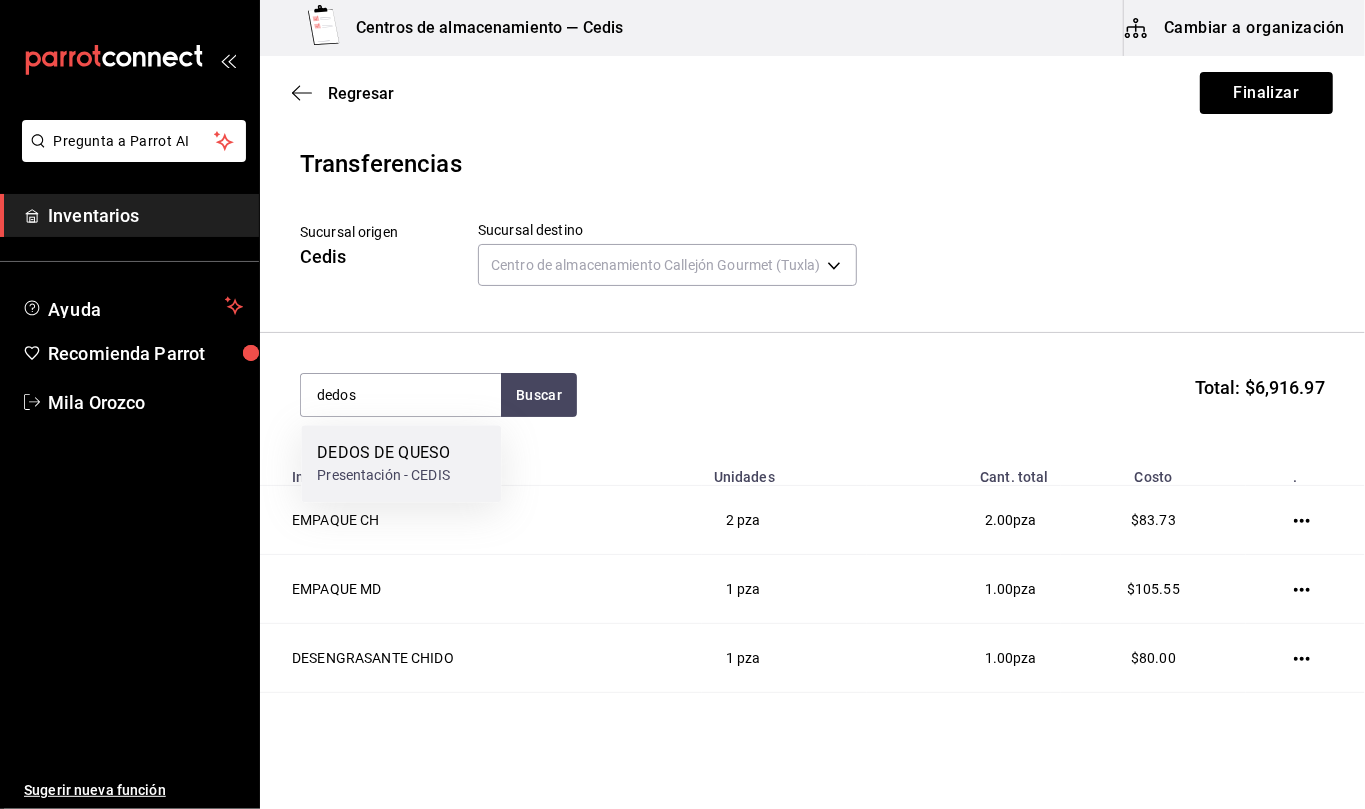 click on "DEDOS DE QUESO" at bounding box center [383, 453] 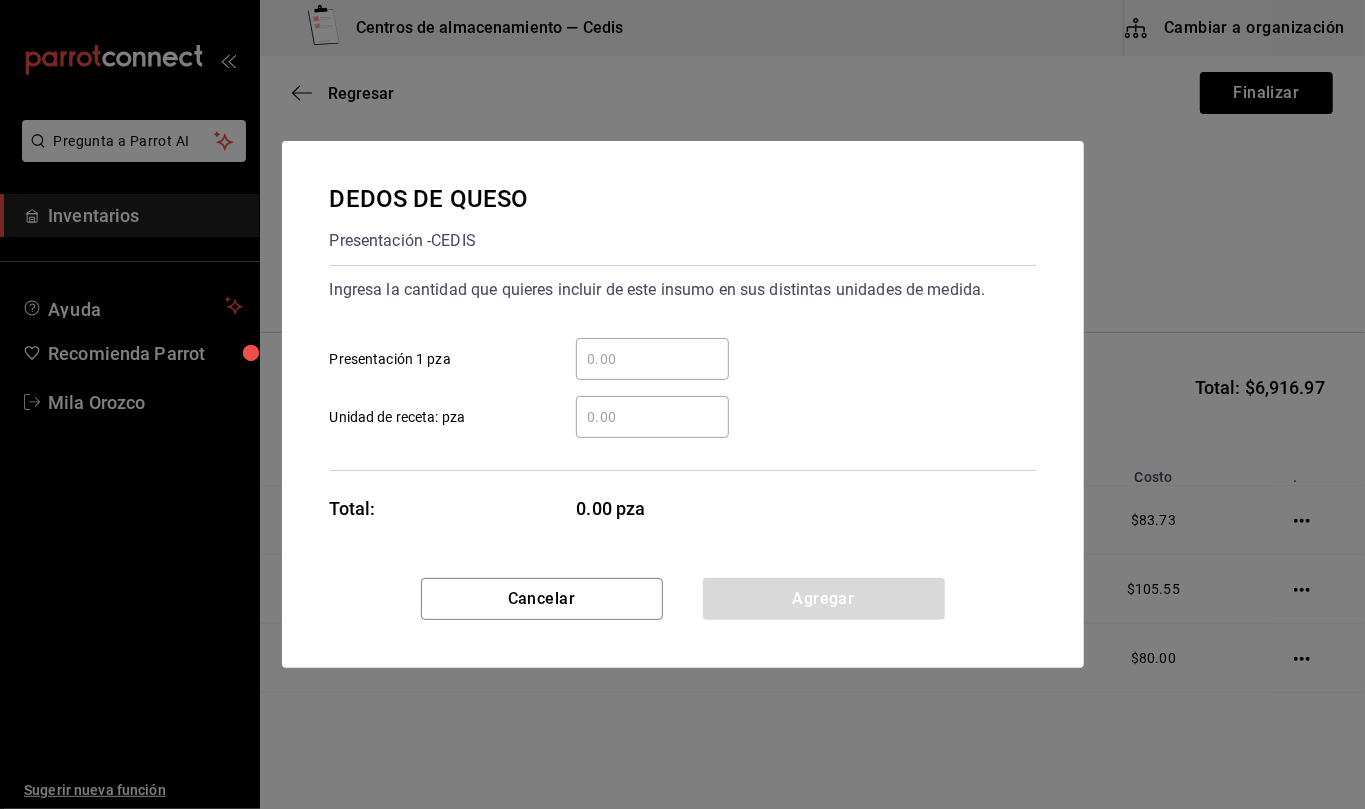 click on "​ Unidad de receta: pza" at bounding box center (652, 417) 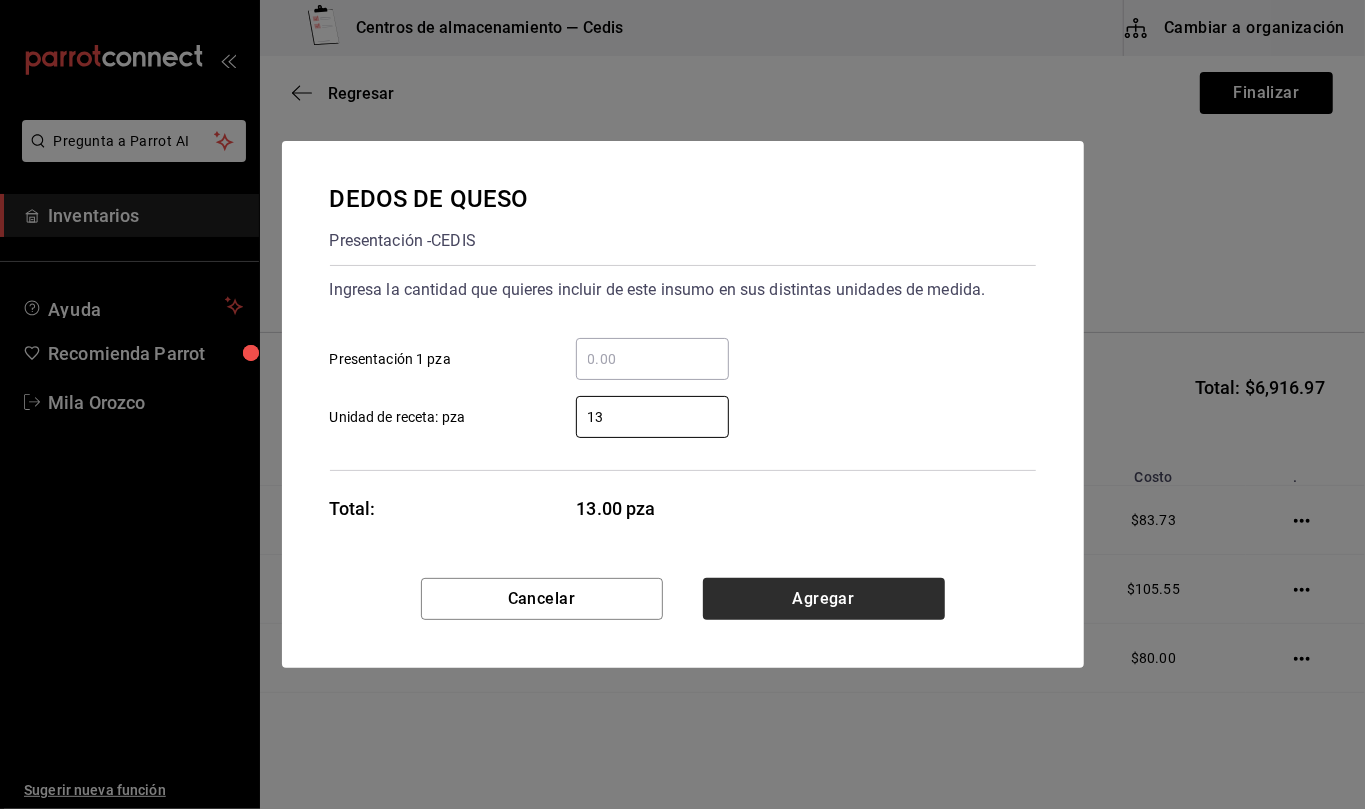type on "13" 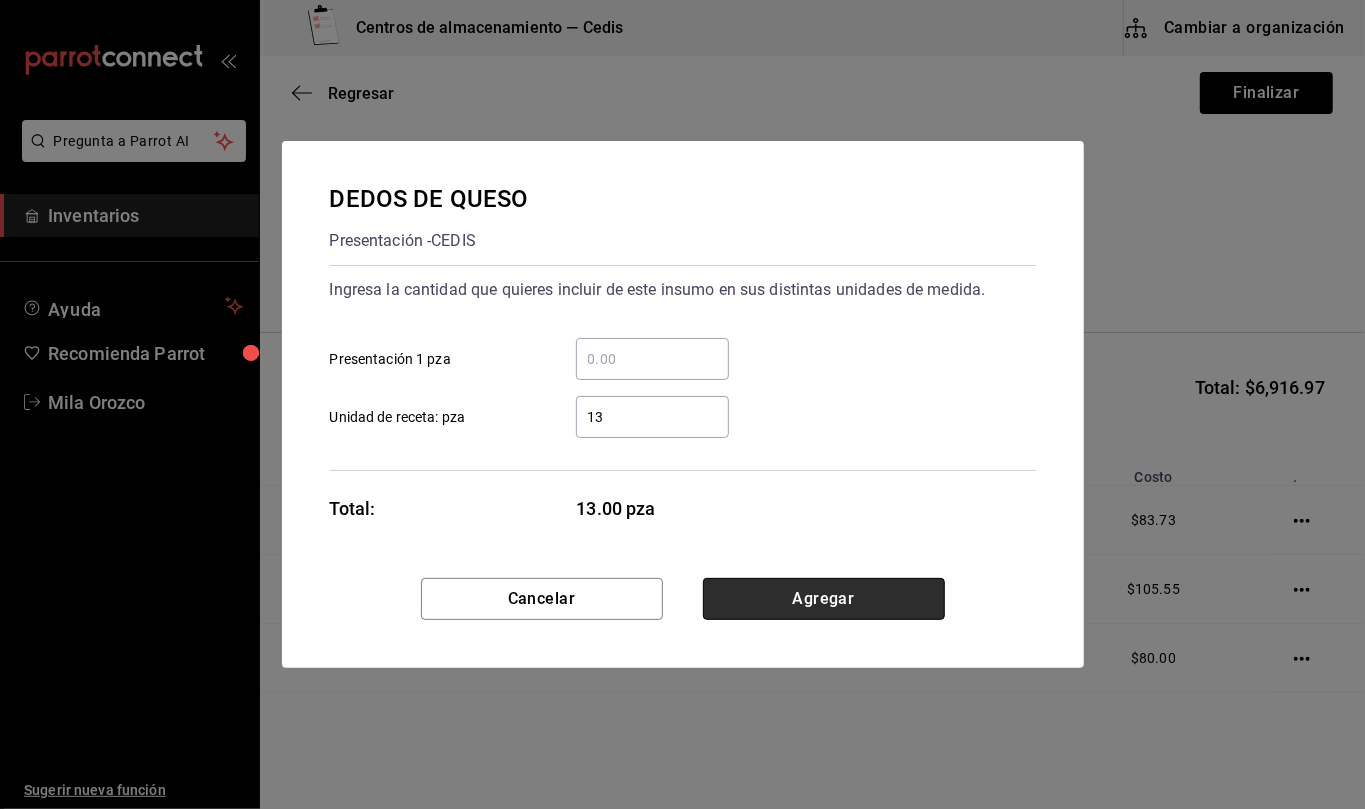 click on "Agregar" at bounding box center (824, 599) 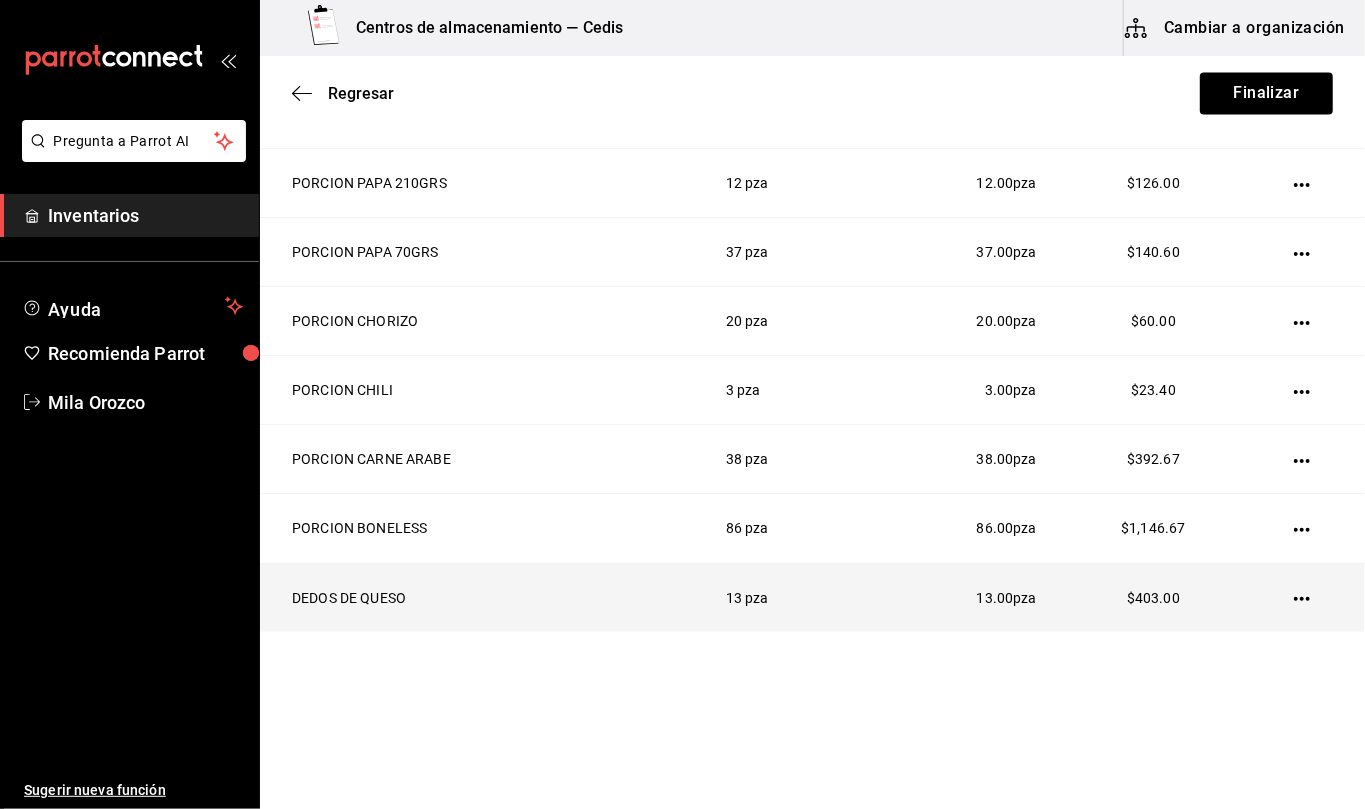 scroll, scrollTop: 2142, scrollLeft: 0, axis: vertical 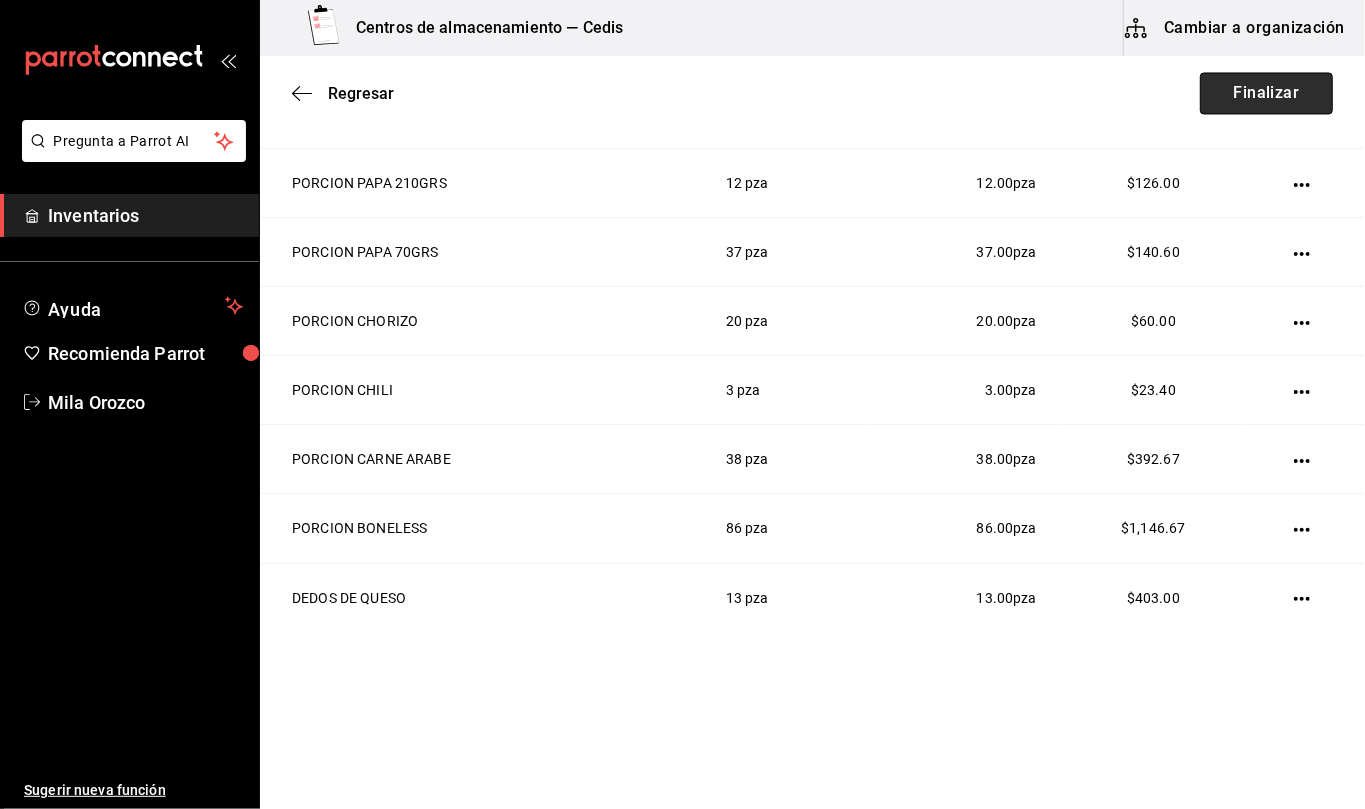 click on "Finalizar" at bounding box center (1266, 93) 